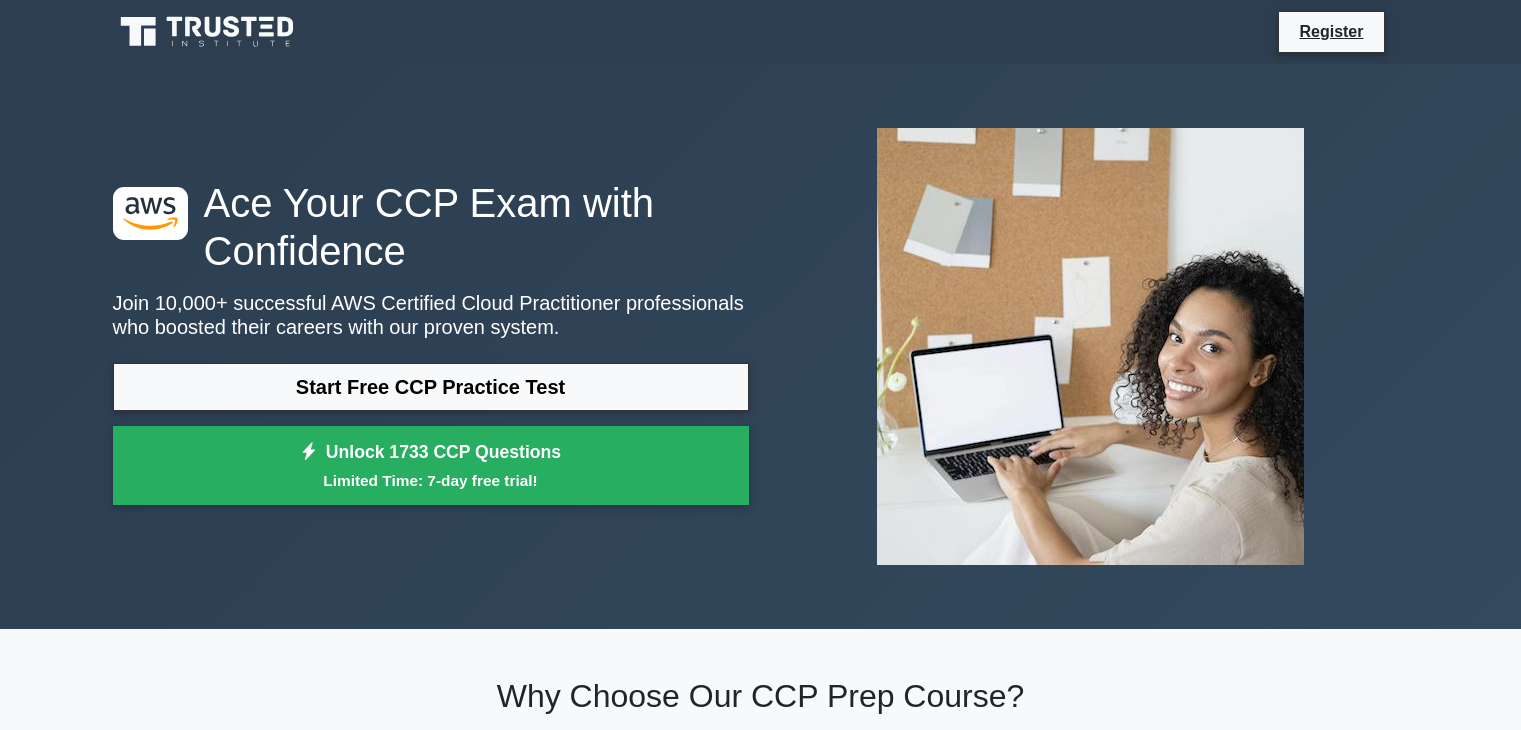 scroll, scrollTop: 0, scrollLeft: 0, axis: both 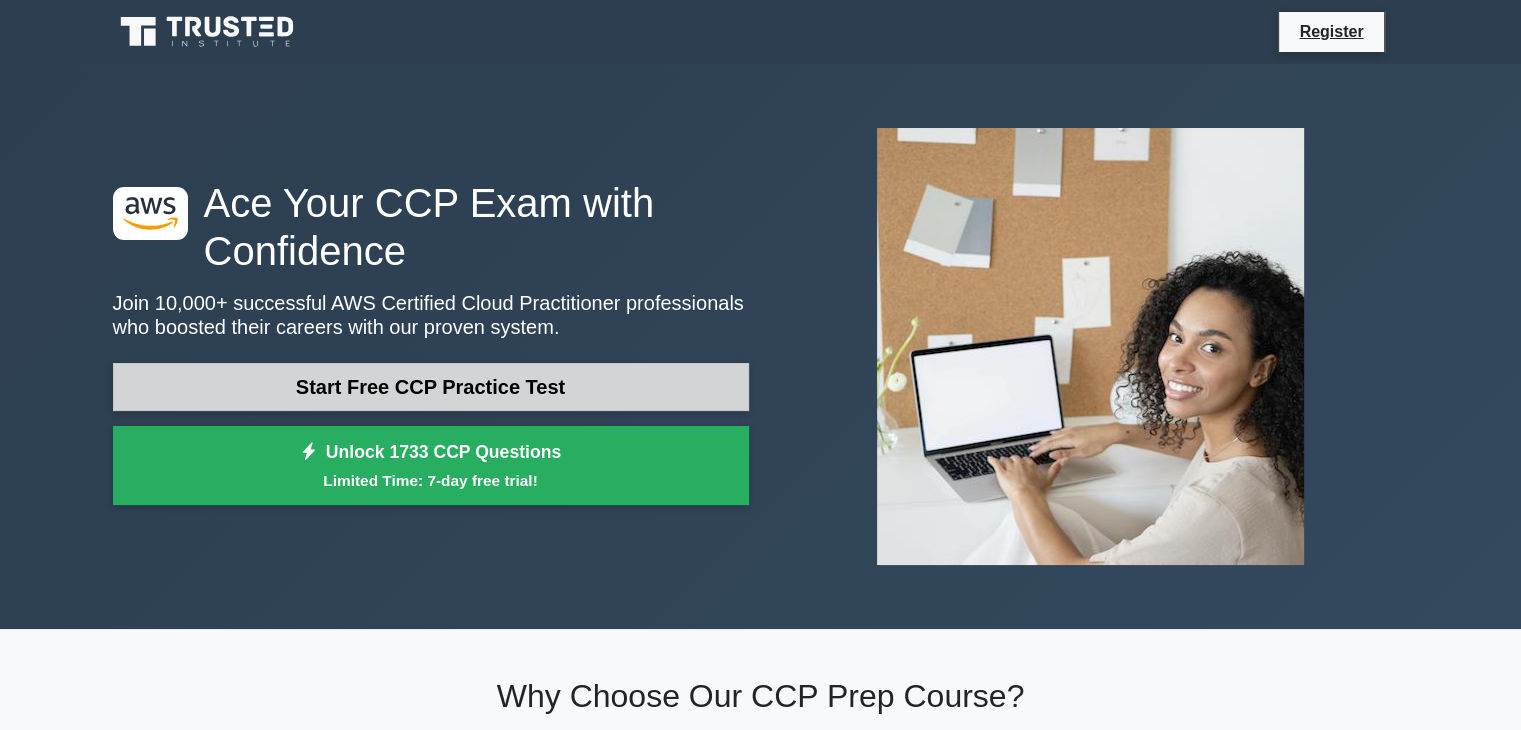 click on "Start Free CCP Practice Test" at bounding box center [431, 387] 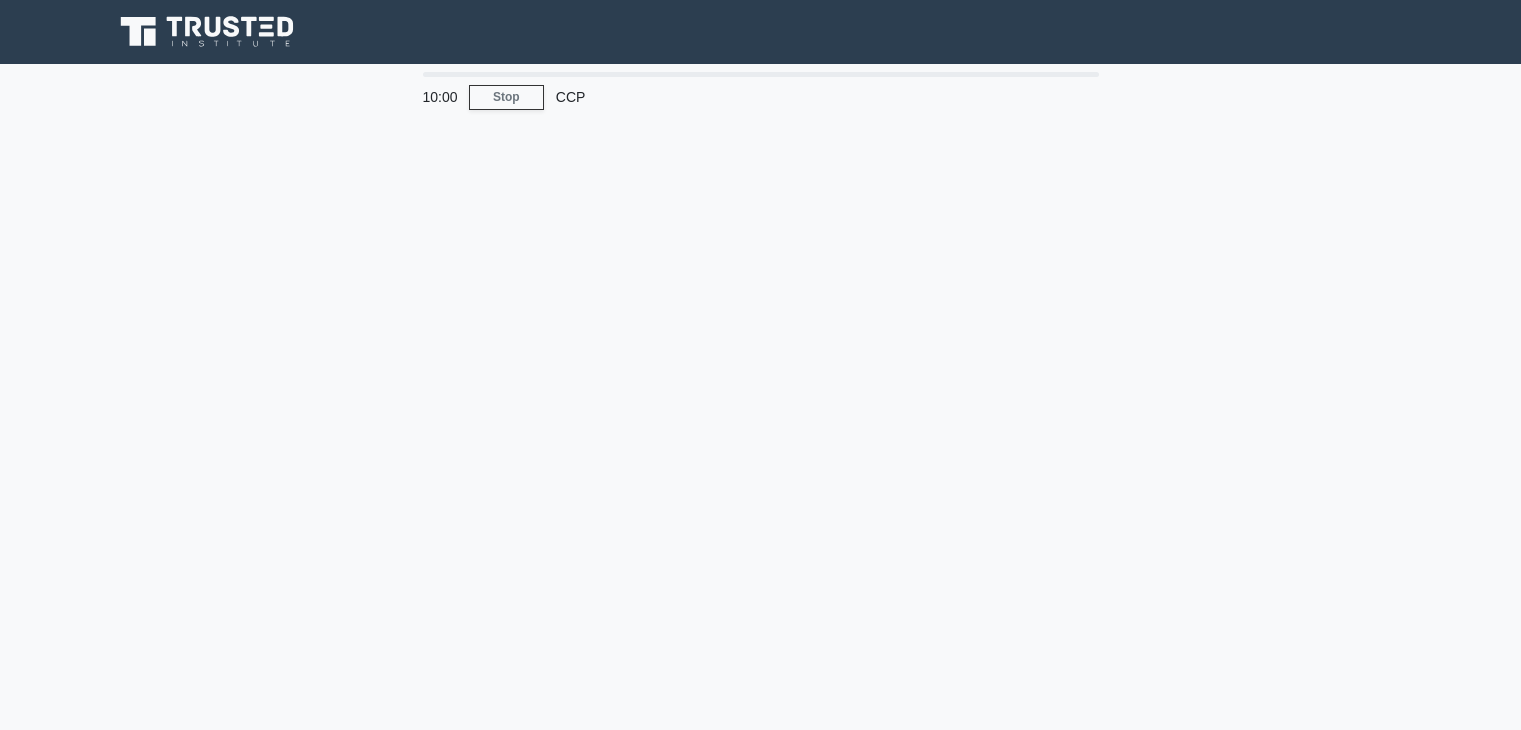 scroll, scrollTop: 0, scrollLeft: 0, axis: both 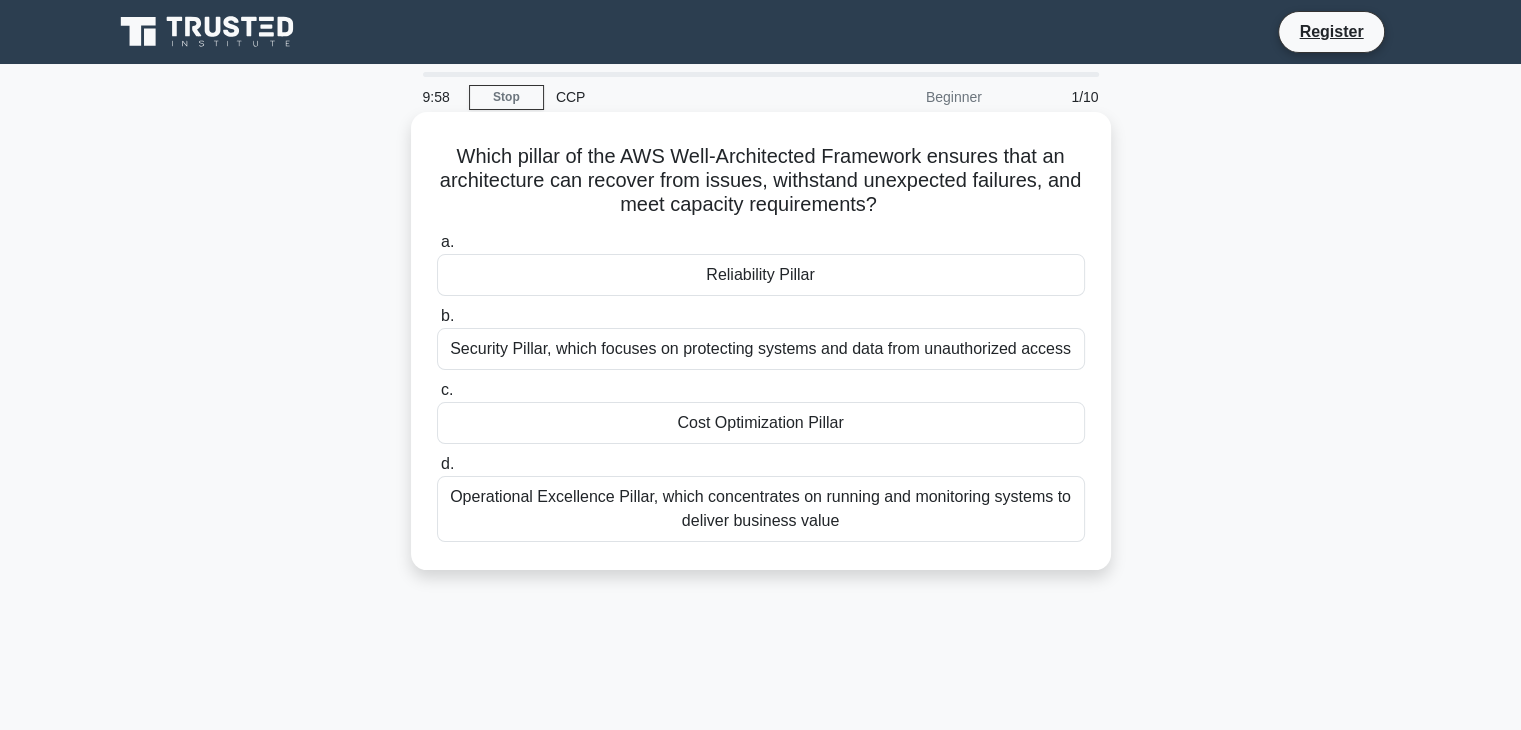 drag, startPoint x: 714, startPoint y: 156, endPoint x: 958, endPoint y: 200, distance: 247.93547 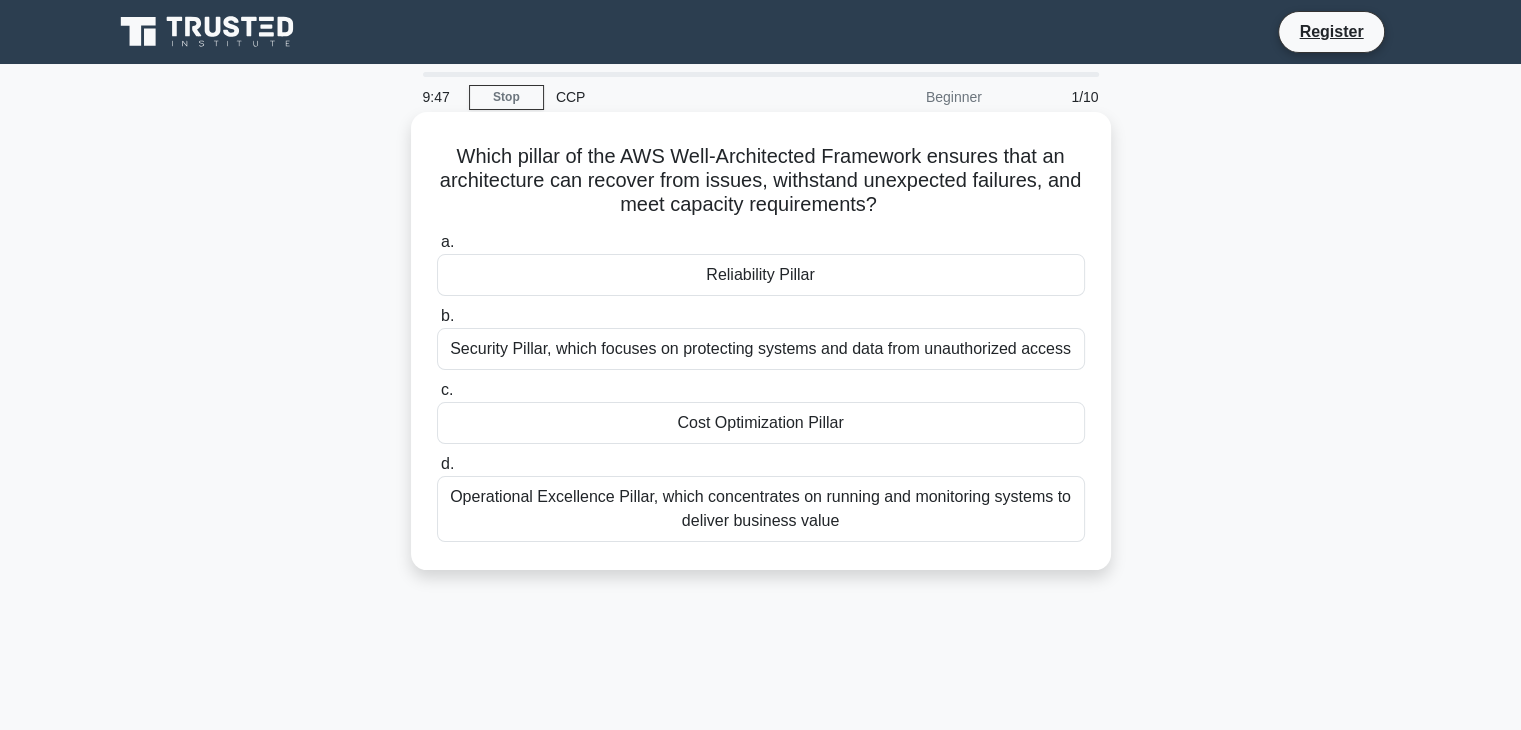 click on "Security Pillar, which focuses on protecting systems and data from unauthorized access" at bounding box center [761, 349] 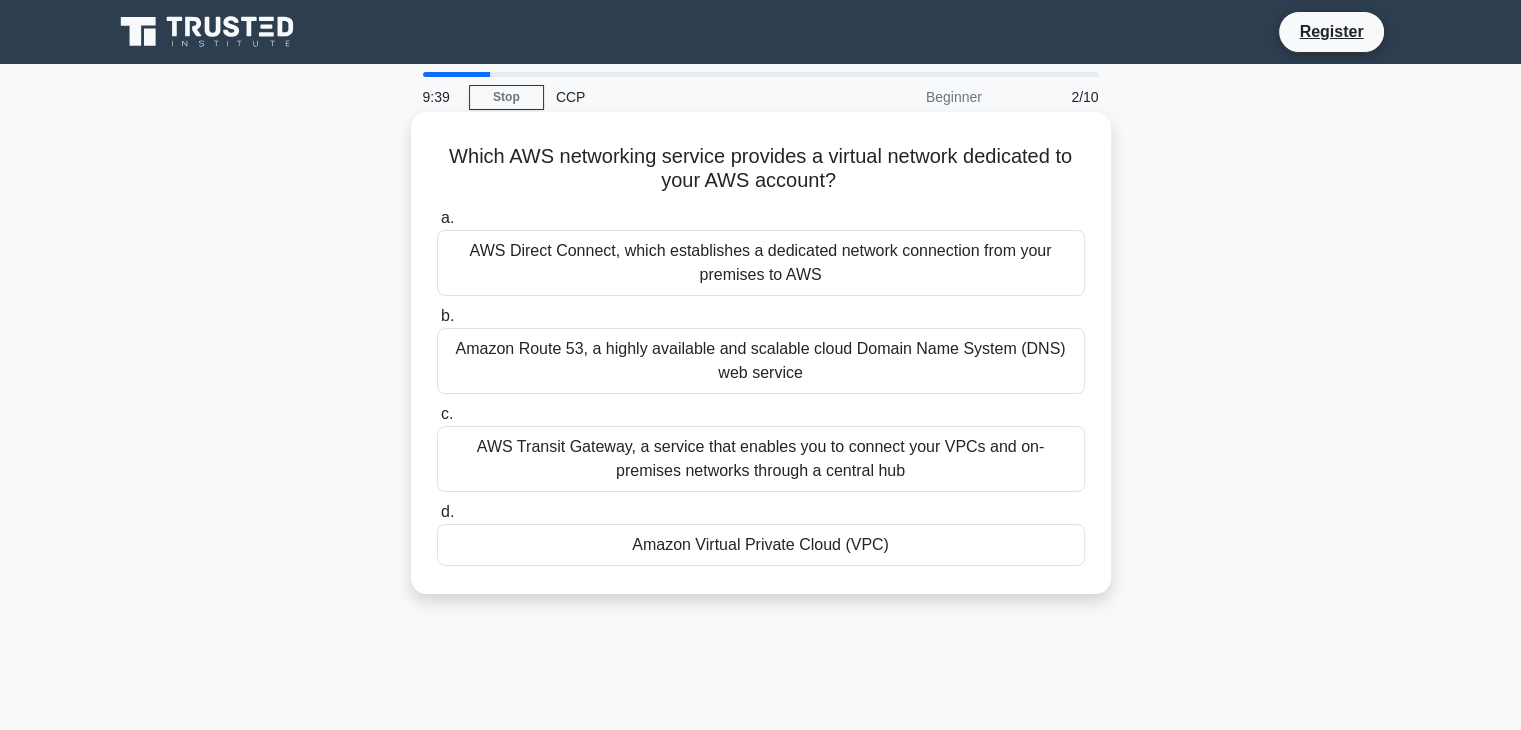 click on "Amazon Virtual Private Cloud (VPC)" at bounding box center [761, 545] 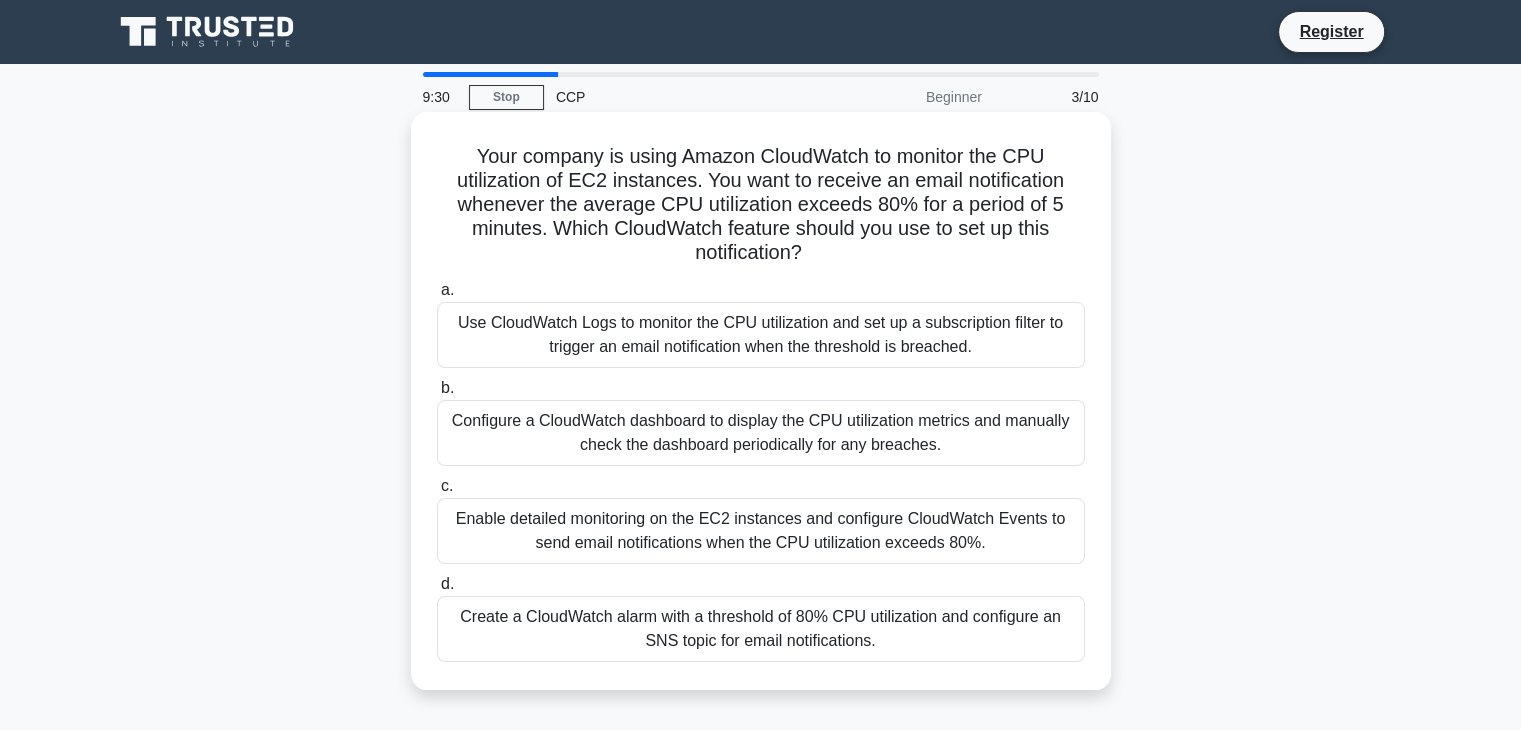 click on "Create a CloudWatch alarm with a threshold of 80% CPU utilization and configure an SNS topic for email notifications." at bounding box center [761, 629] 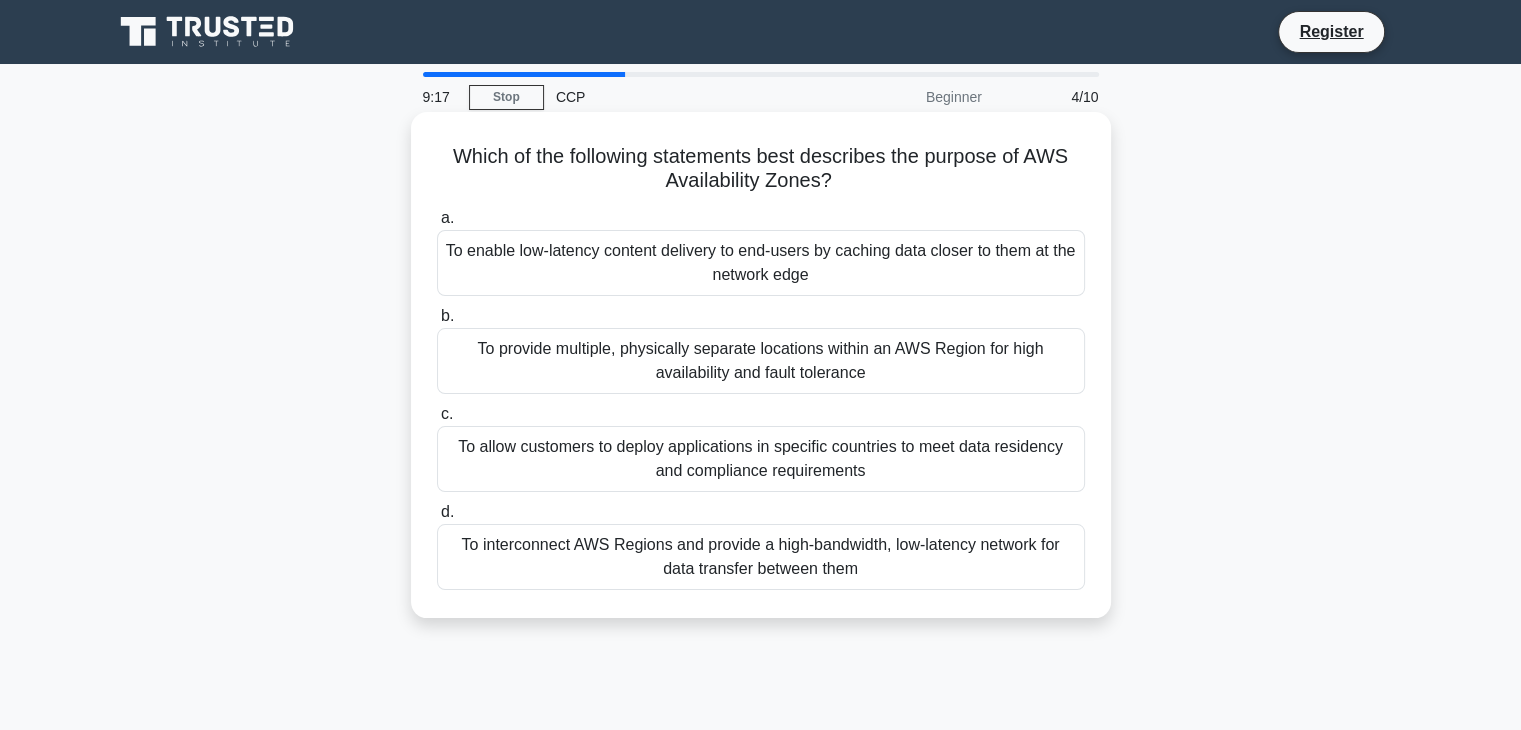 click on "To provide multiple, physically separate locations within an AWS Region for high availability and fault tolerance" at bounding box center [761, 361] 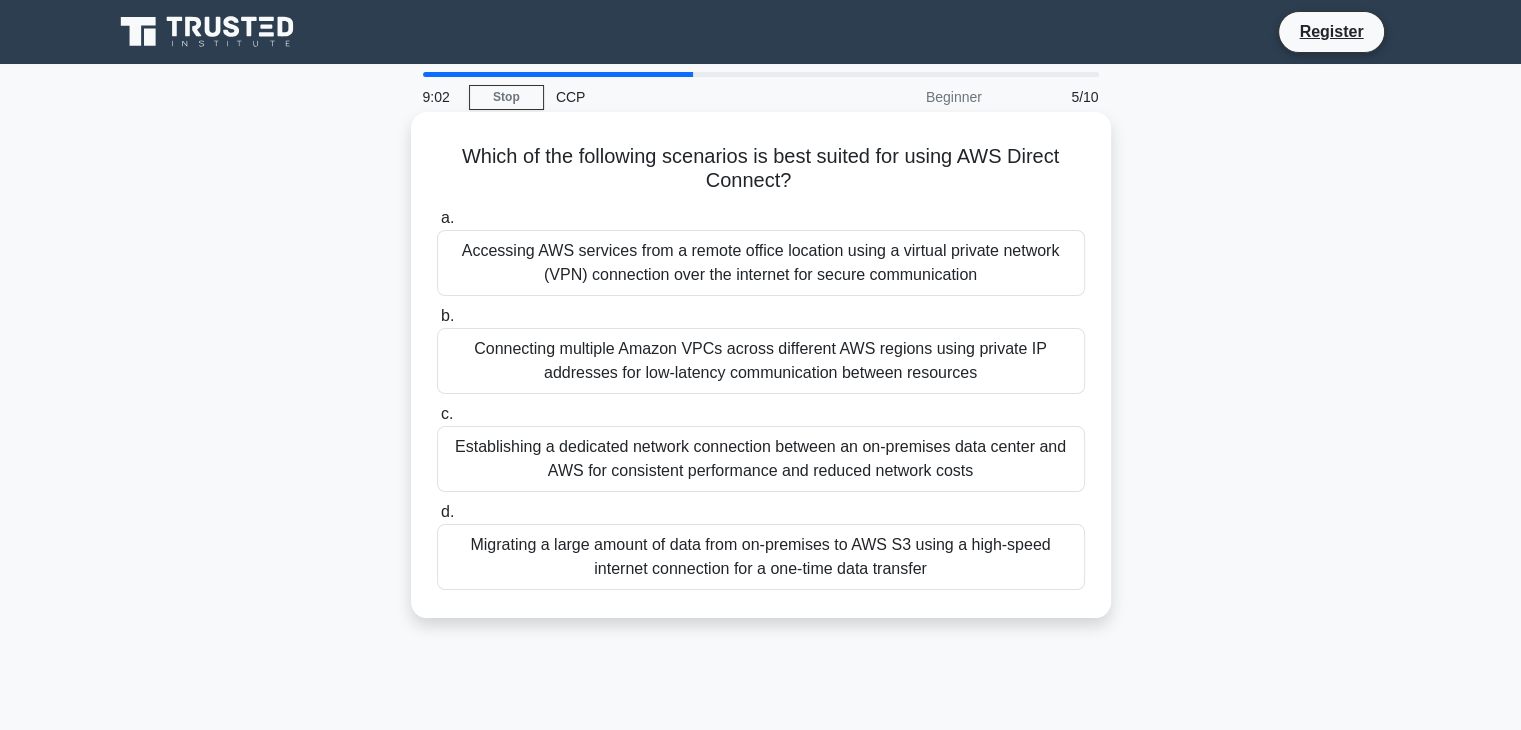 click on "Accessing AWS services from a remote office location using a virtual private network (VPN) connection over the internet for secure communication" at bounding box center (761, 263) 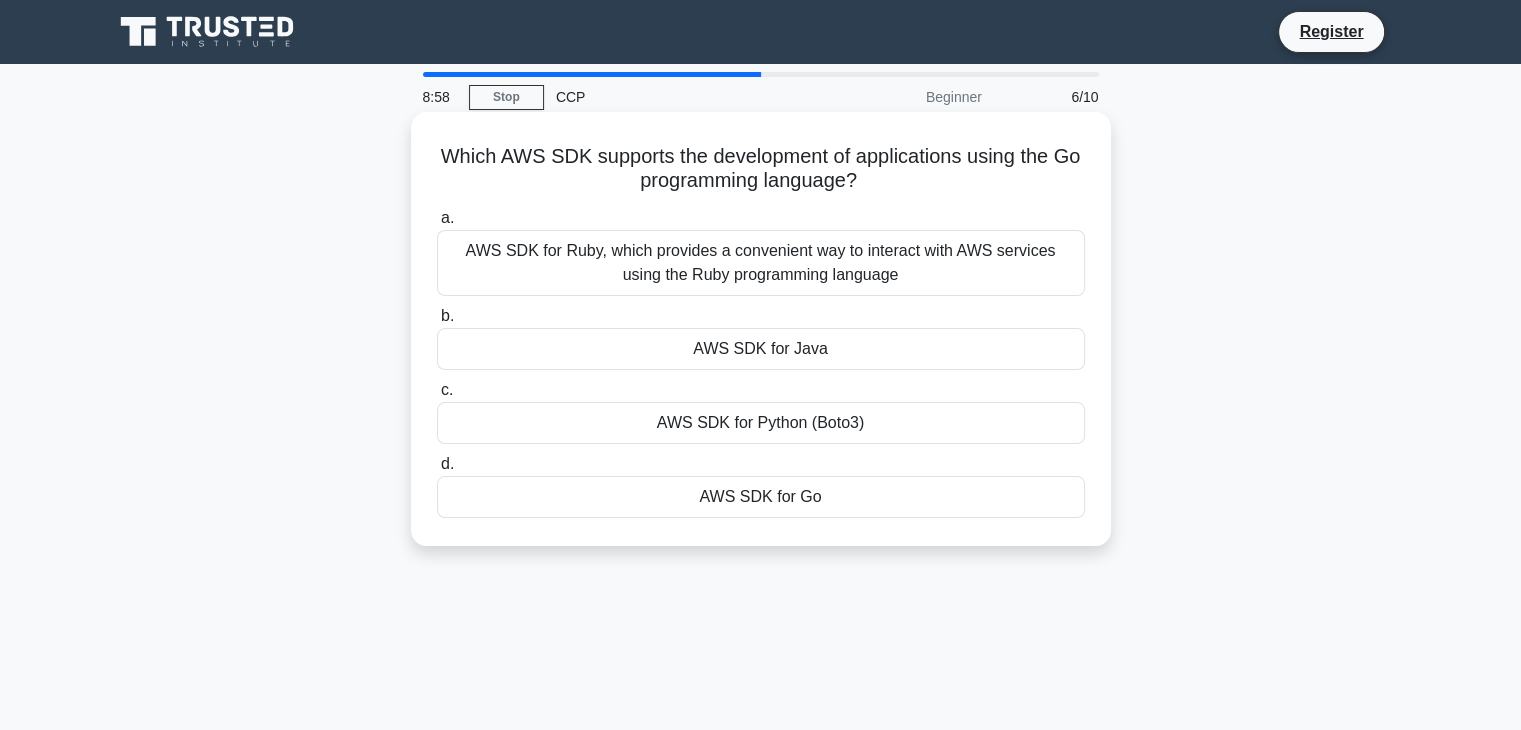 drag, startPoint x: 809, startPoint y: 164, endPoint x: 923, endPoint y: 180, distance: 115.11733 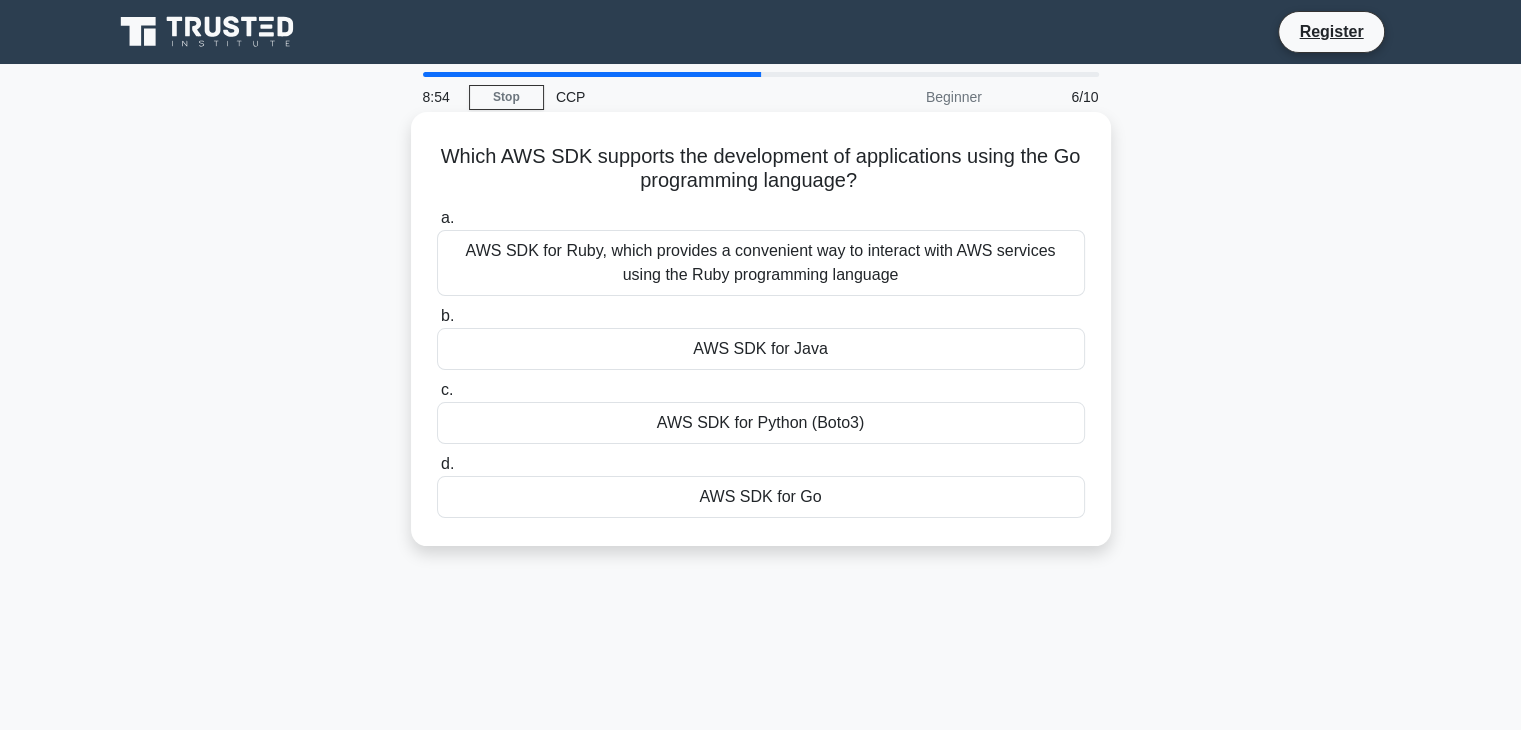 click on "AWS SDK for Go" at bounding box center (761, 497) 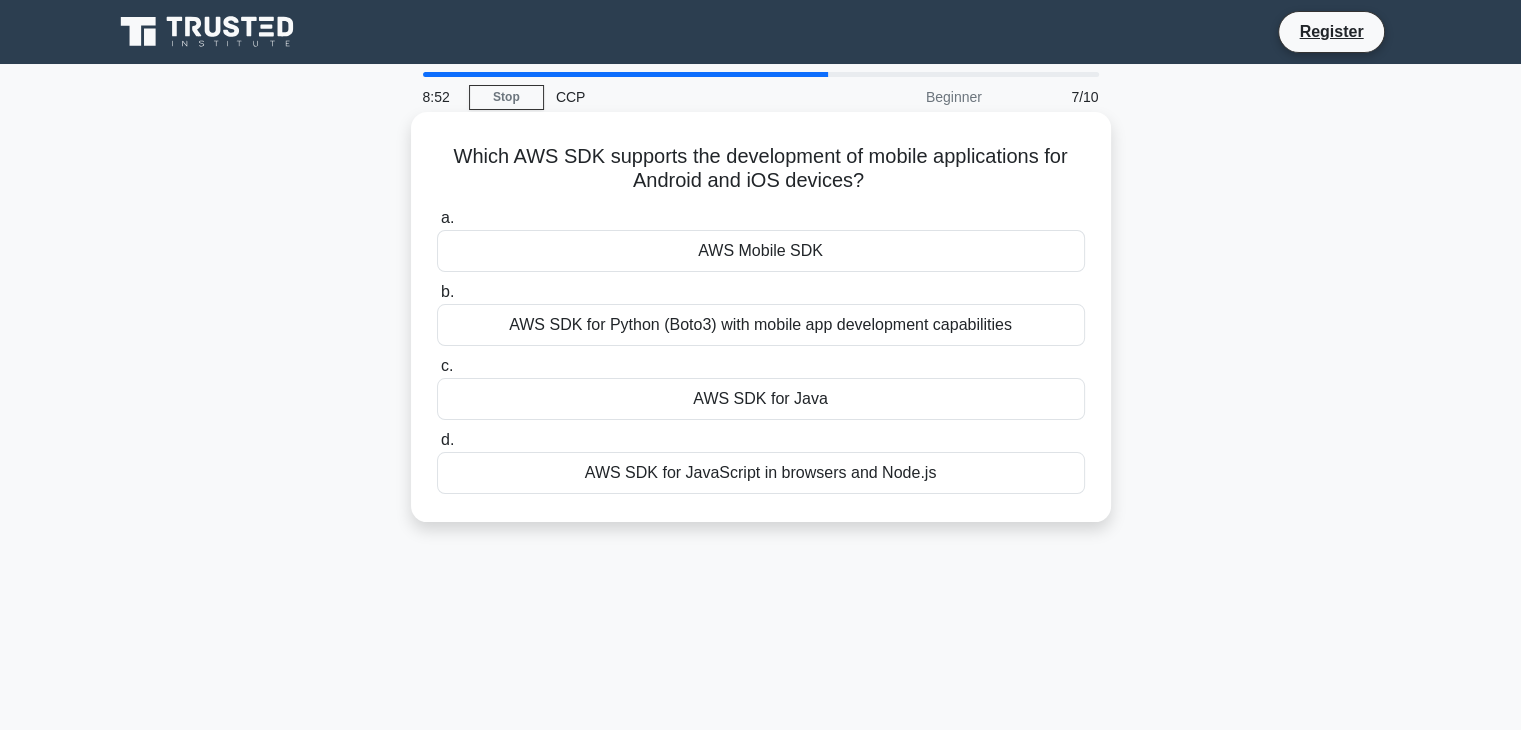 drag, startPoint x: 482, startPoint y: 153, endPoint x: 852, endPoint y: 193, distance: 372.15588 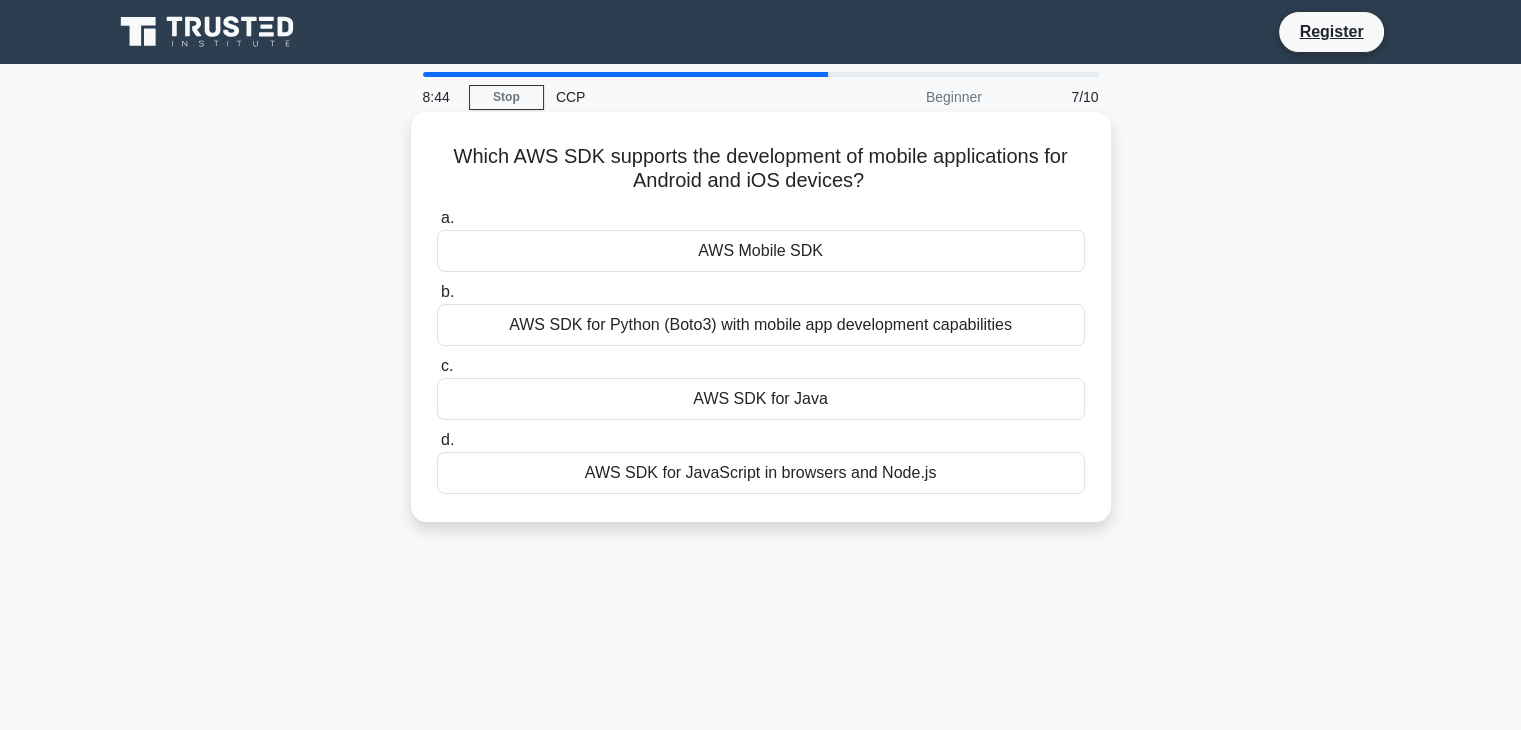 drag, startPoint x: 444, startPoint y: 152, endPoint x: 927, endPoint y: 181, distance: 483.8698 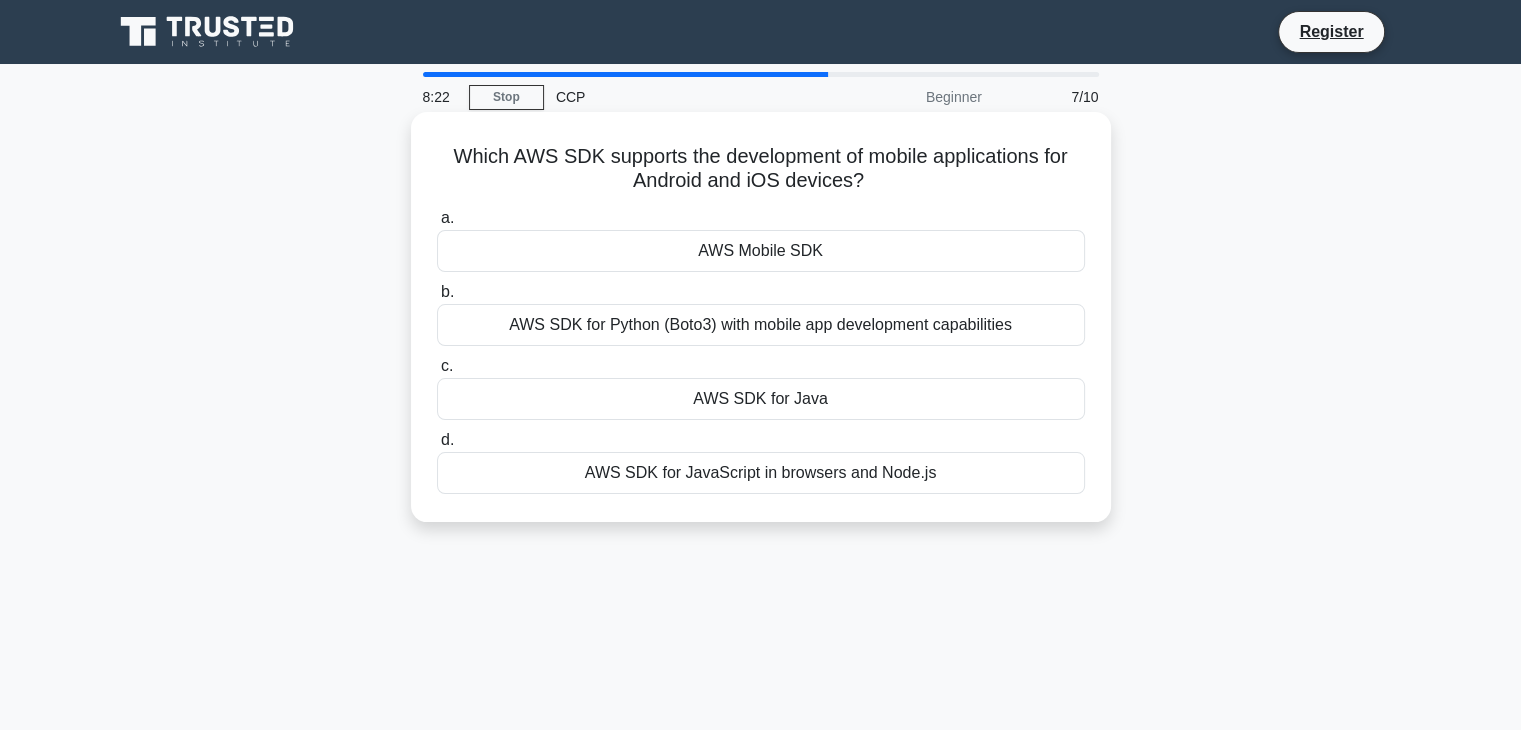 drag, startPoint x: 796, startPoint y: 258, endPoint x: 846, endPoint y: 496, distance: 243.19539 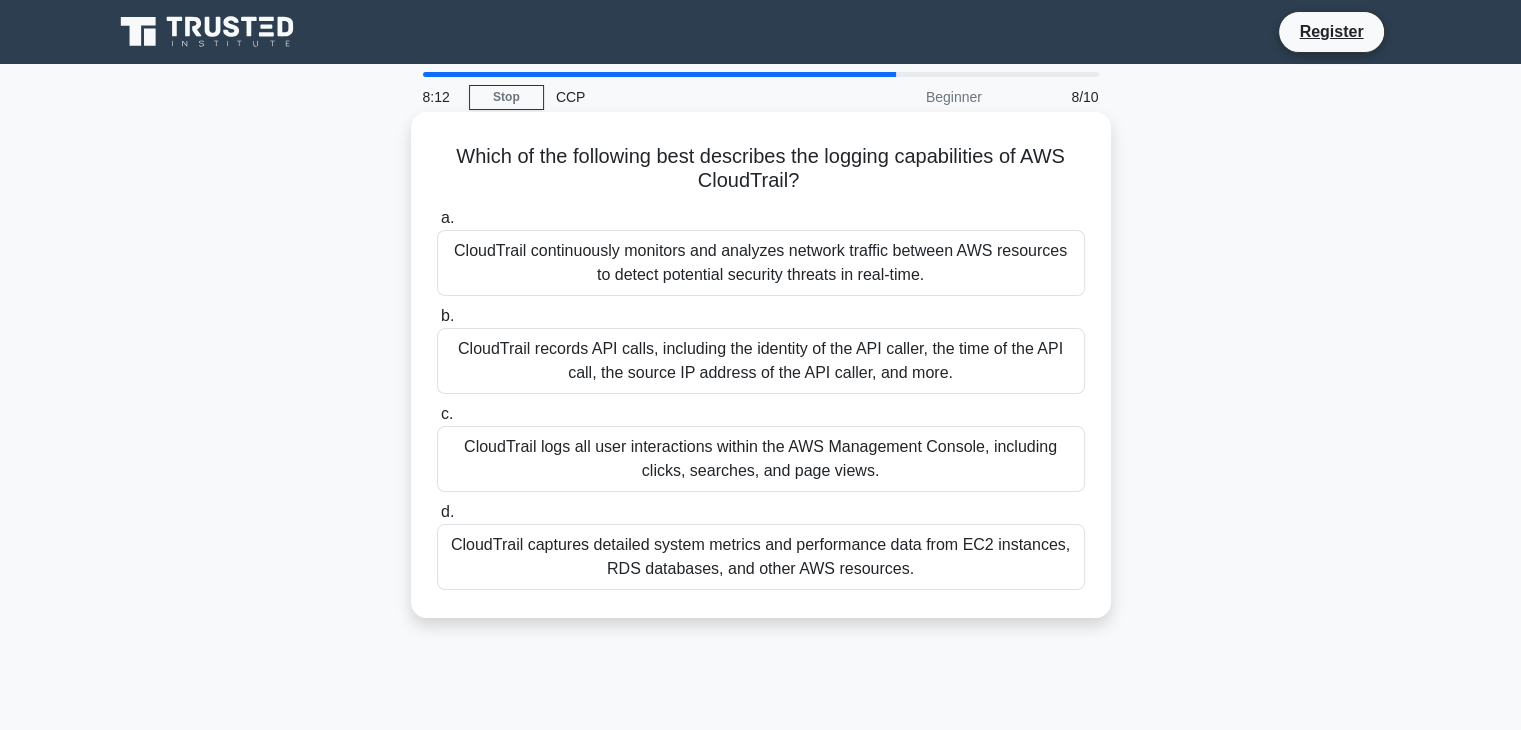 drag, startPoint x: 789, startPoint y: 481, endPoint x: 841, endPoint y: 604, distance: 133.54025 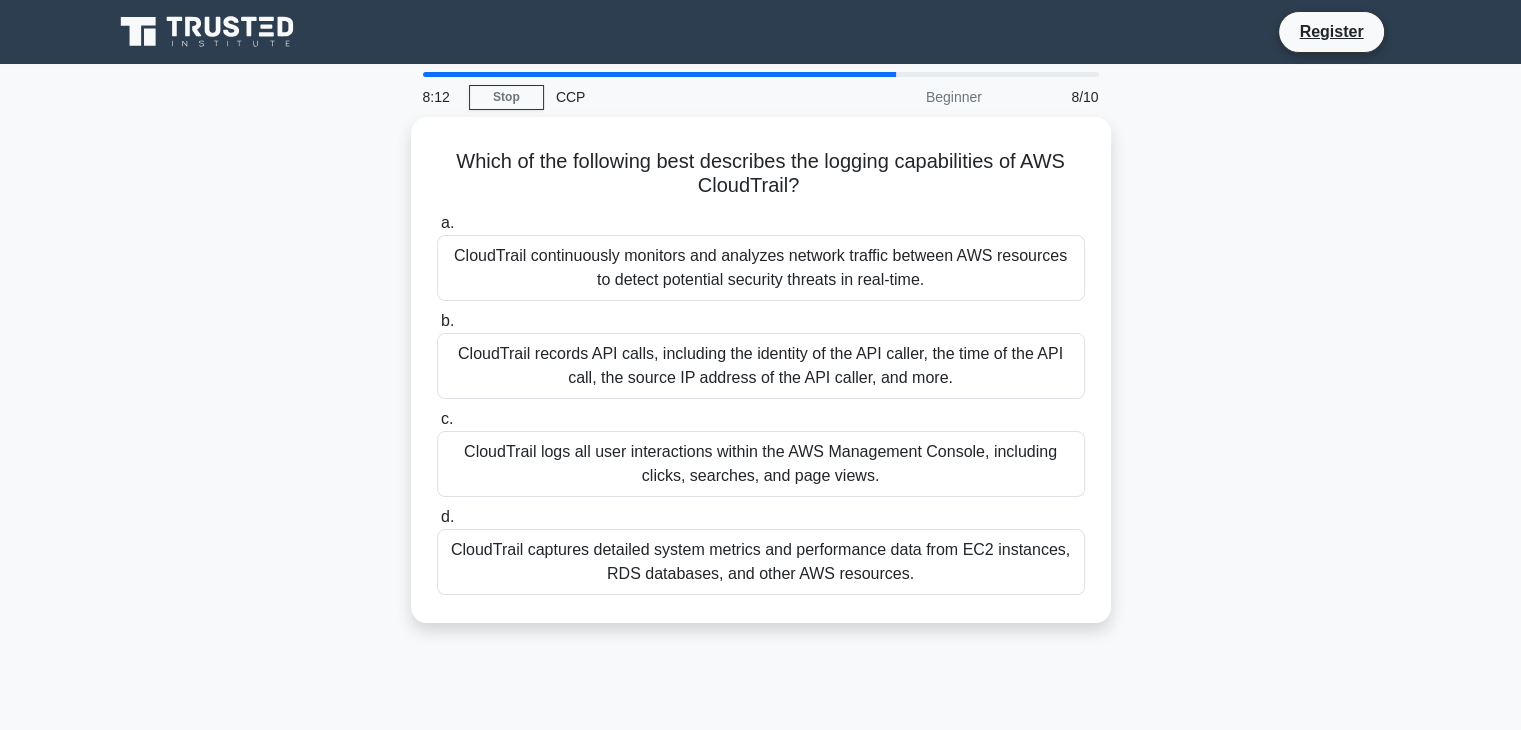click on "8:12
Stop
CCP
Beginner
8/10
Which of the following best describes the logging capabilities of AWS CloudTrail?
.spinner_0XTQ{transform-origin:center;animation:spinner_y6GP .75s linear infinite}@keyframes spinner_y6GP{100%{transform:rotate(360deg)}}
a.
b. c." at bounding box center (761, 572) 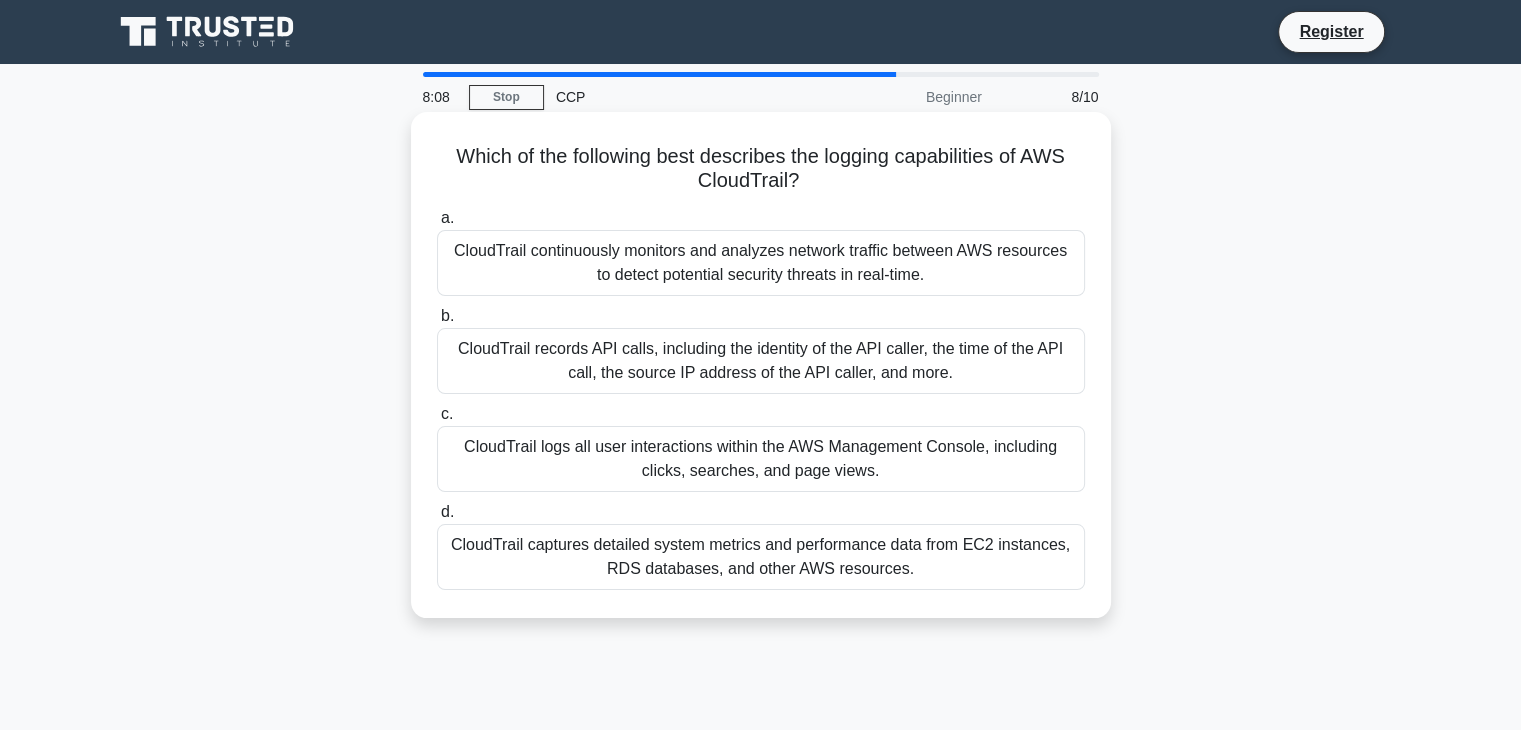 click on "CloudTrail captures detailed system metrics and performance data from EC2 instances, RDS databases, and other AWS resources." at bounding box center [761, 557] 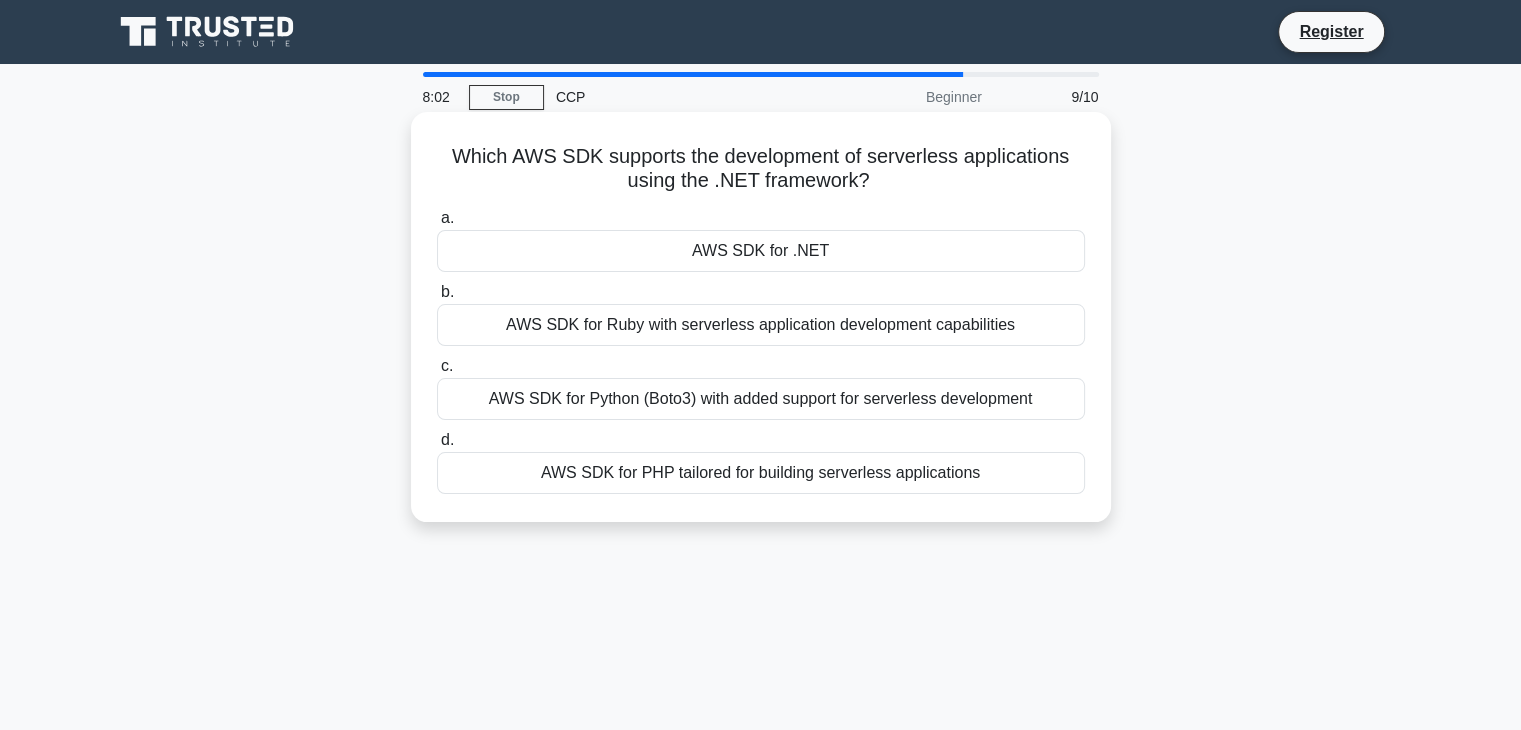 click on "AWS SDK for .NET" at bounding box center [761, 251] 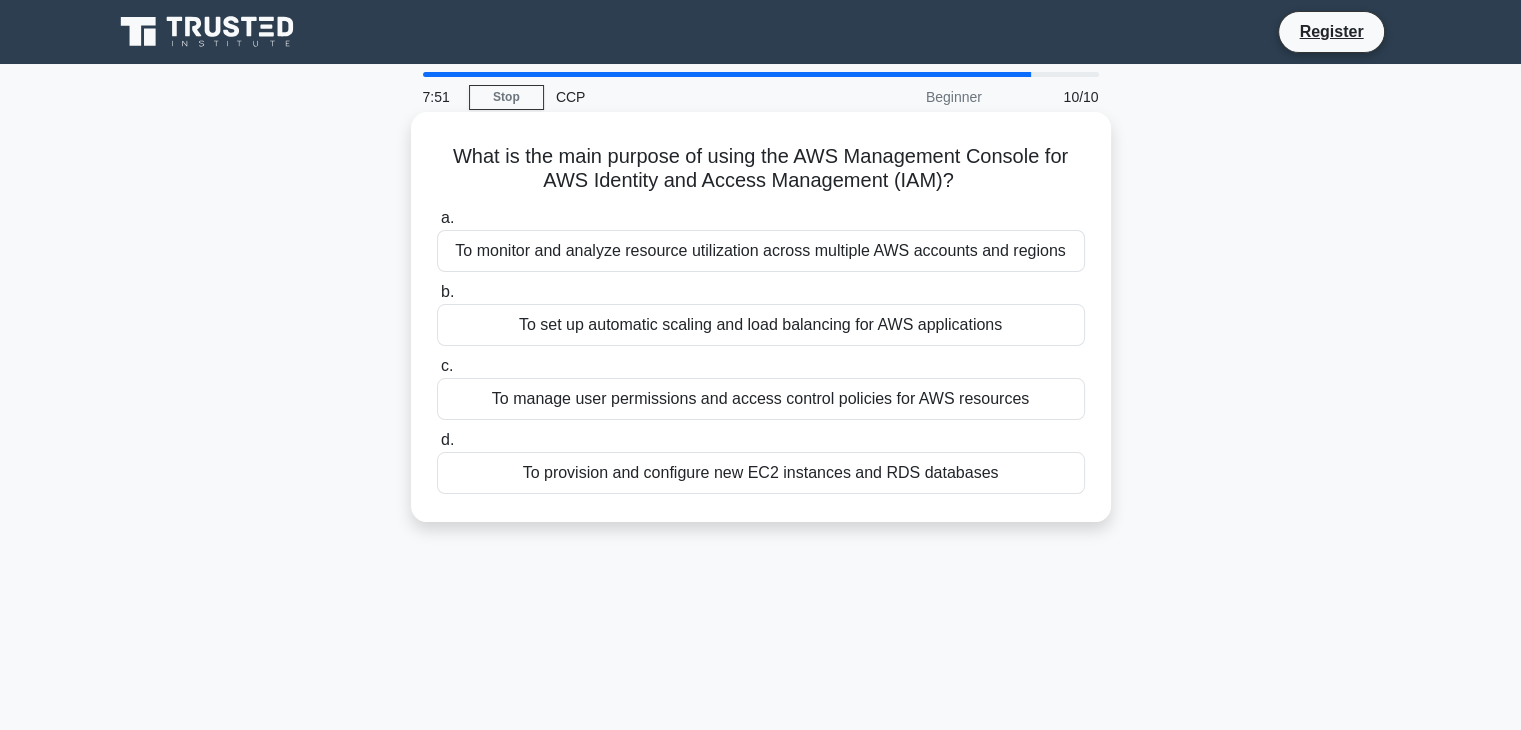 click on "To manage user permissions and access control policies for AWS resources" at bounding box center (761, 399) 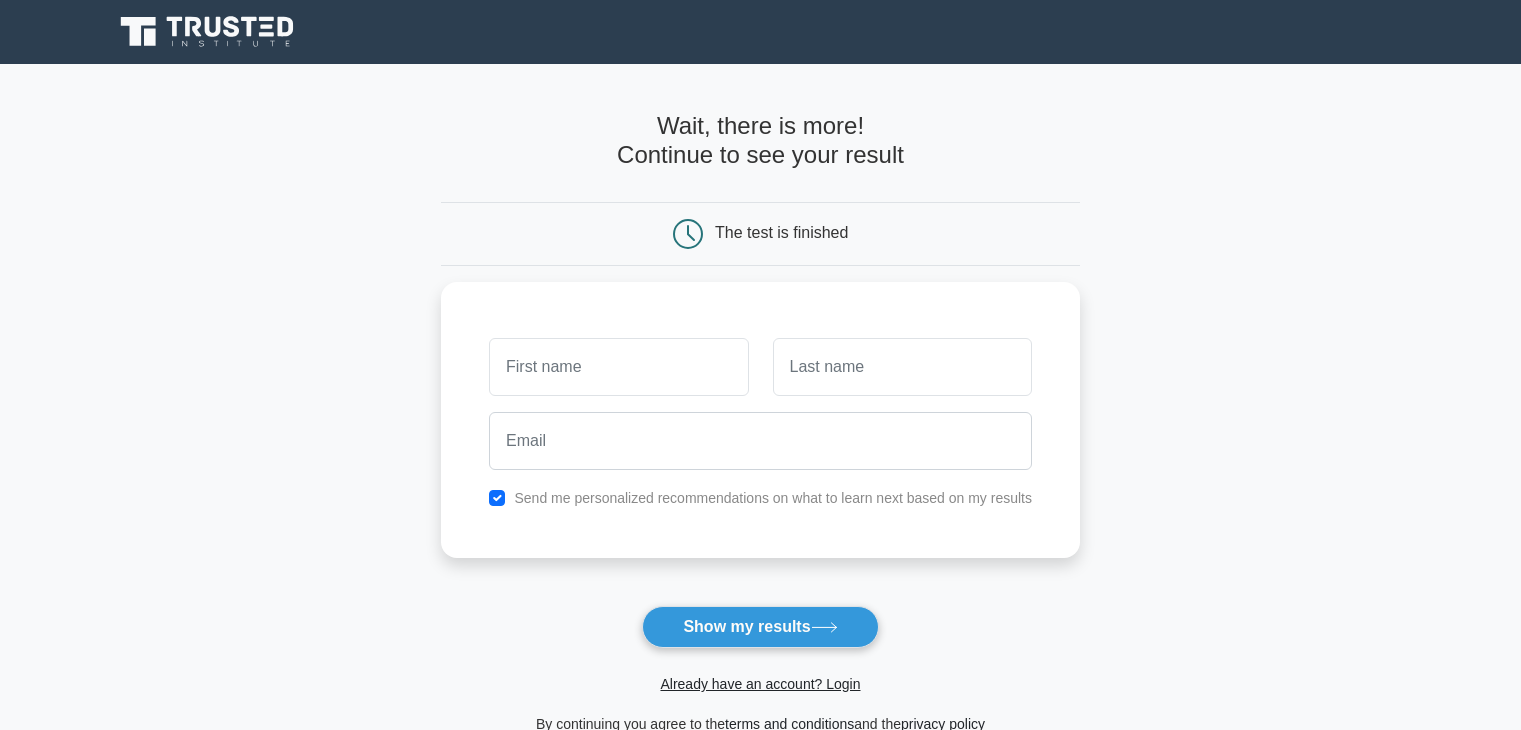 scroll, scrollTop: 0, scrollLeft: 0, axis: both 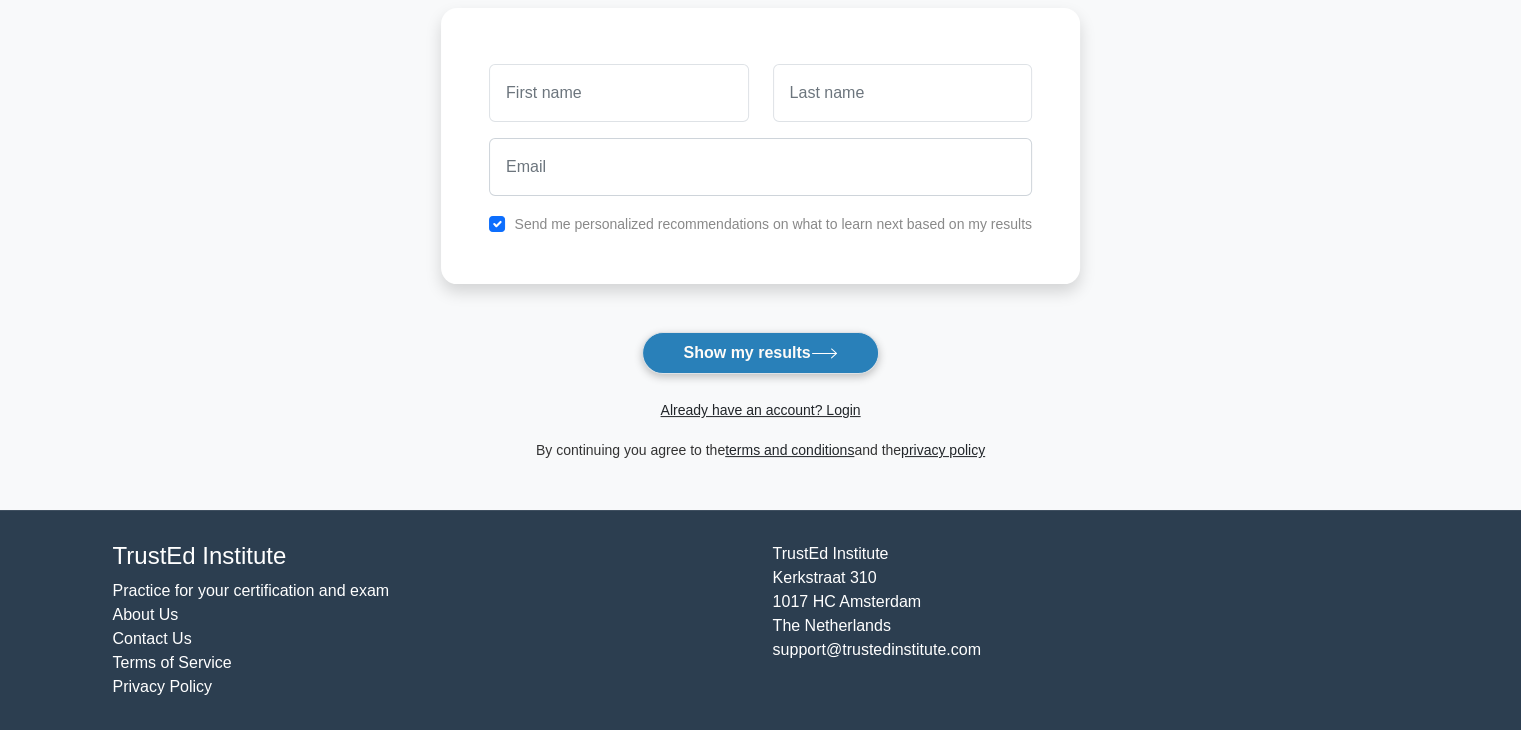 click on "Show my results" at bounding box center [760, 353] 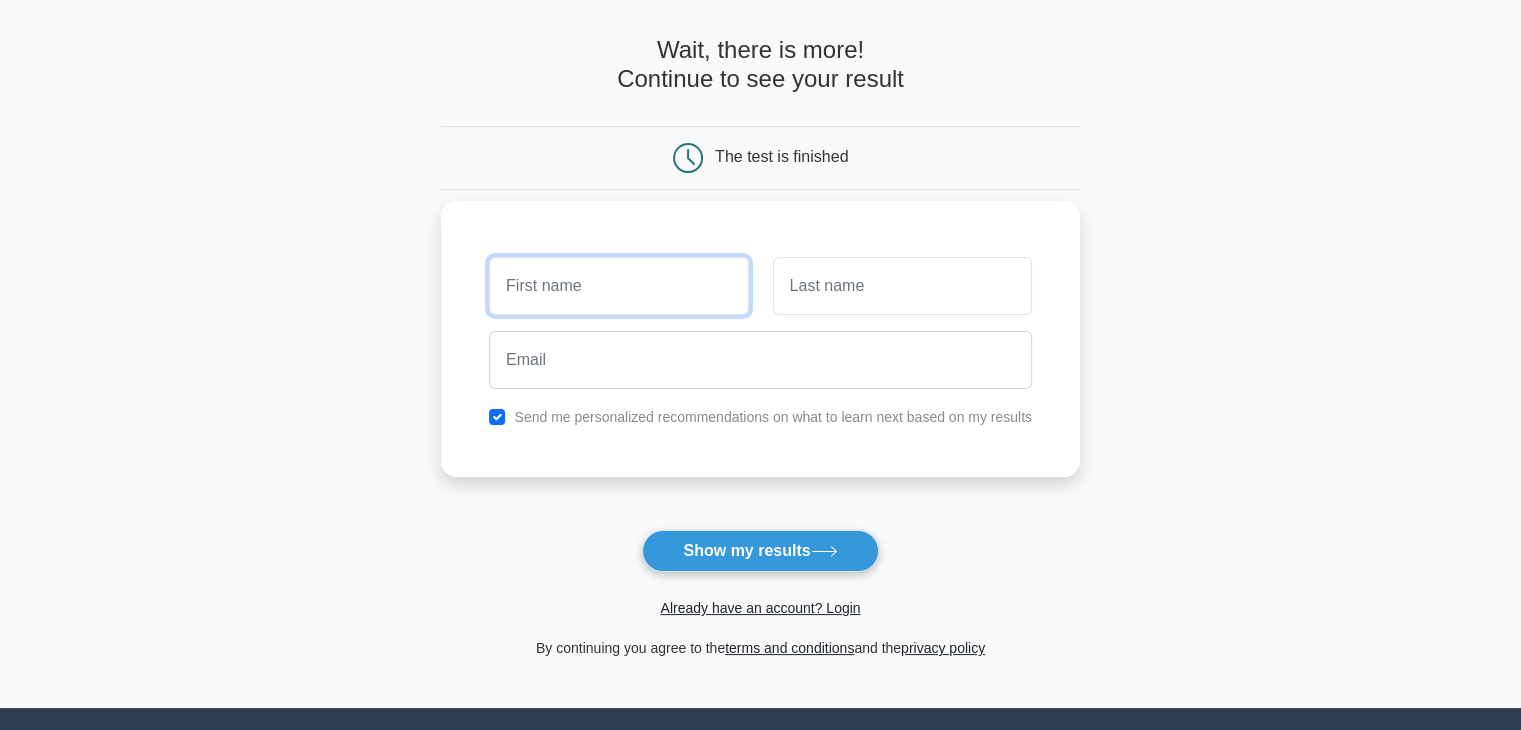scroll, scrollTop: 74, scrollLeft: 0, axis: vertical 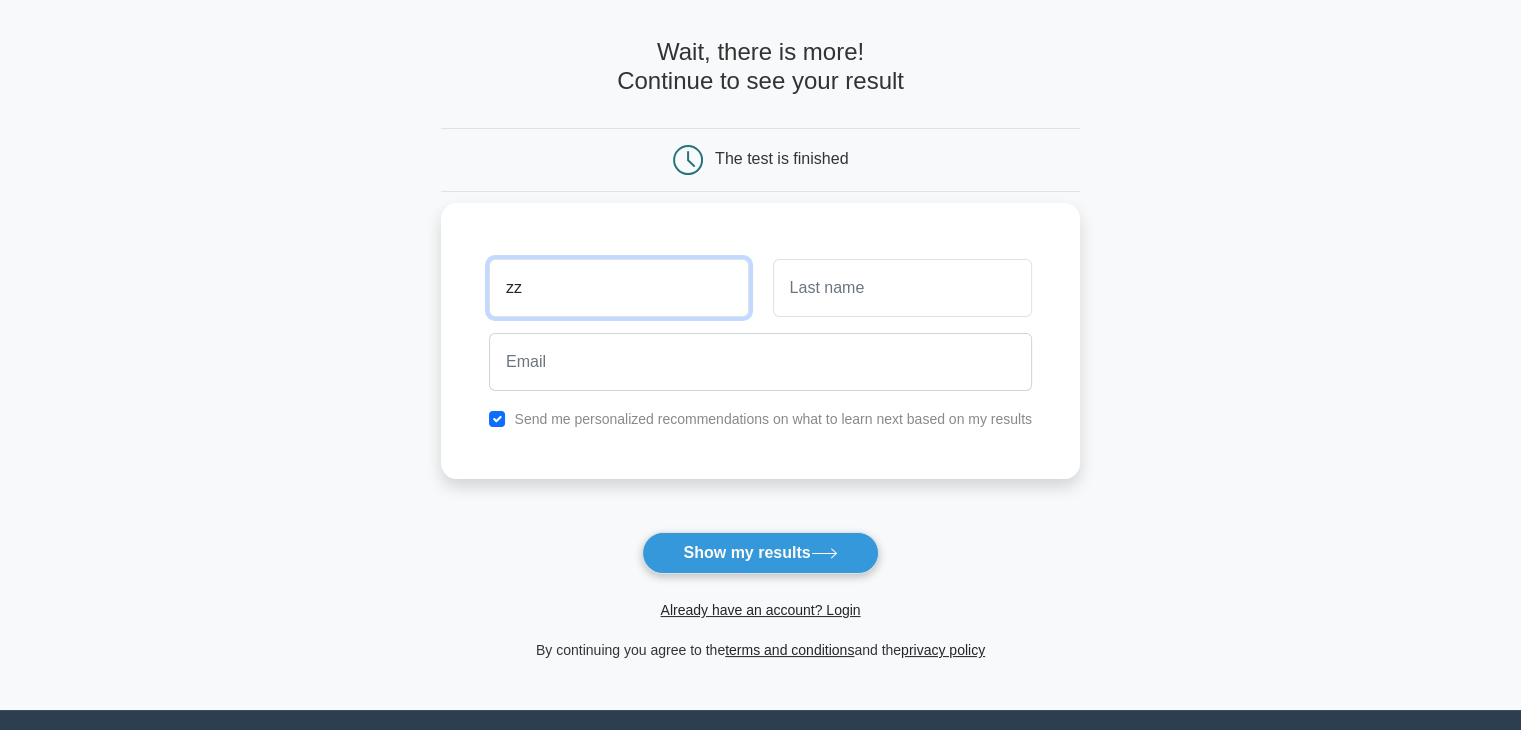 type on "zz" 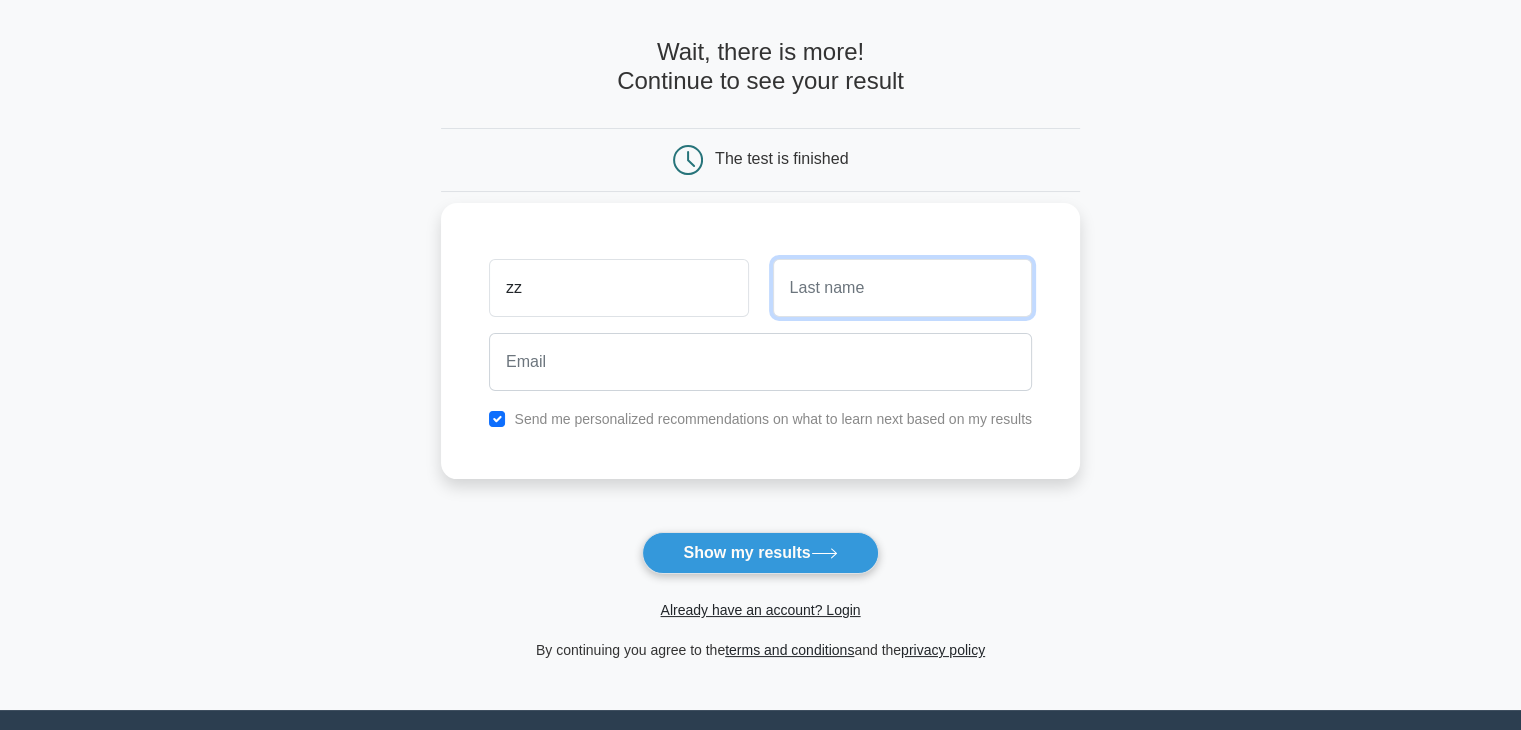click at bounding box center [902, 288] 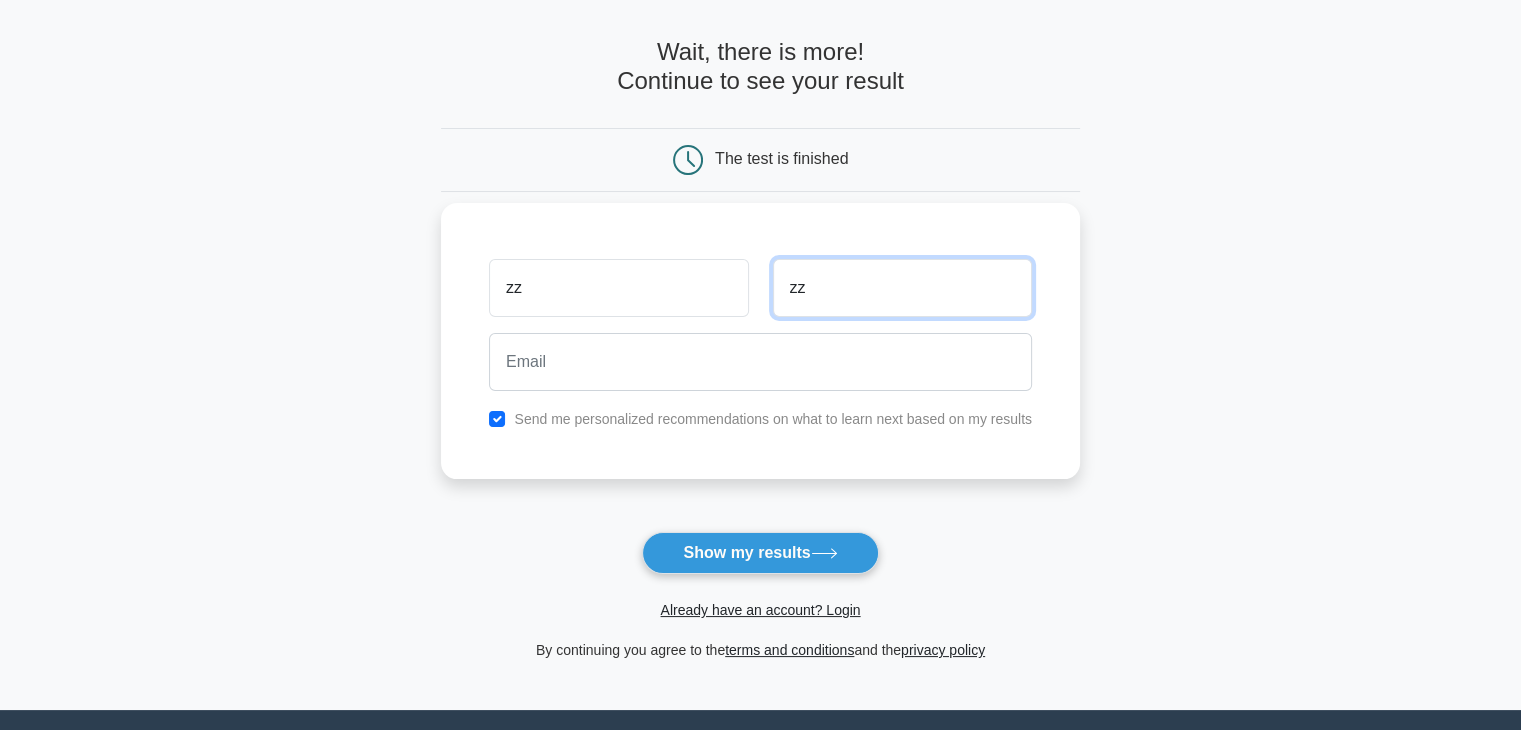 type on "zz" 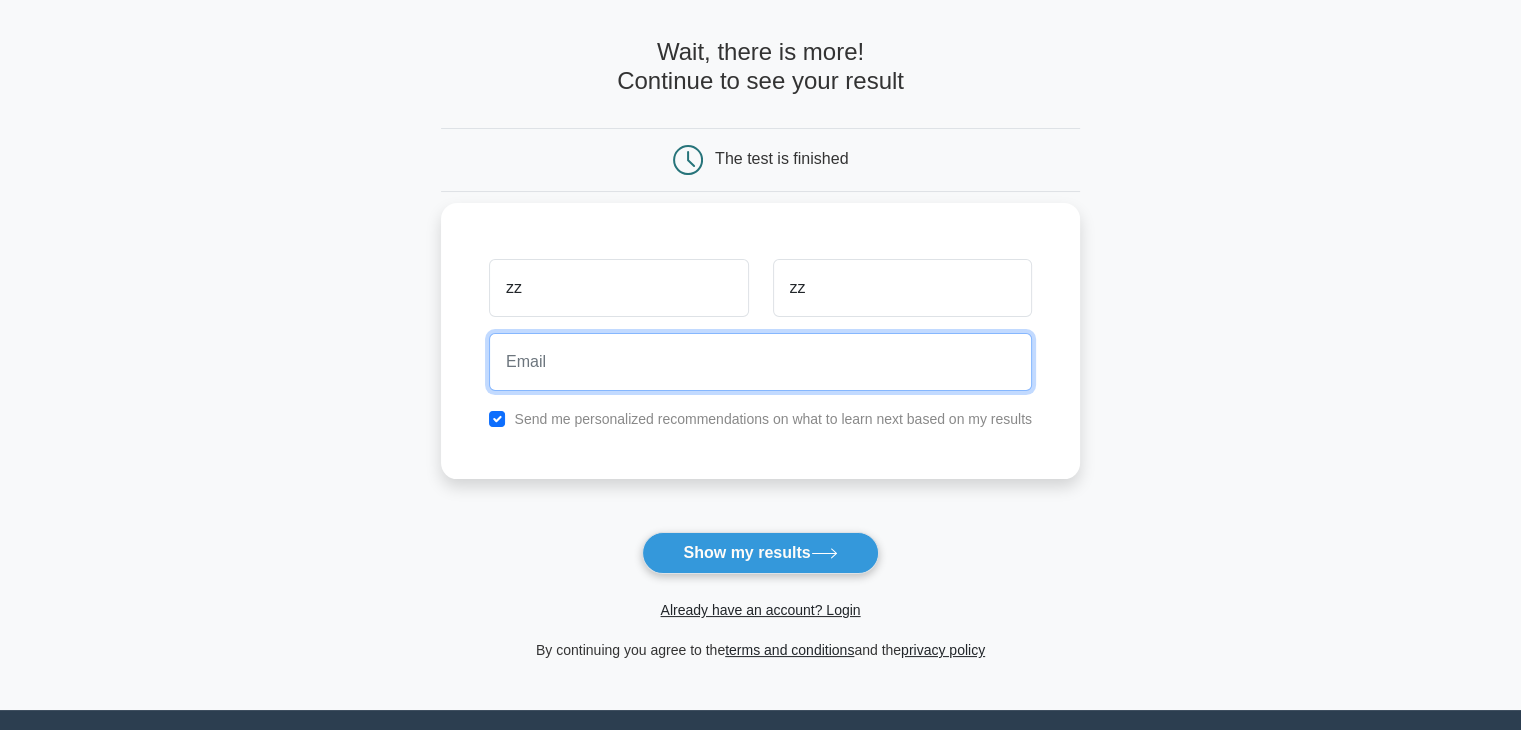 click at bounding box center (760, 362) 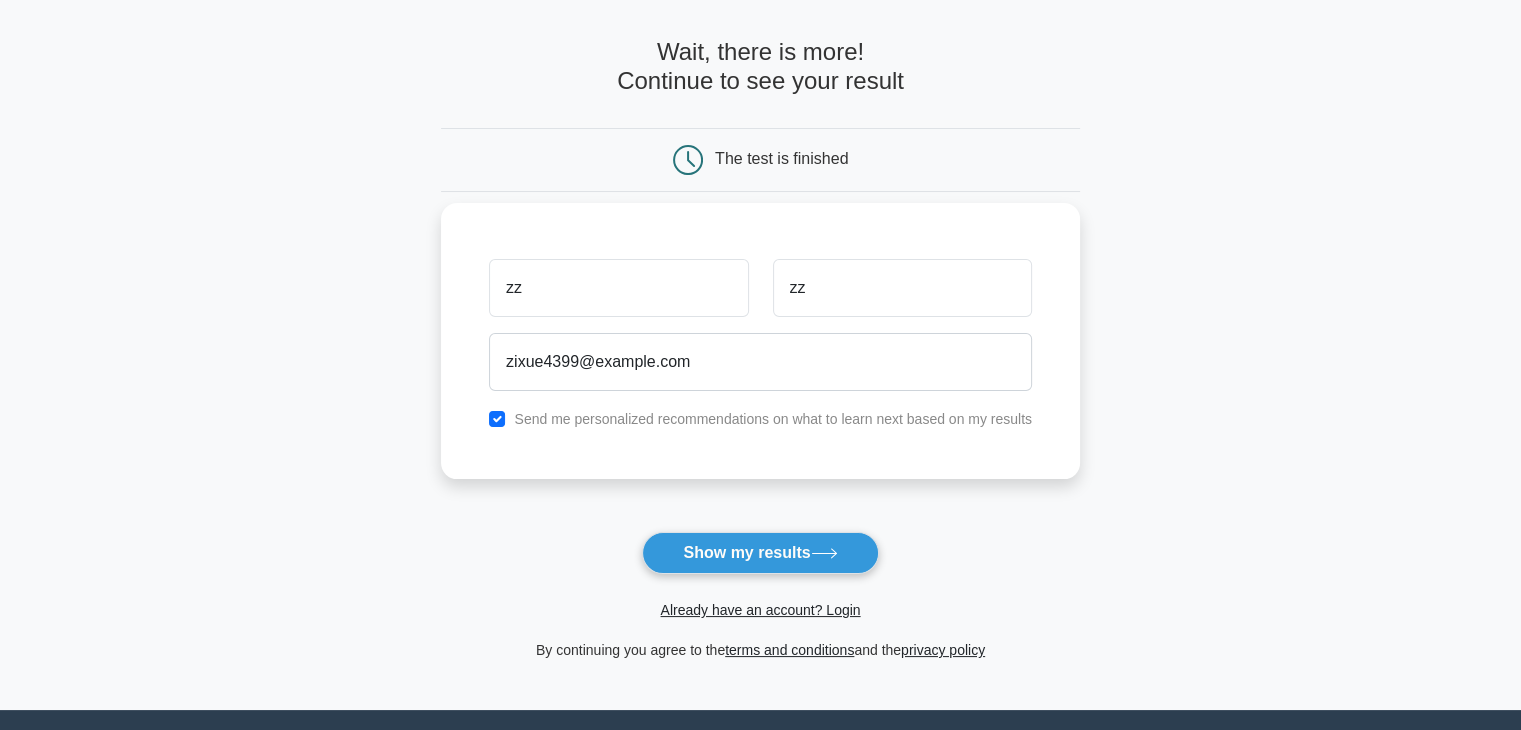click on "Send me personalized recommendations on what to learn next based on my results" at bounding box center [773, 419] 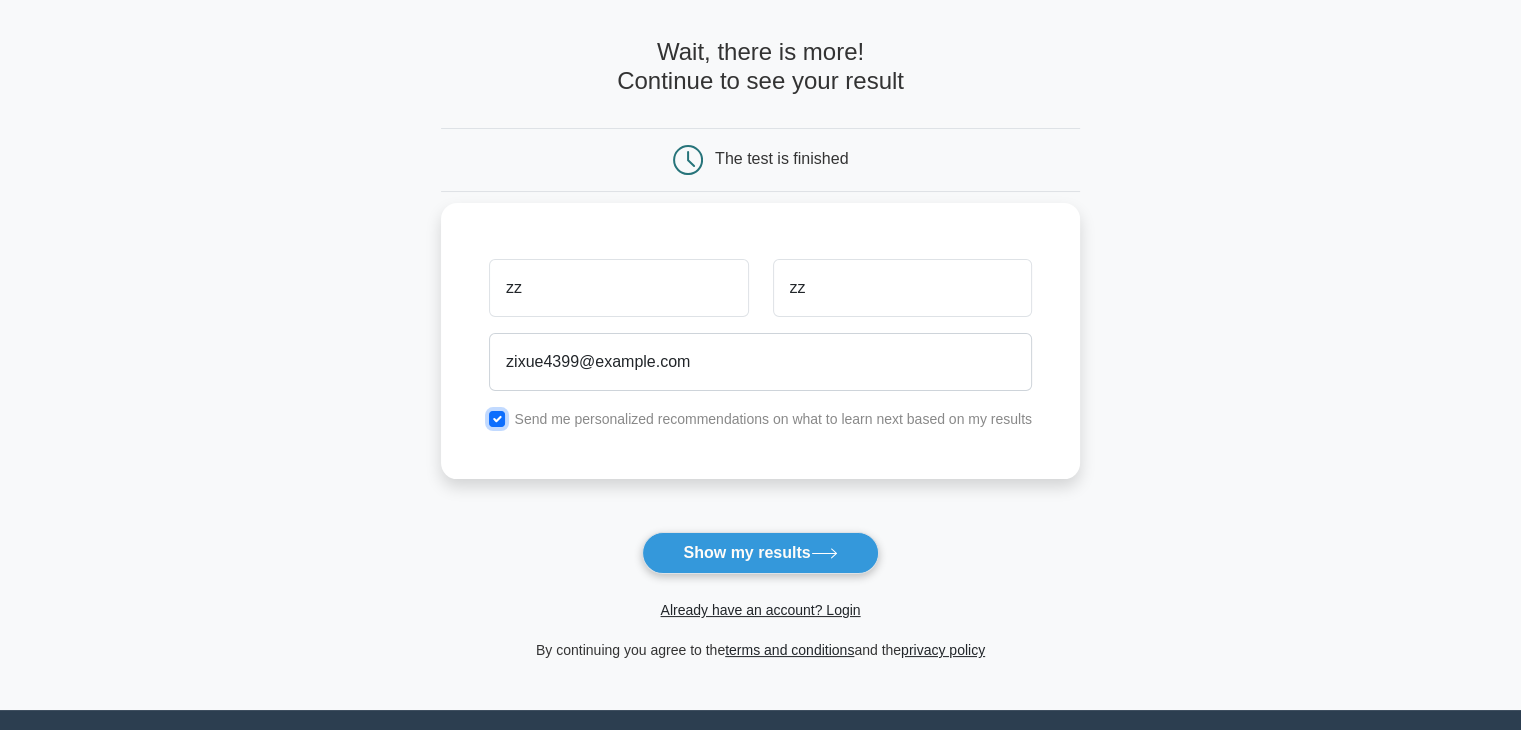 click at bounding box center (497, 419) 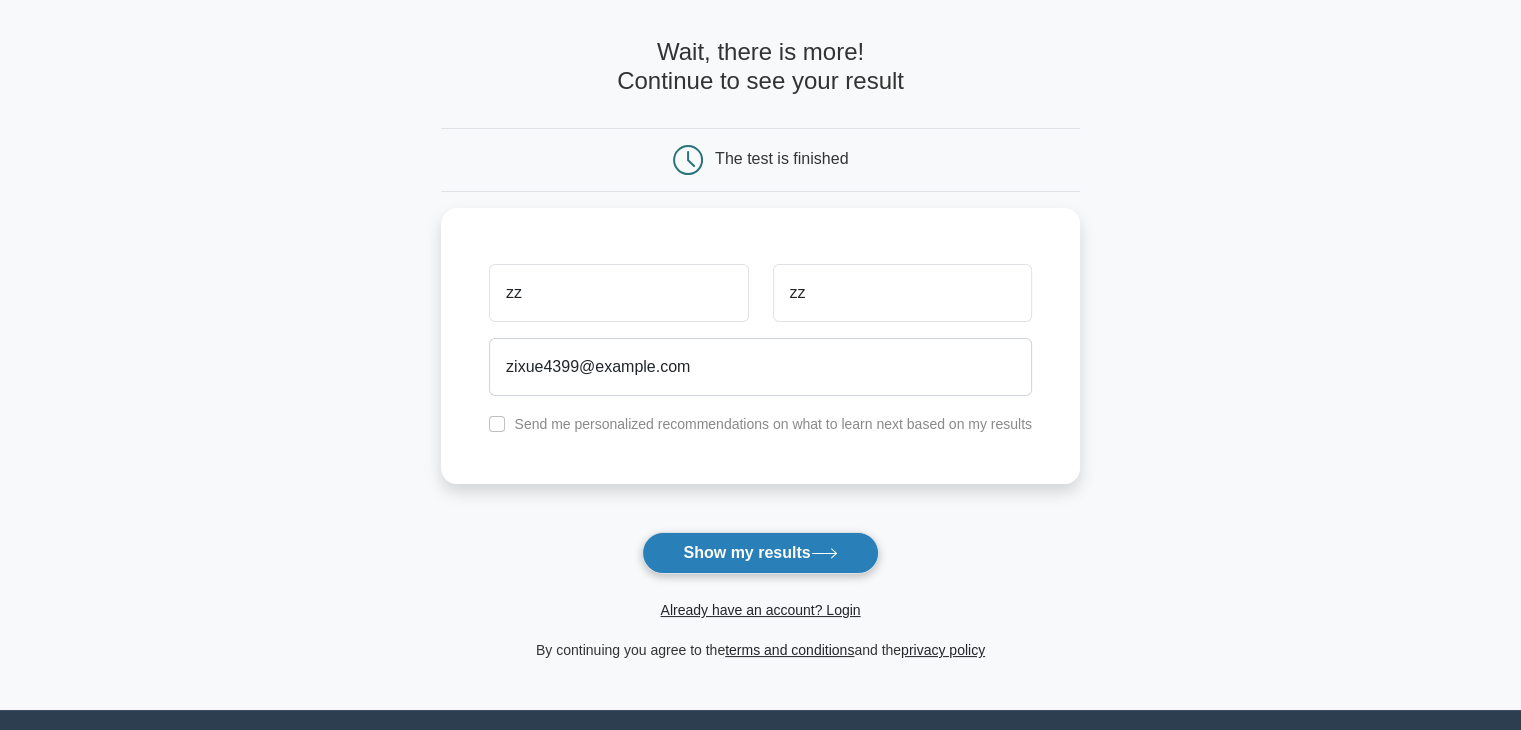 click on "Show my results" at bounding box center [760, 553] 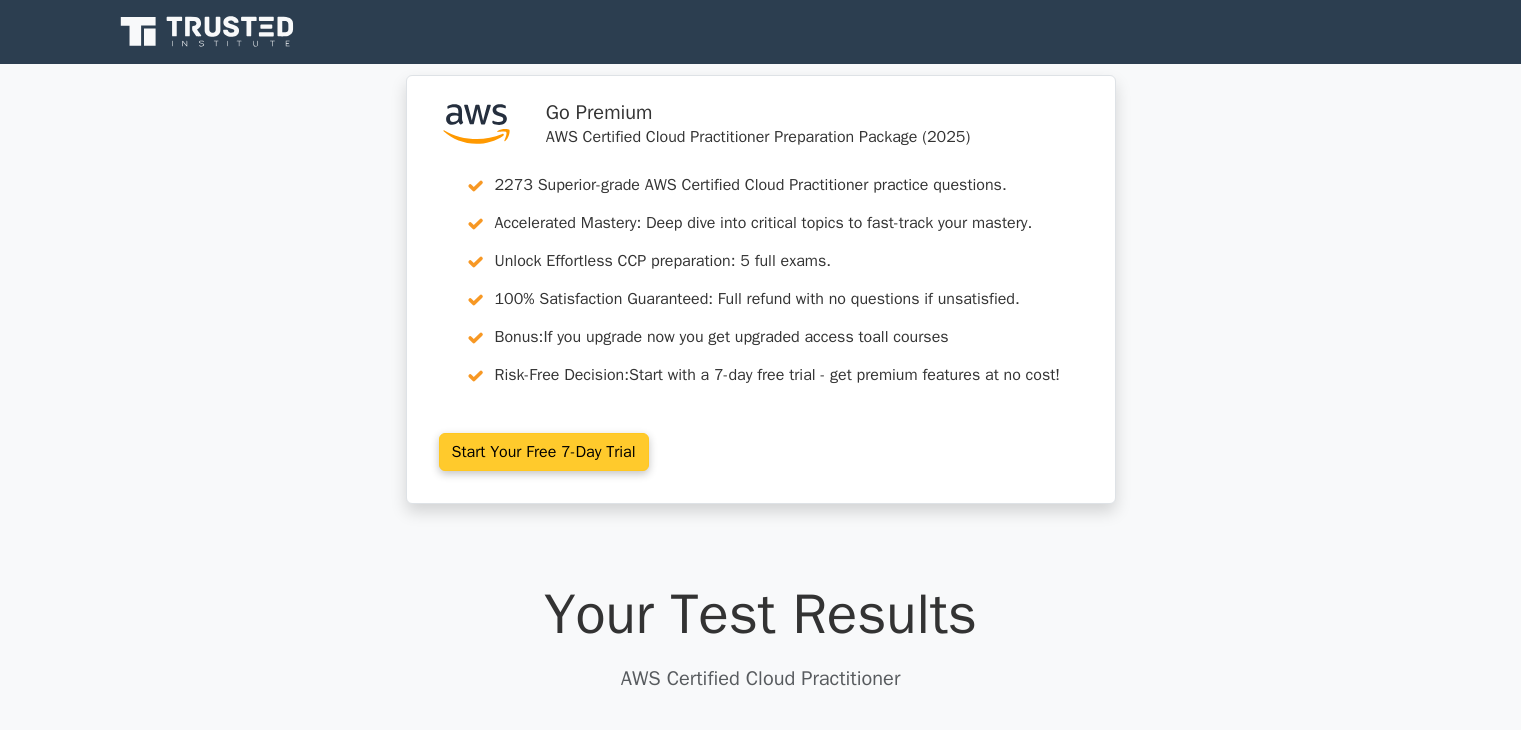 scroll, scrollTop: 0, scrollLeft: 0, axis: both 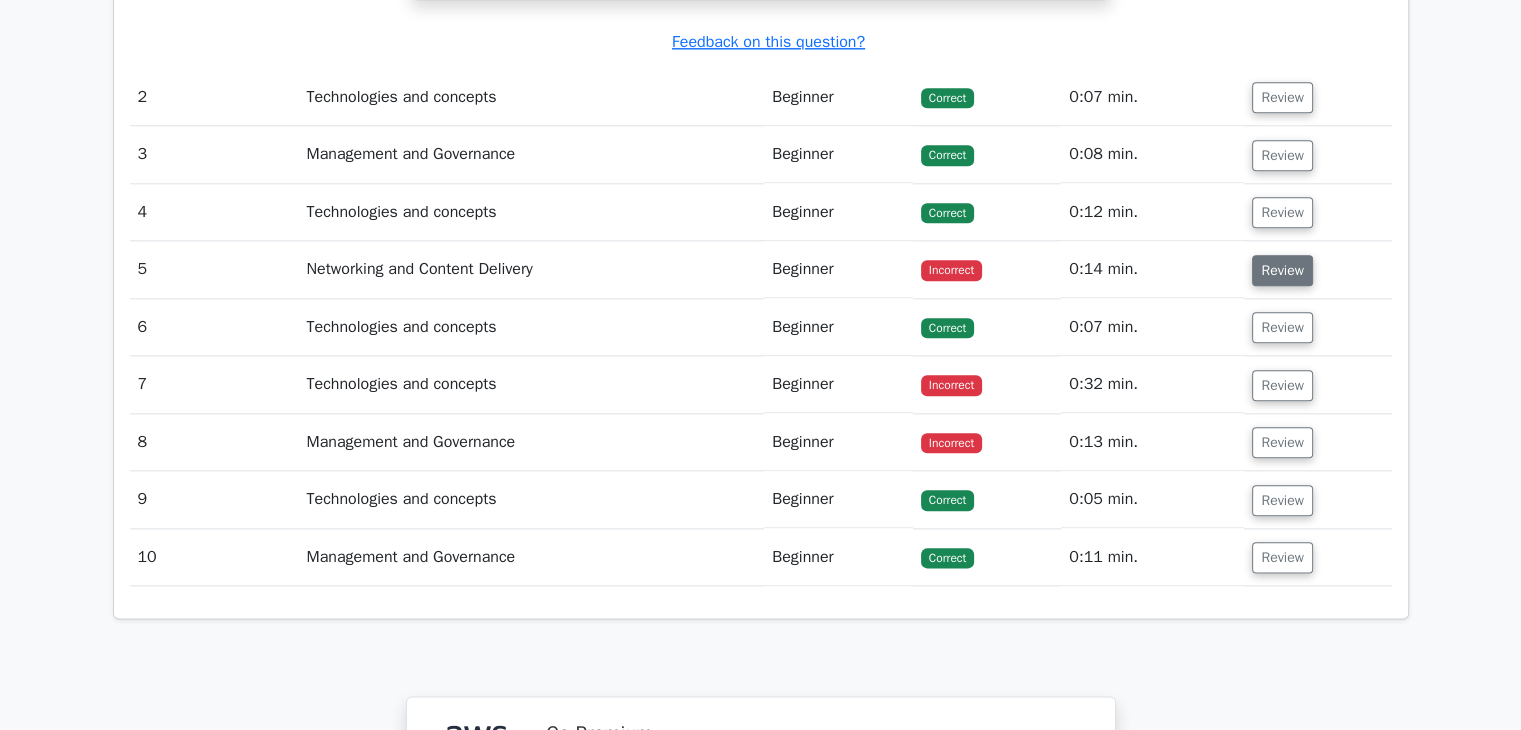 click on "Review" at bounding box center (1282, 270) 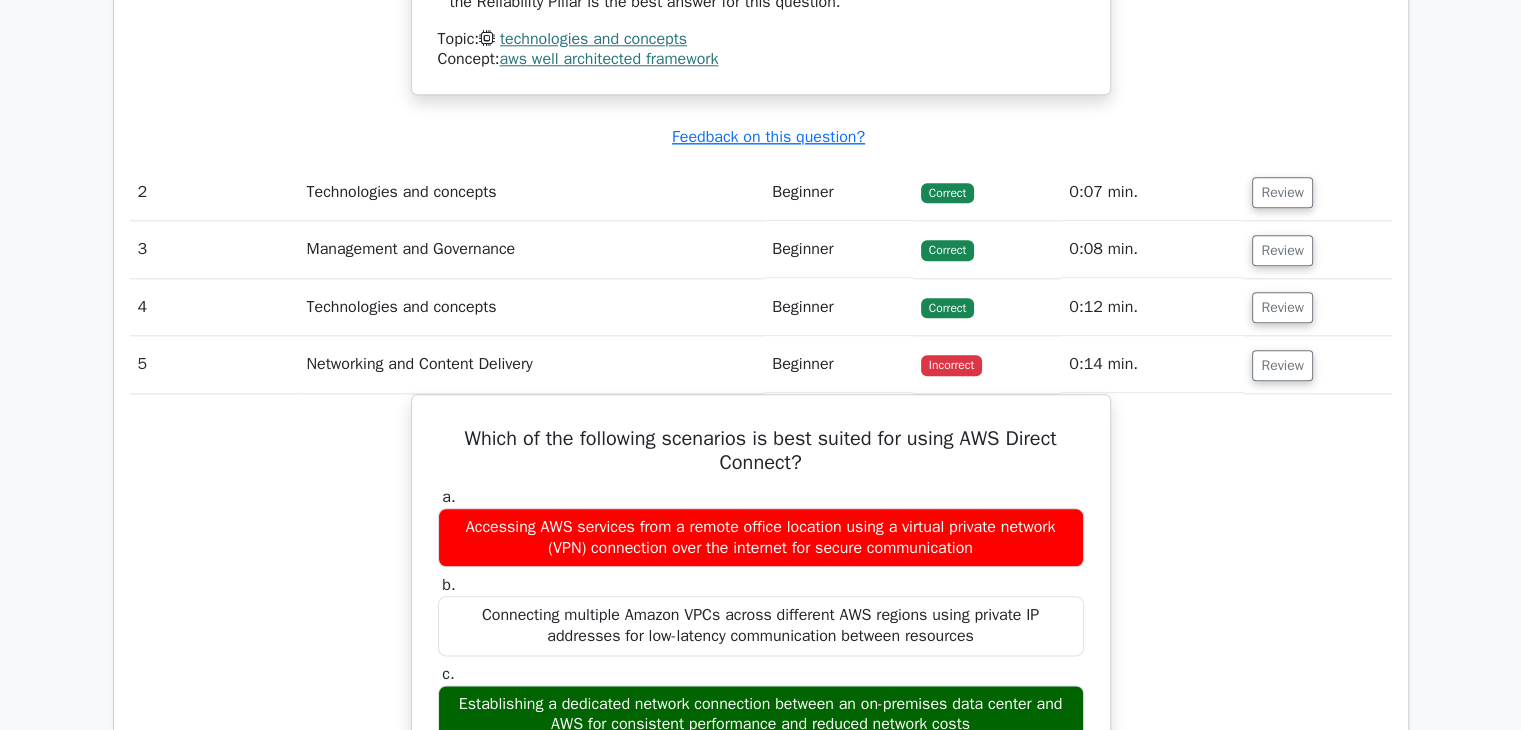 scroll, scrollTop: 2200, scrollLeft: 0, axis: vertical 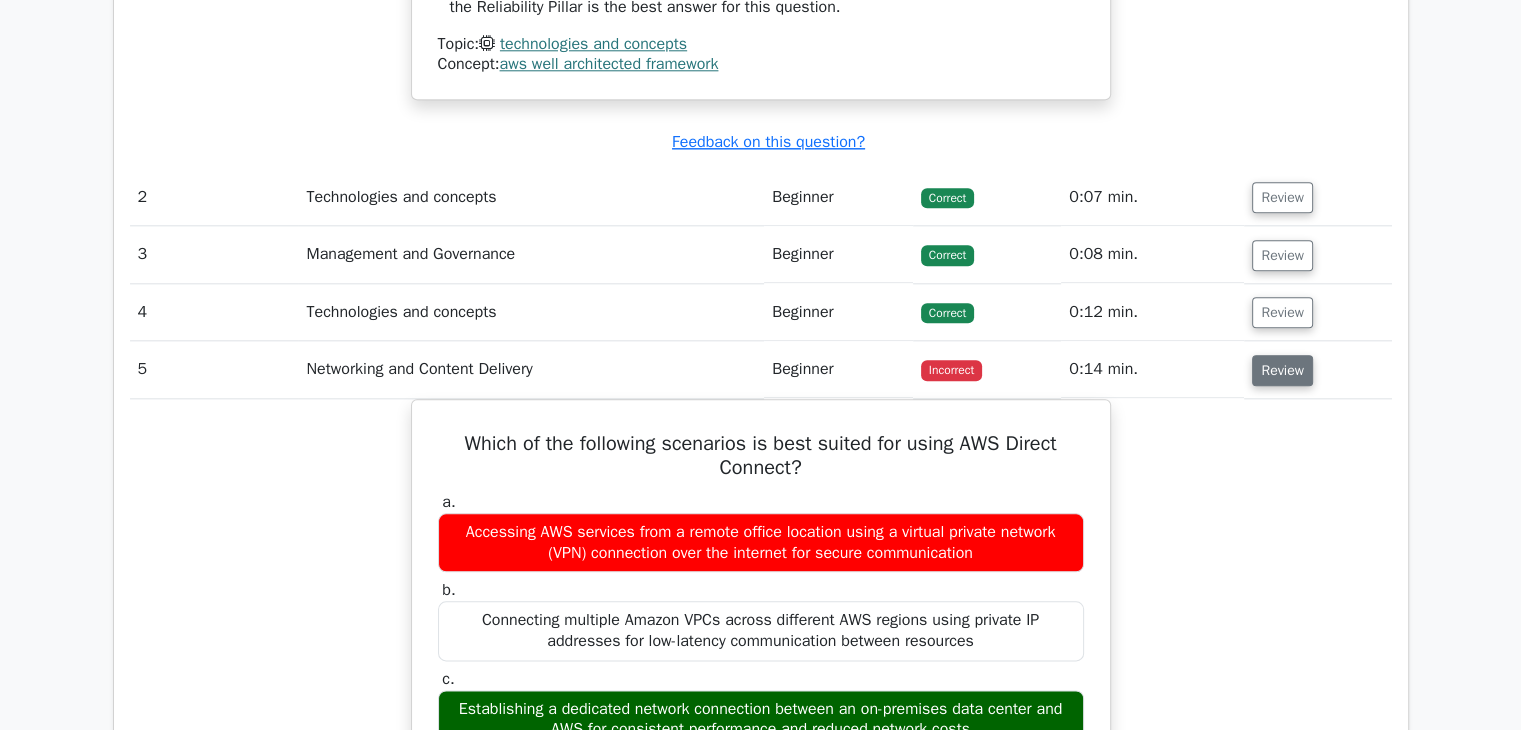 click on "Review" at bounding box center (1282, 370) 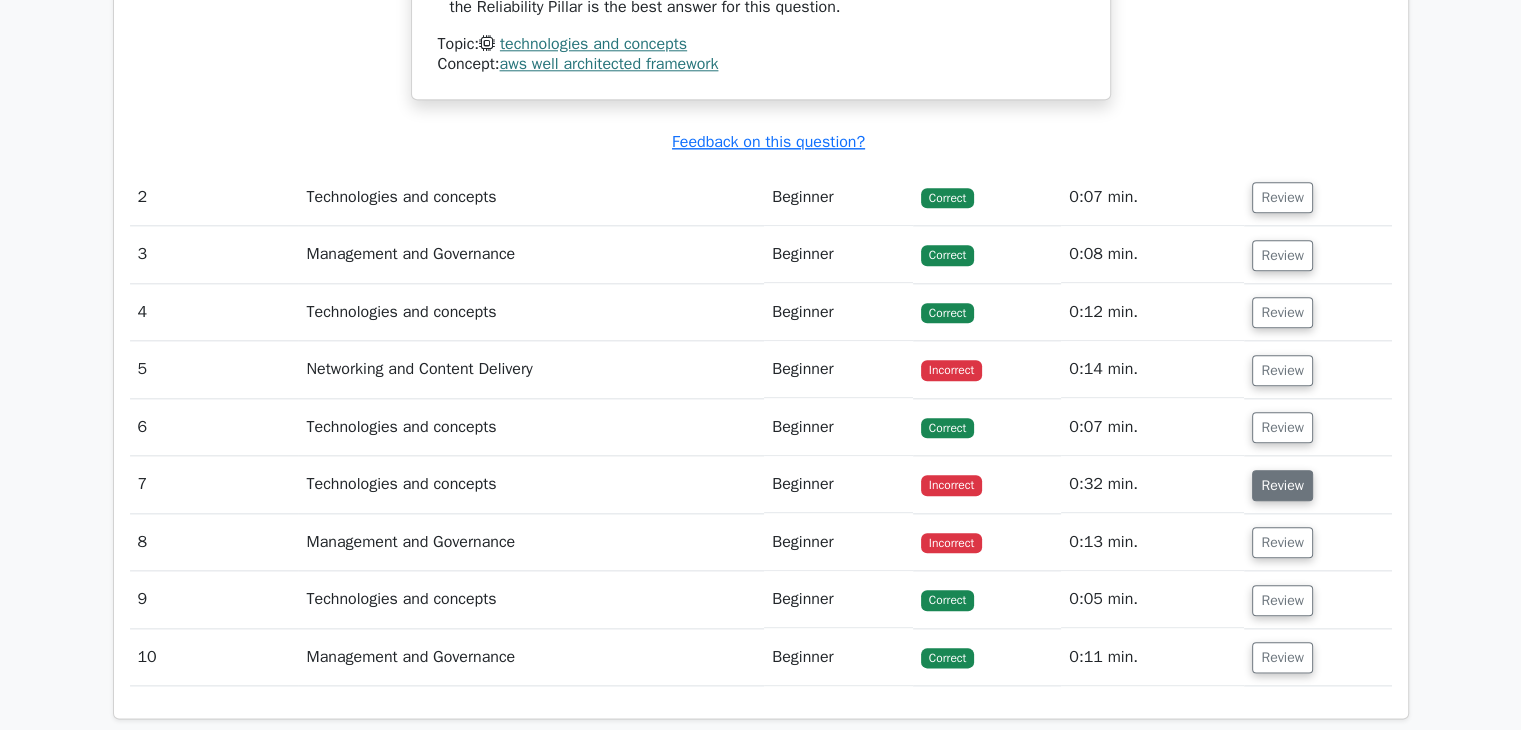 click on "Review" at bounding box center (1282, 485) 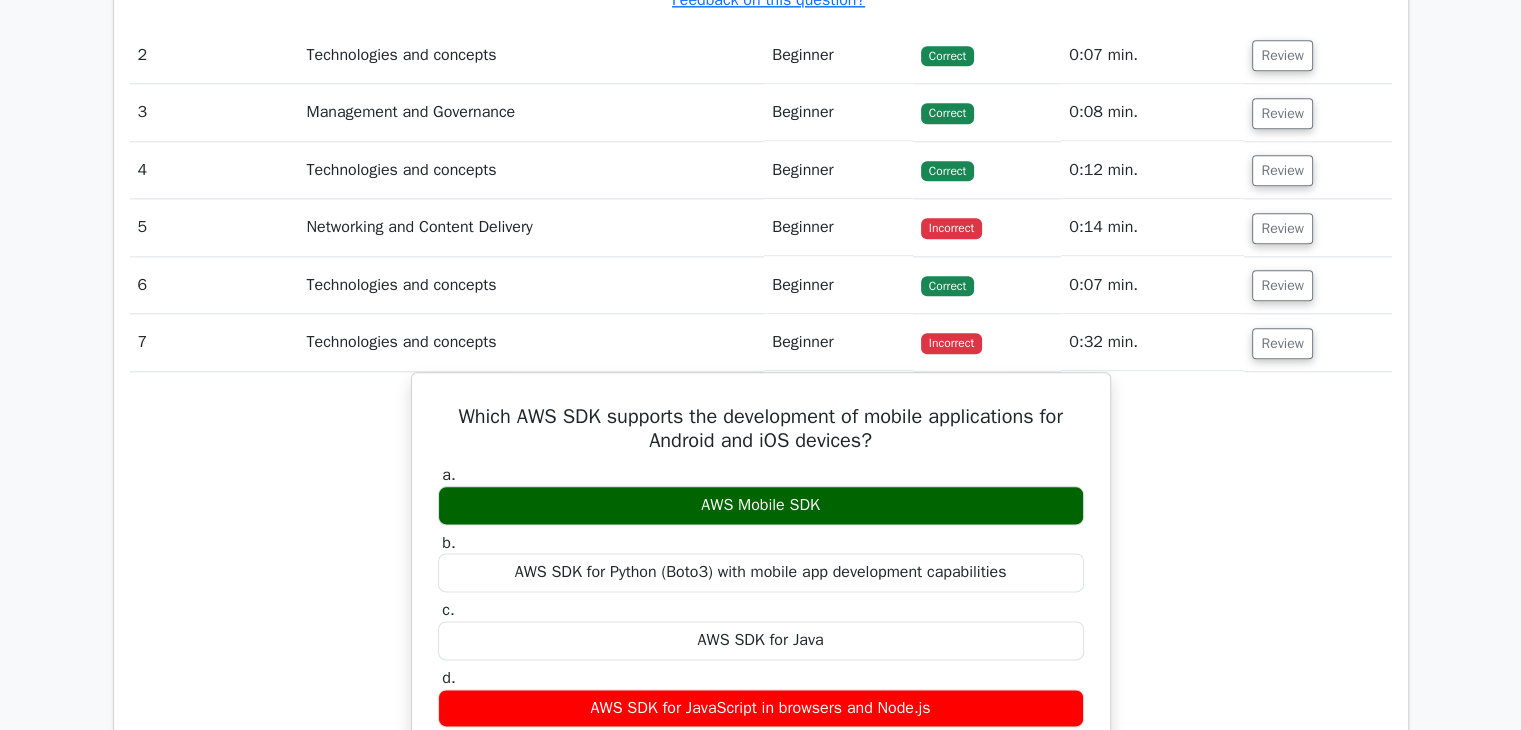 scroll, scrollTop: 2500, scrollLeft: 0, axis: vertical 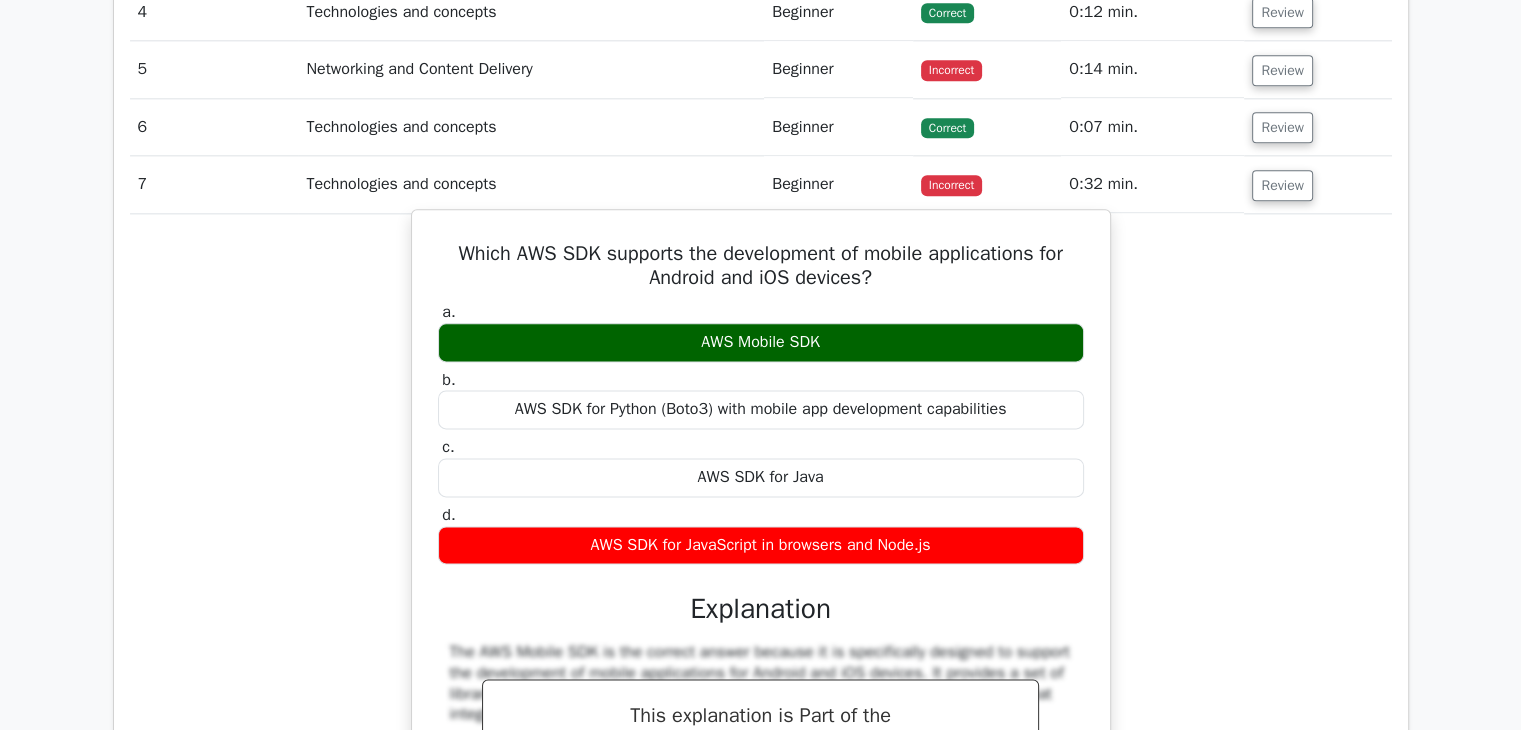 click on "AWS SDK for JavaScript in browsers and Node.js" at bounding box center [761, 545] 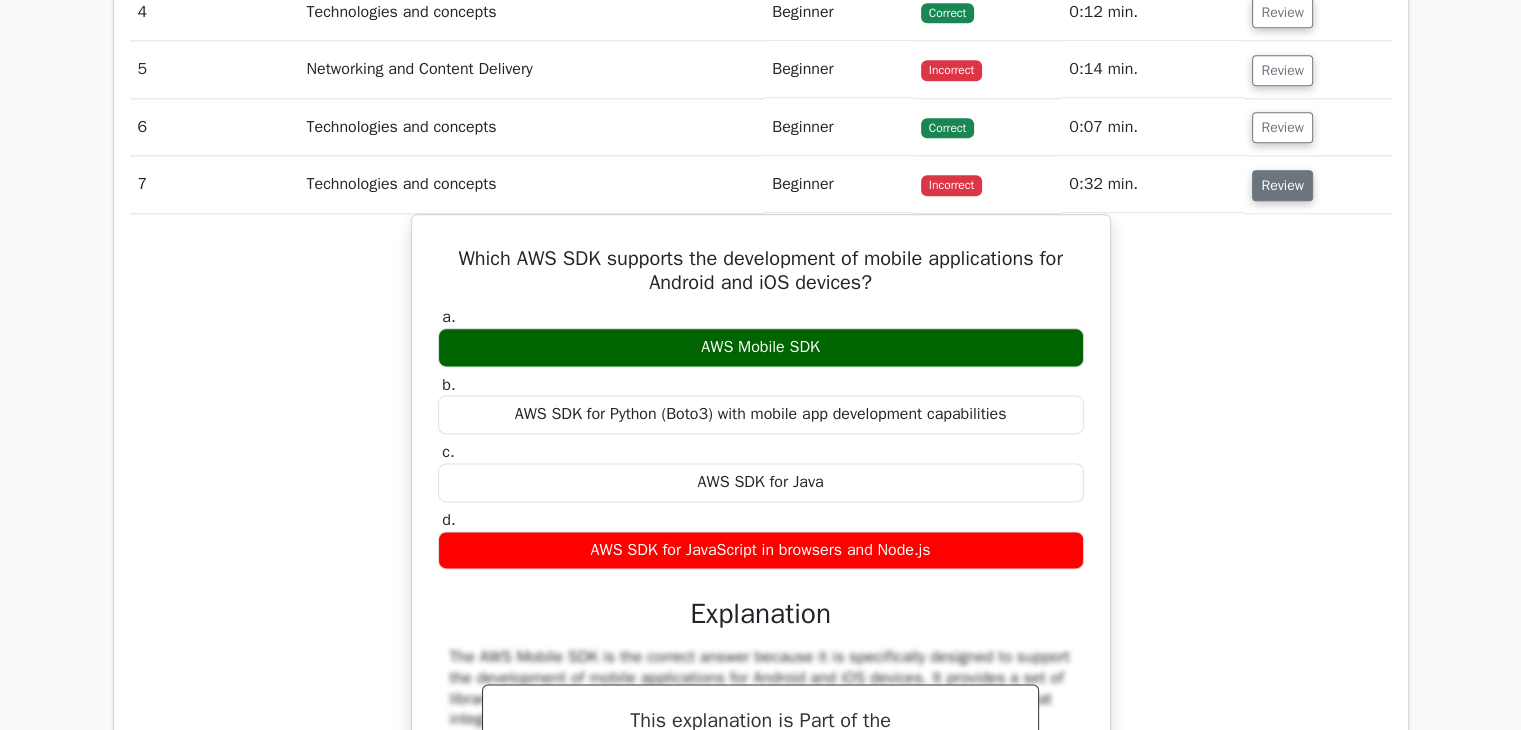 click on "Review" at bounding box center [1282, 185] 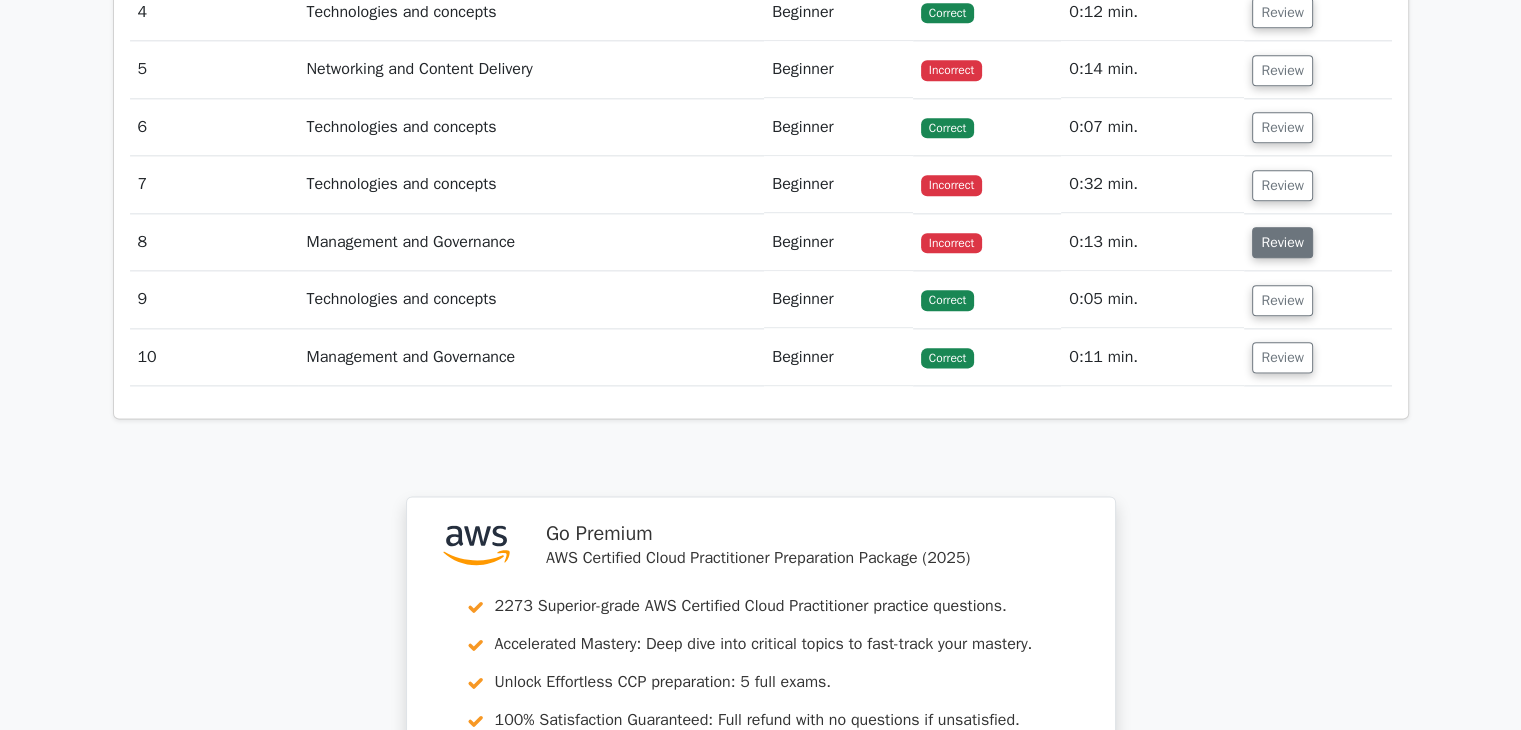 click on "Review" at bounding box center [1282, 242] 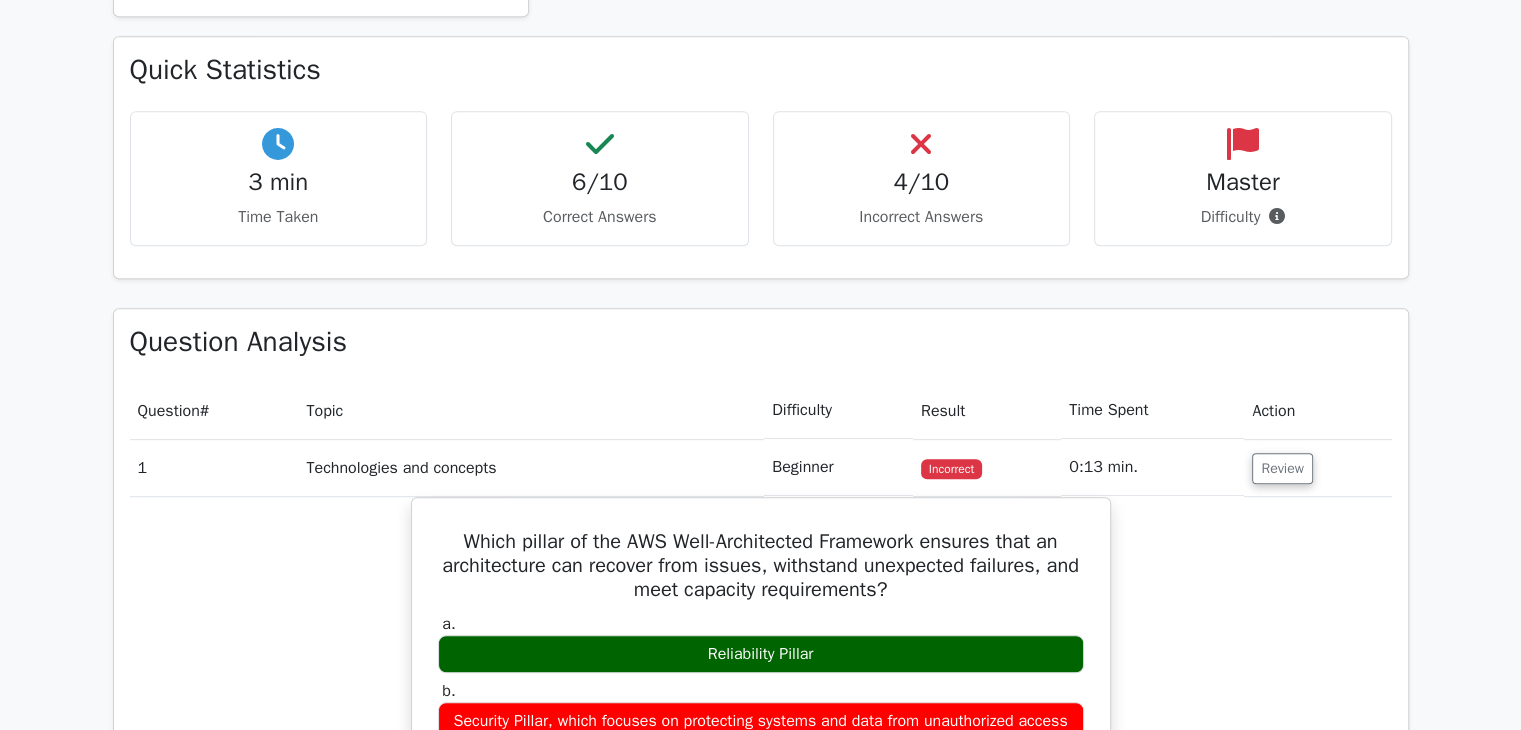 scroll, scrollTop: 700, scrollLeft: 0, axis: vertical 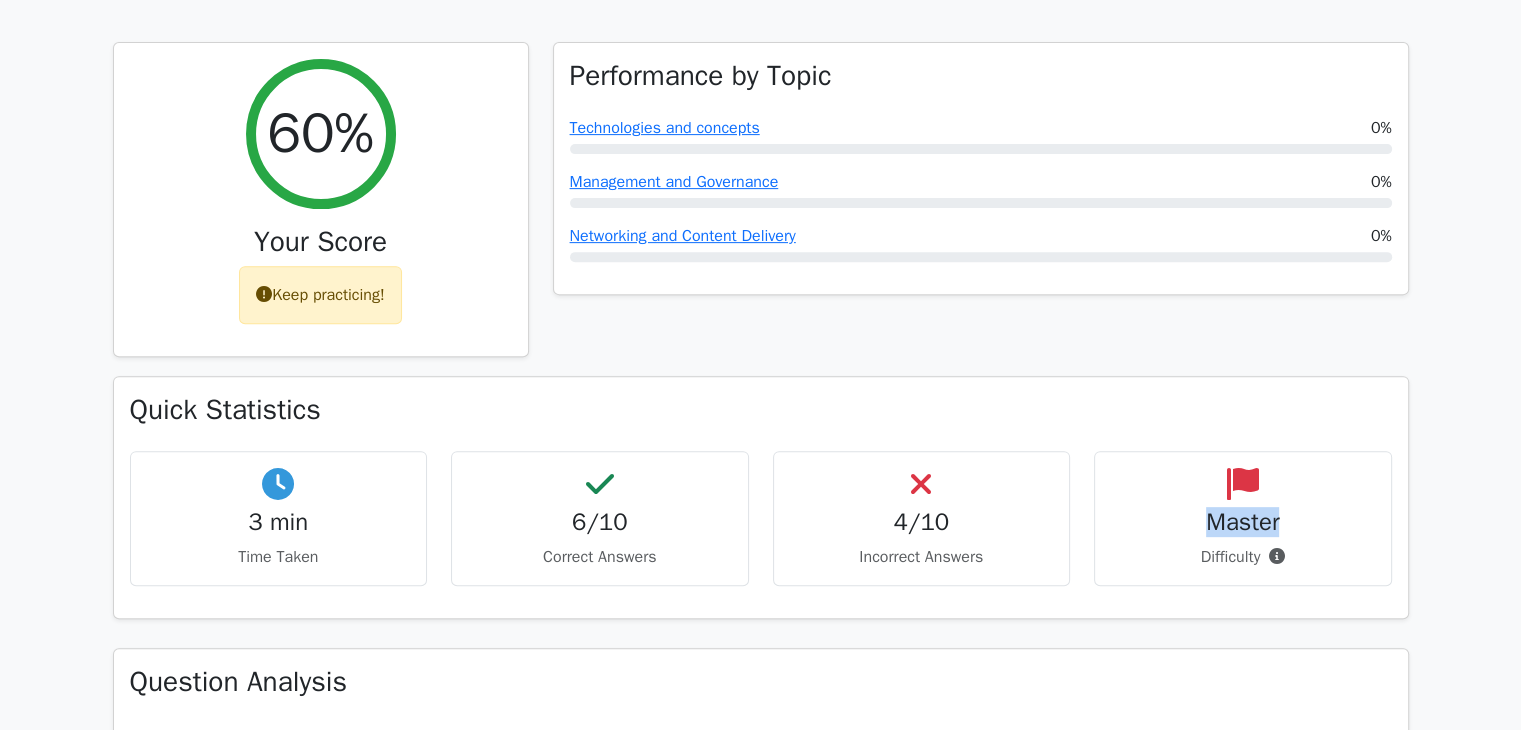 drag, startPoint x: 1220, startPoint y: 496, endPoint x: 1279, endPoint y: 517, distance: 62.625874 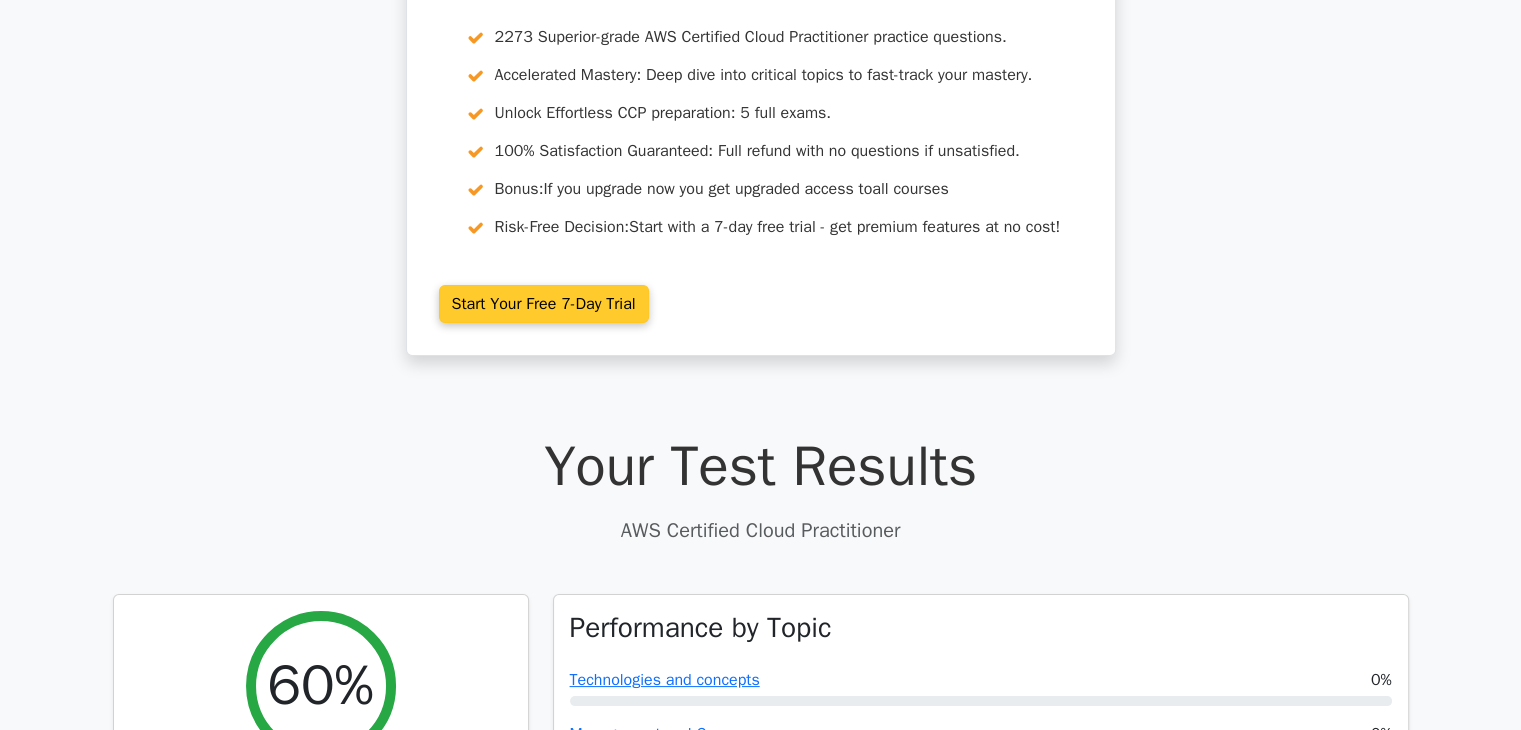 scroll, scrollTop: 0, scrollLeft: 0, axis: both 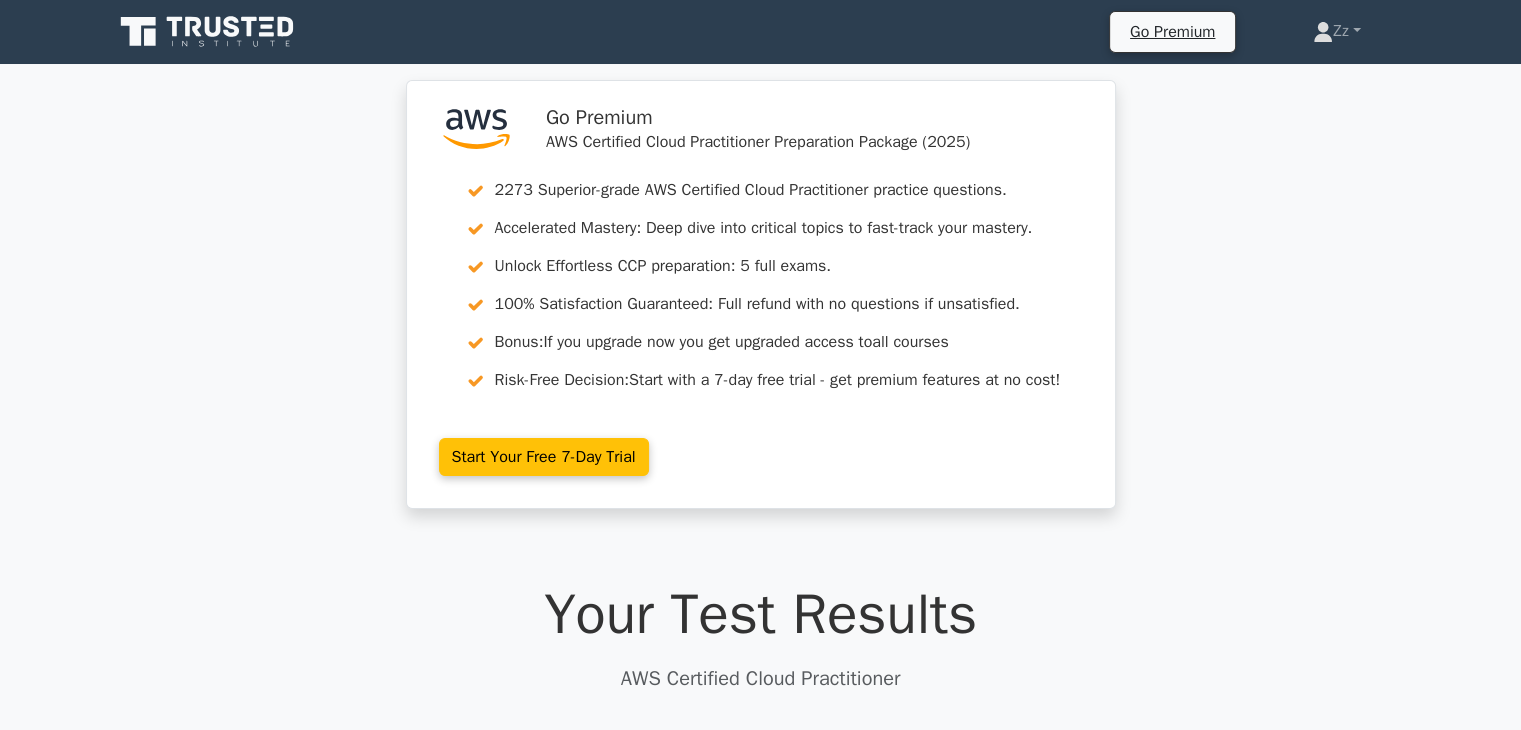 click 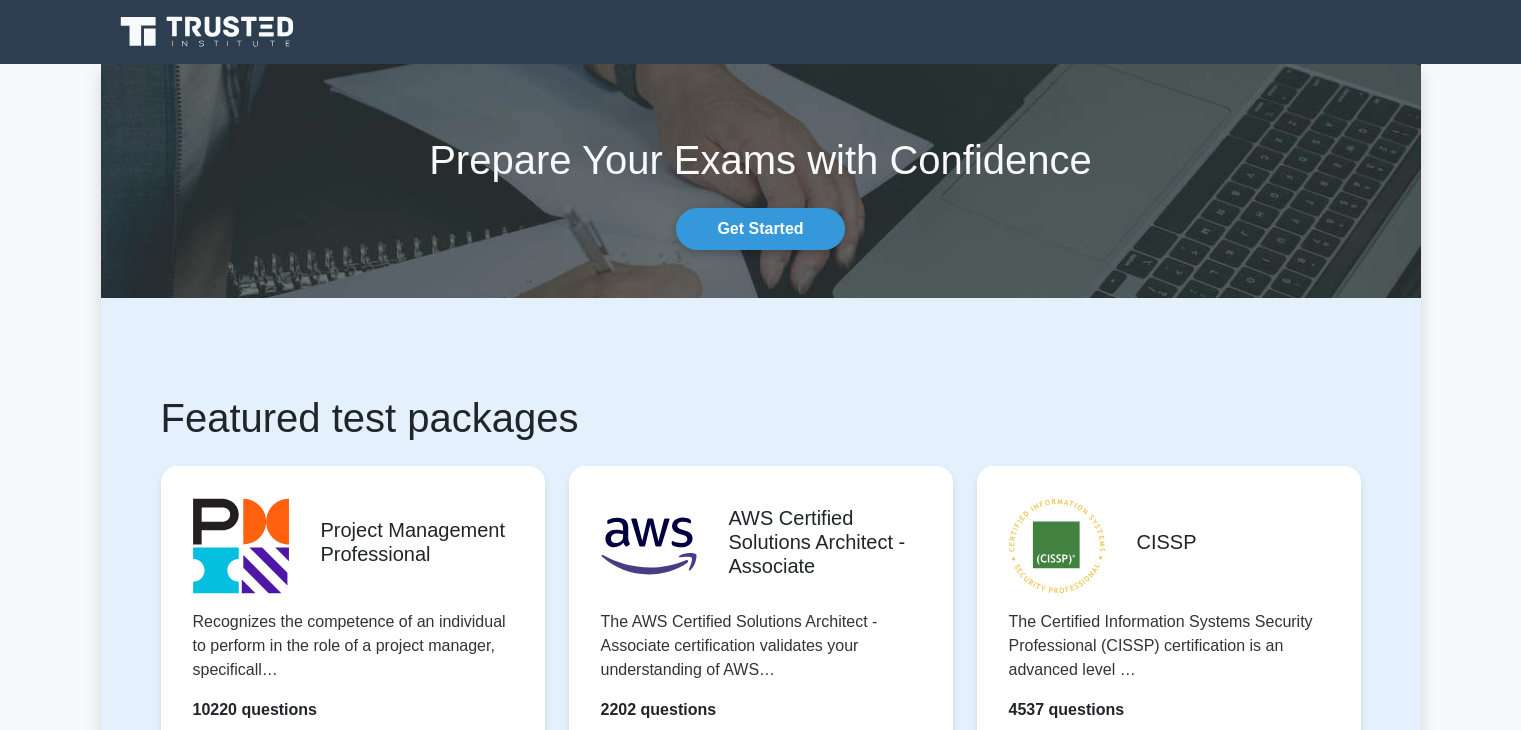 scroll, scrollTop: 0, scrollLeft: 0, axis: both 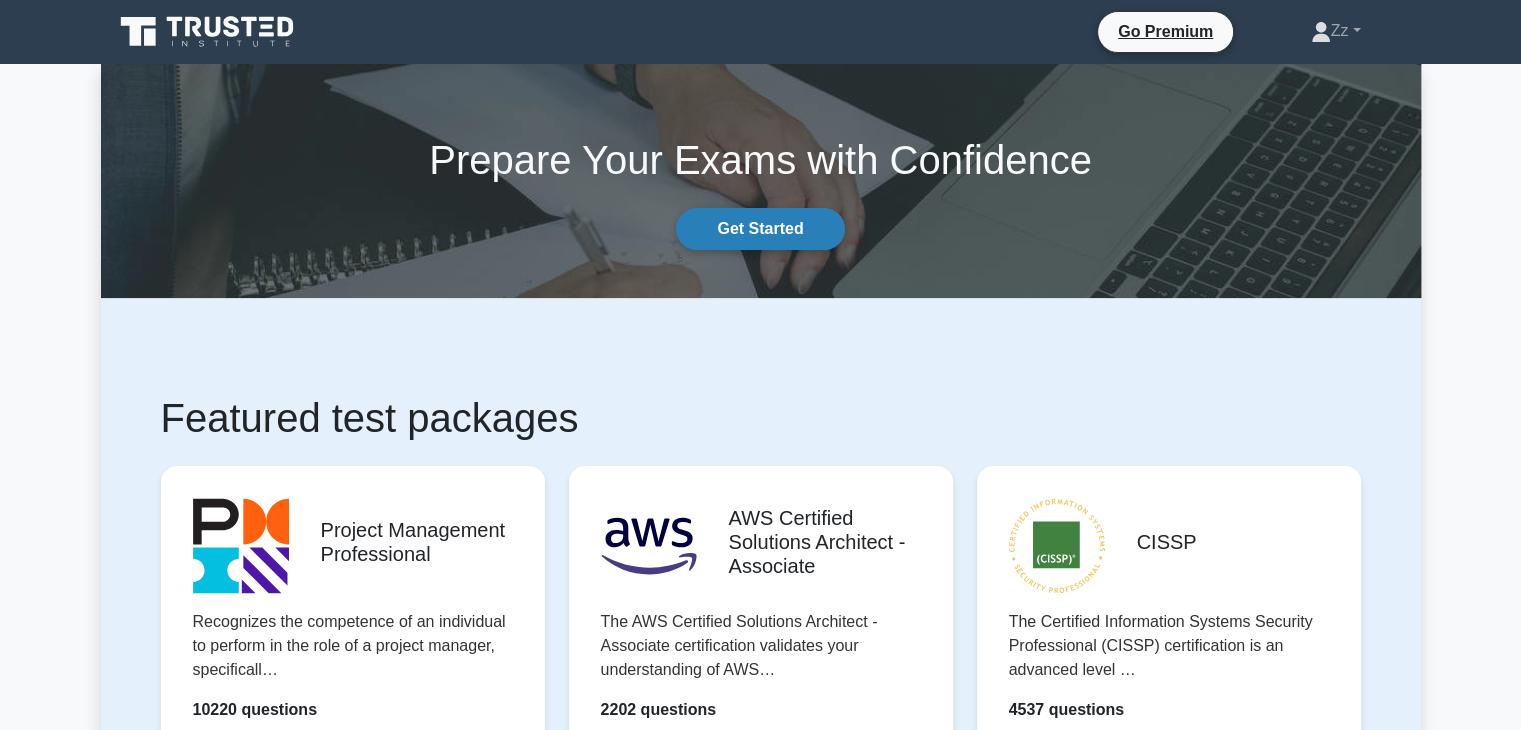click on "Get Started" at bounding box center [760, 229] 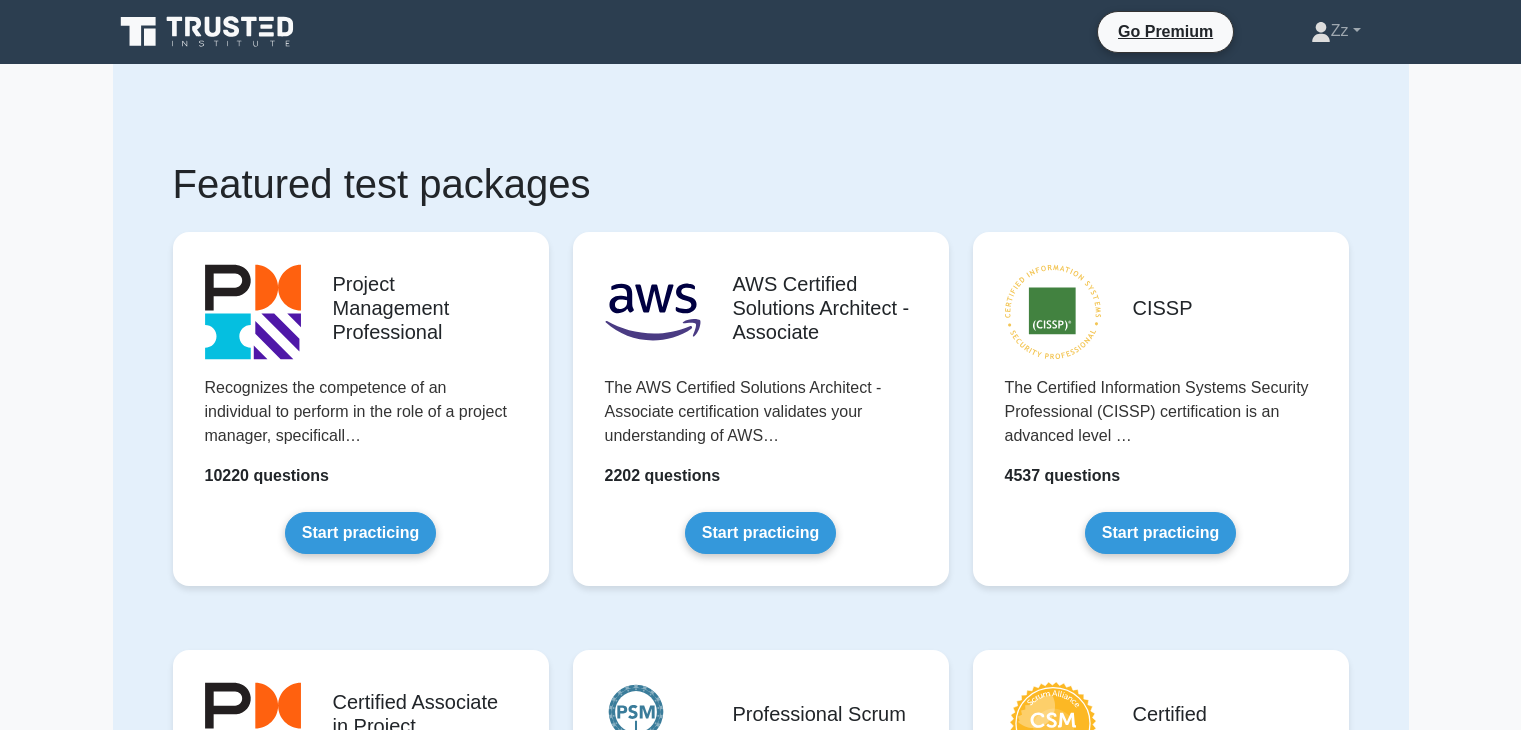 scroll, scrollTop: 0, scrollLeft: 0, axis: both 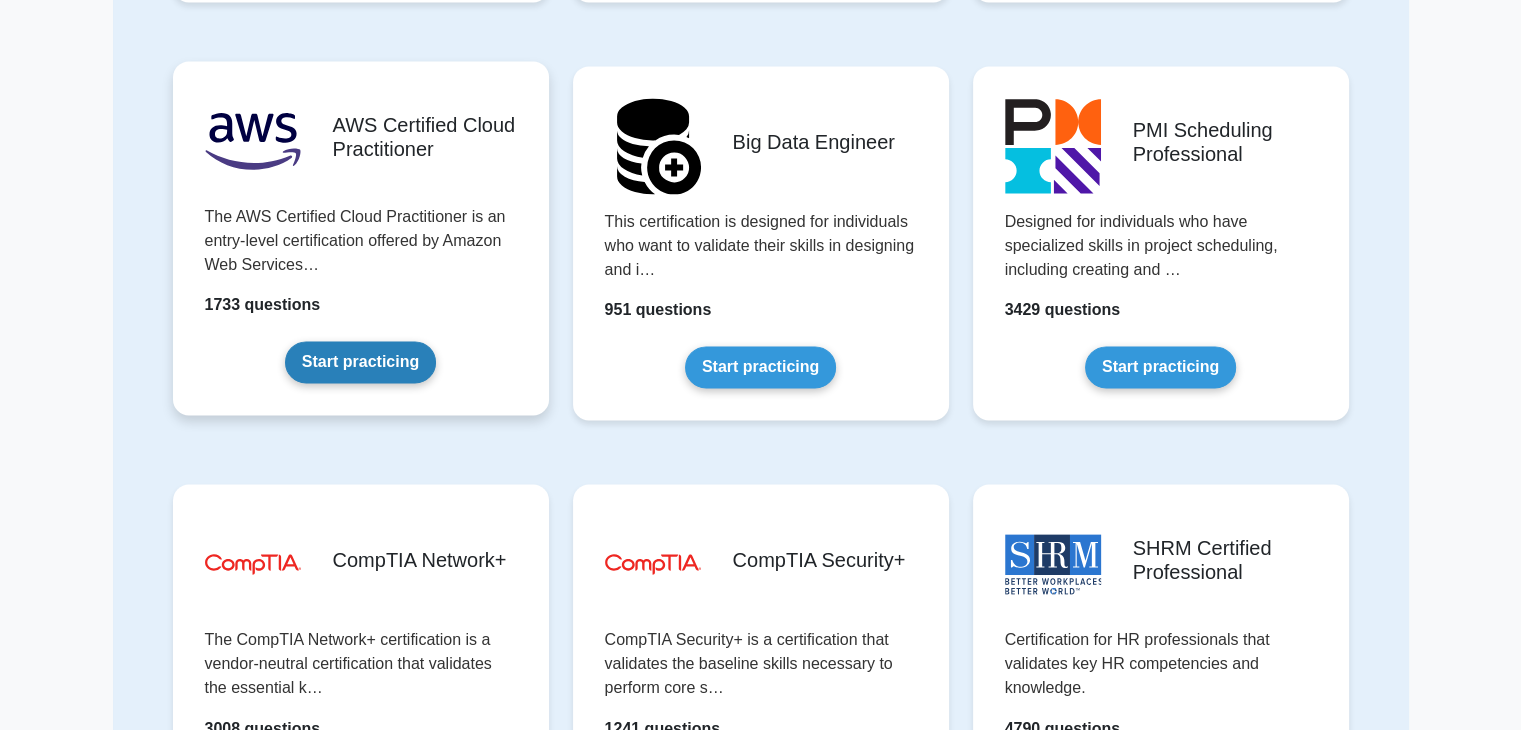 click on "Start practicing" at bounding box center [360, 362] 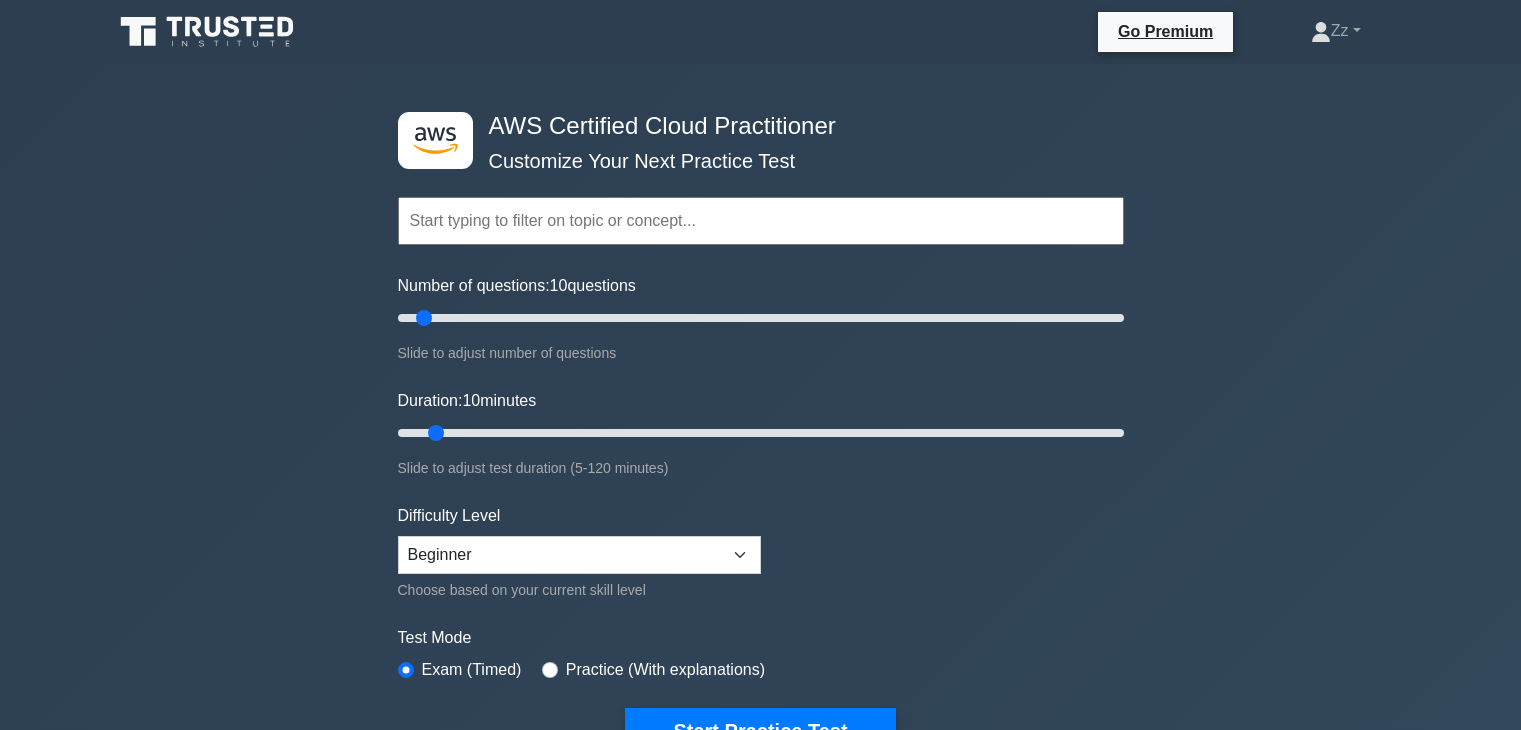 scroll, scrollTop: 0, scrollLeft: 0, axis: both 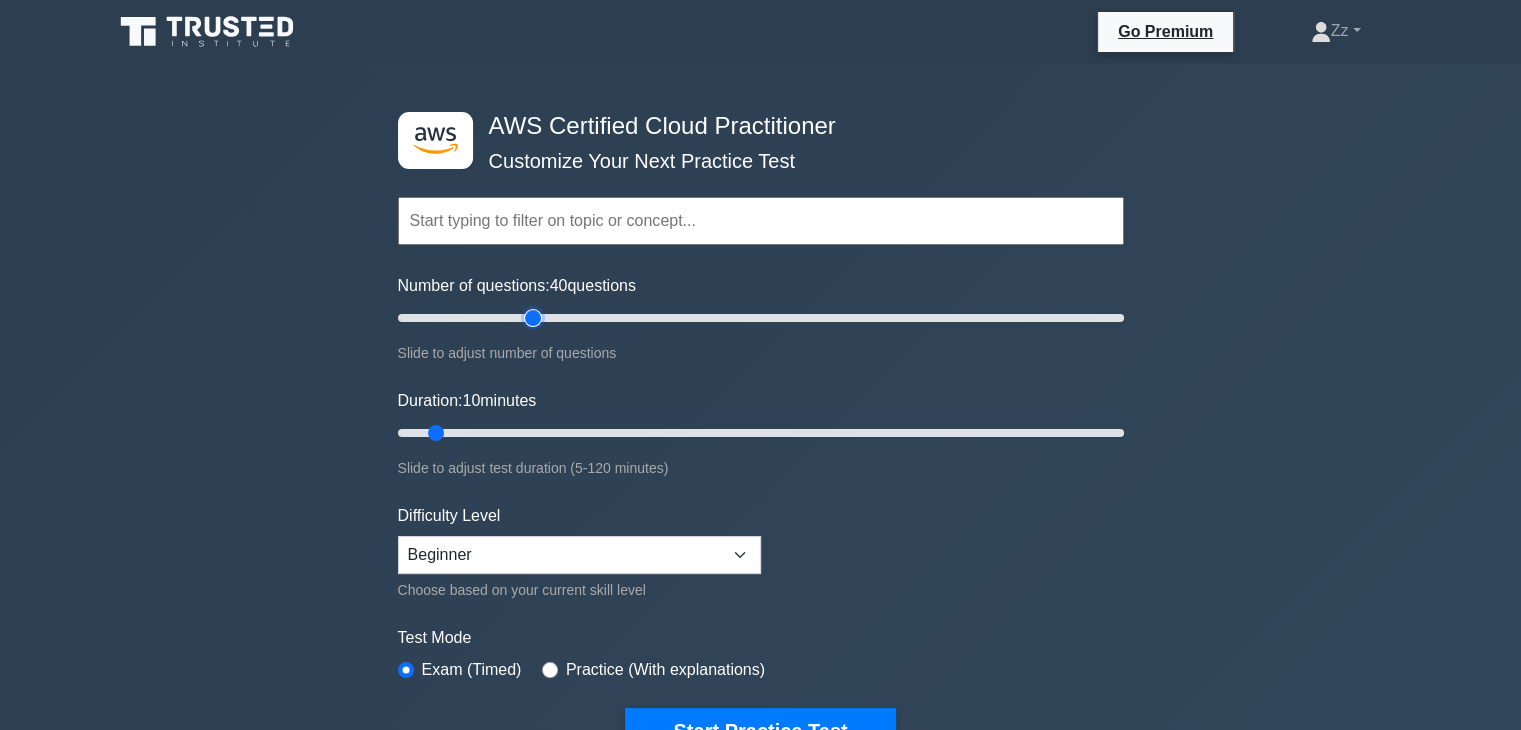 drag, startPoint x: 430, startPoint y: 320, endPoint x: 497, endPoint y: 353, distance: 74.68601 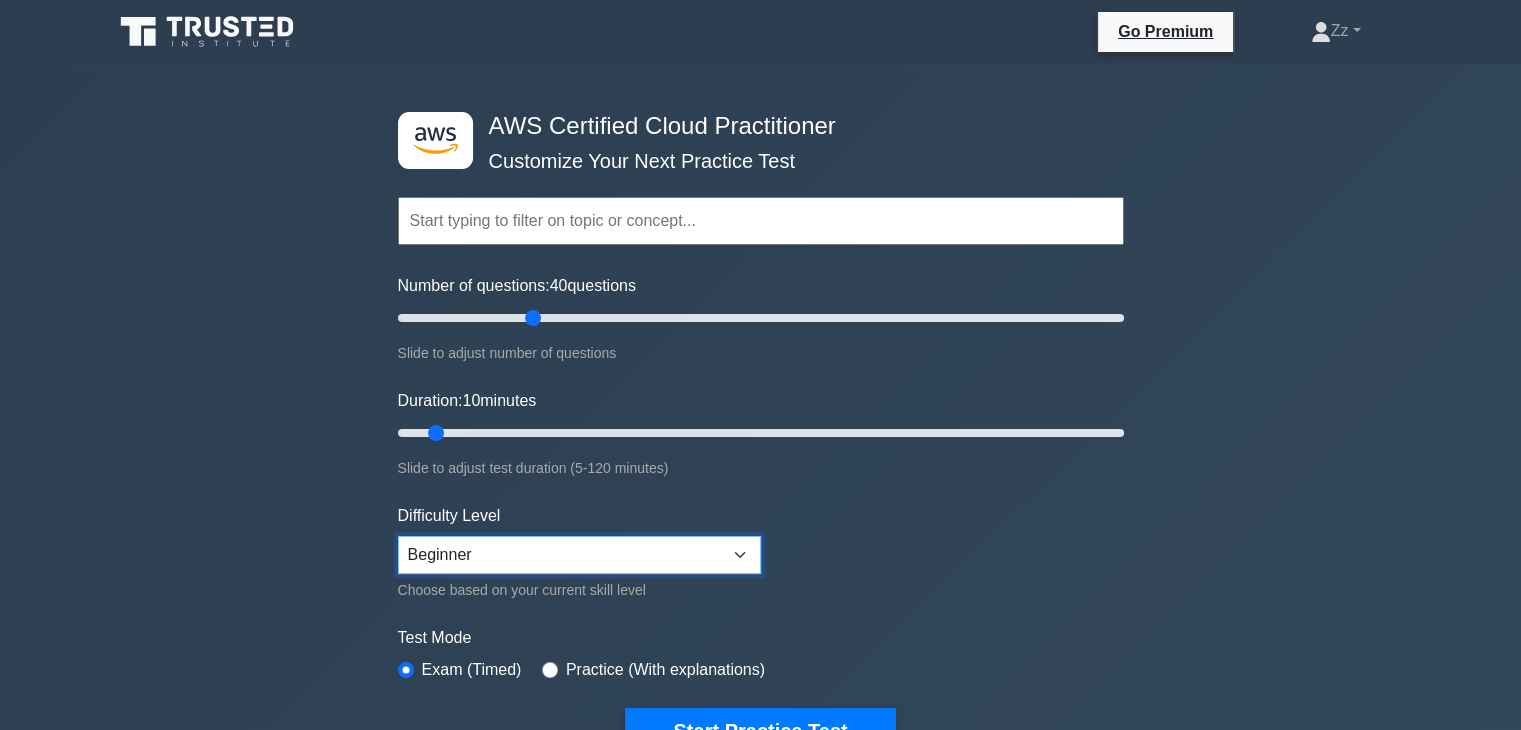 click on "Beginner
Intermediate
Expert" at bounding box center (579, 555) 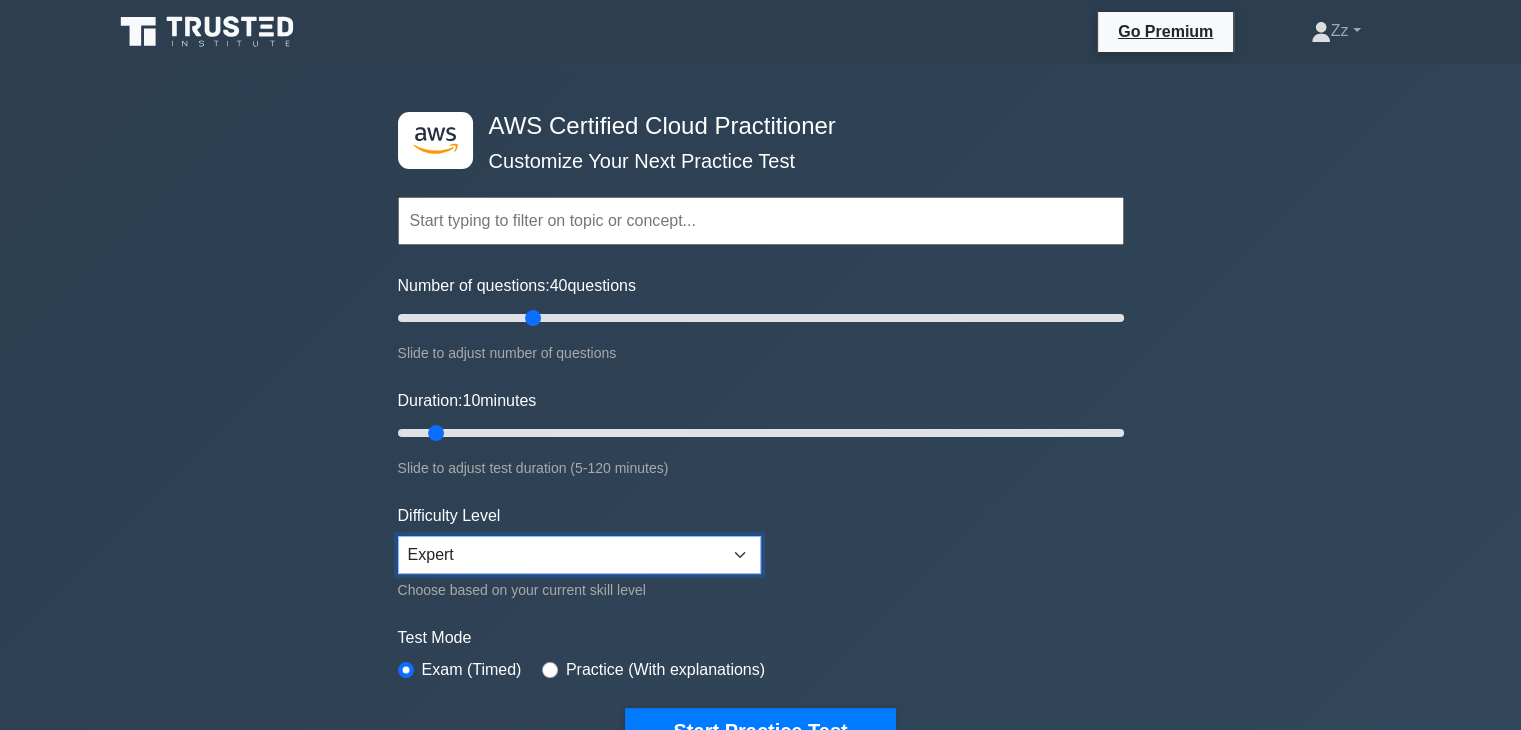 click on "Beginner
Intermediate
Expert" at bounding box center (579, 555) 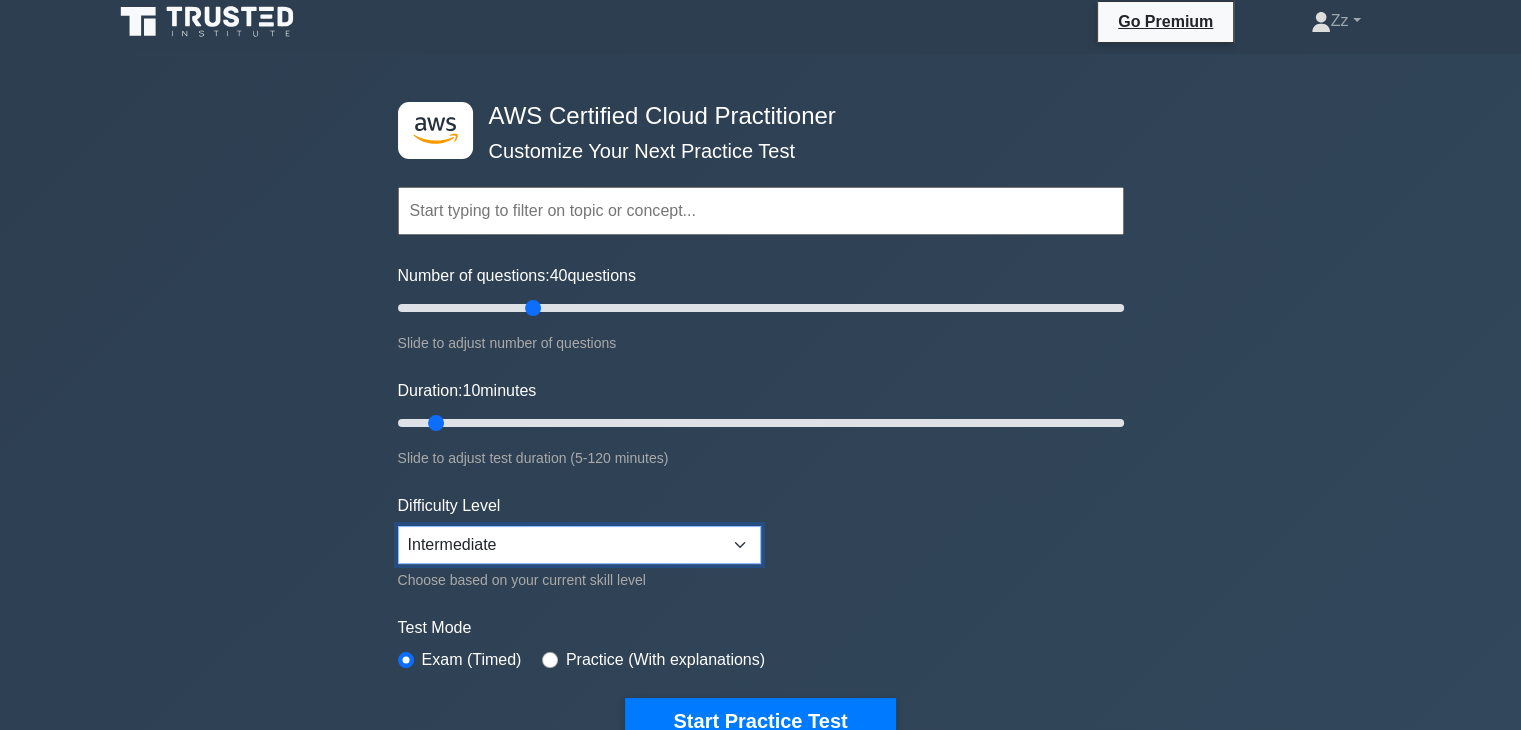 scroll, scrollTop: 0, scrollLeft: 0, axis: both 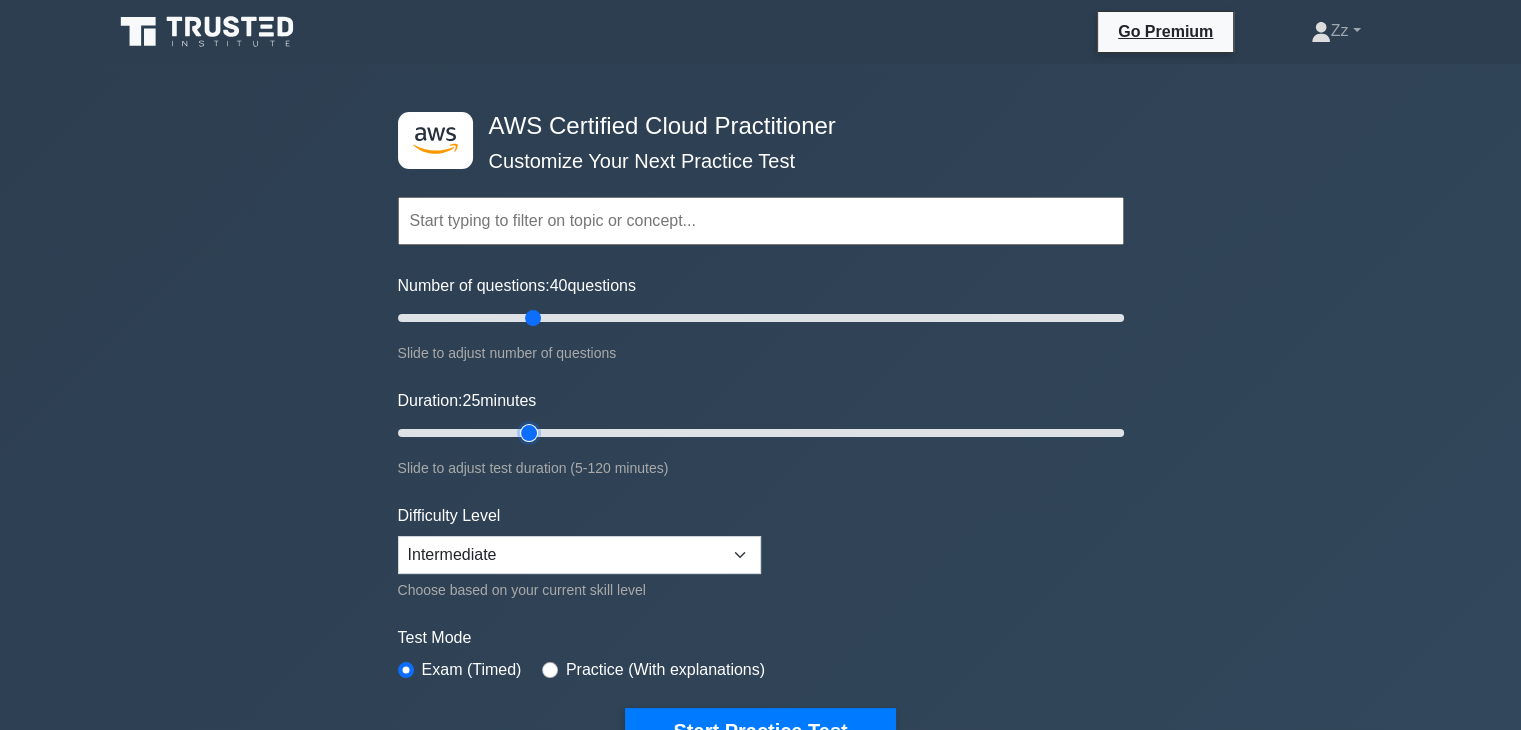 drag, startPoint x: 437, startPoint y: 427, endPoint x: 520, endPoint y: 439, distance: 83.86298 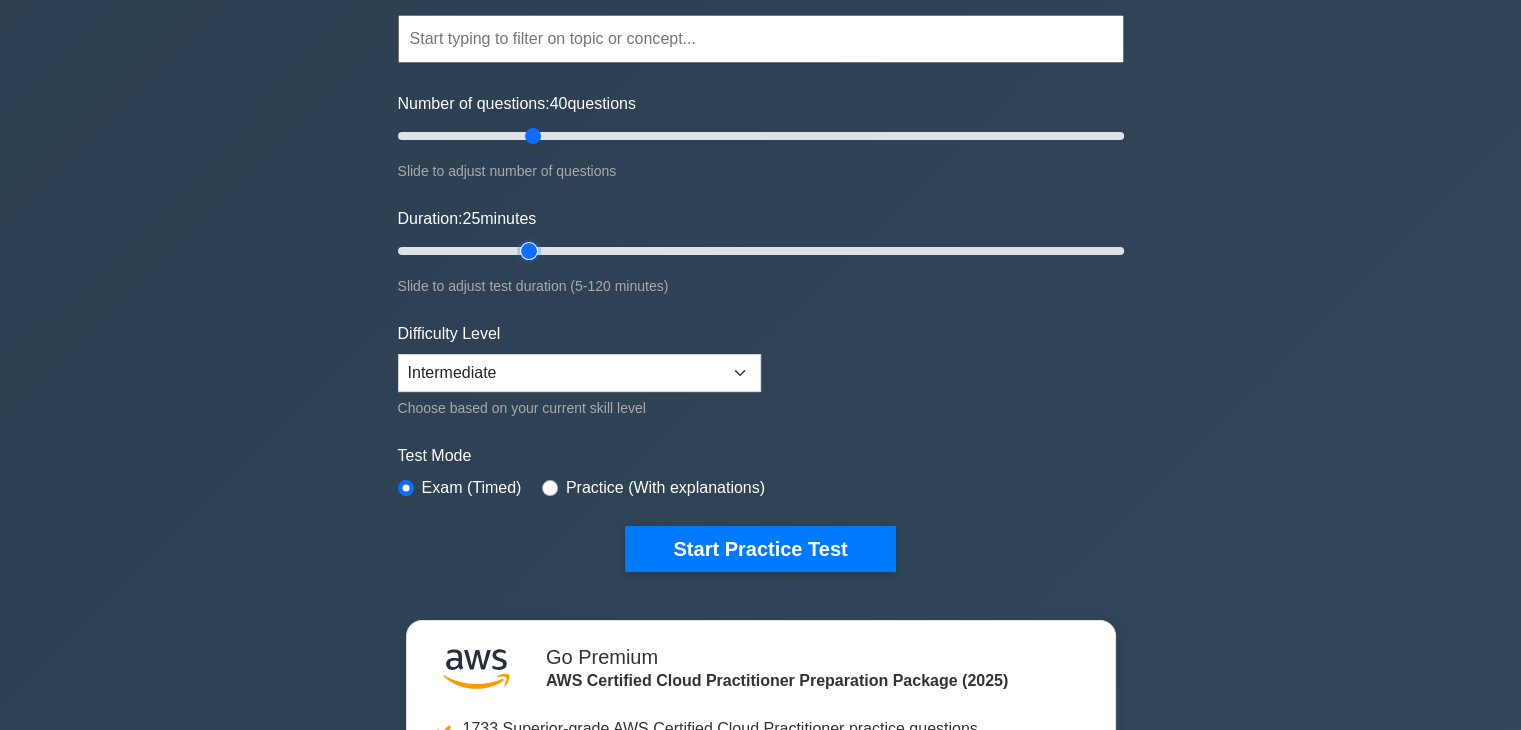 scroll, scrollTop: 300, scrollLeft: 0, axis: vertical 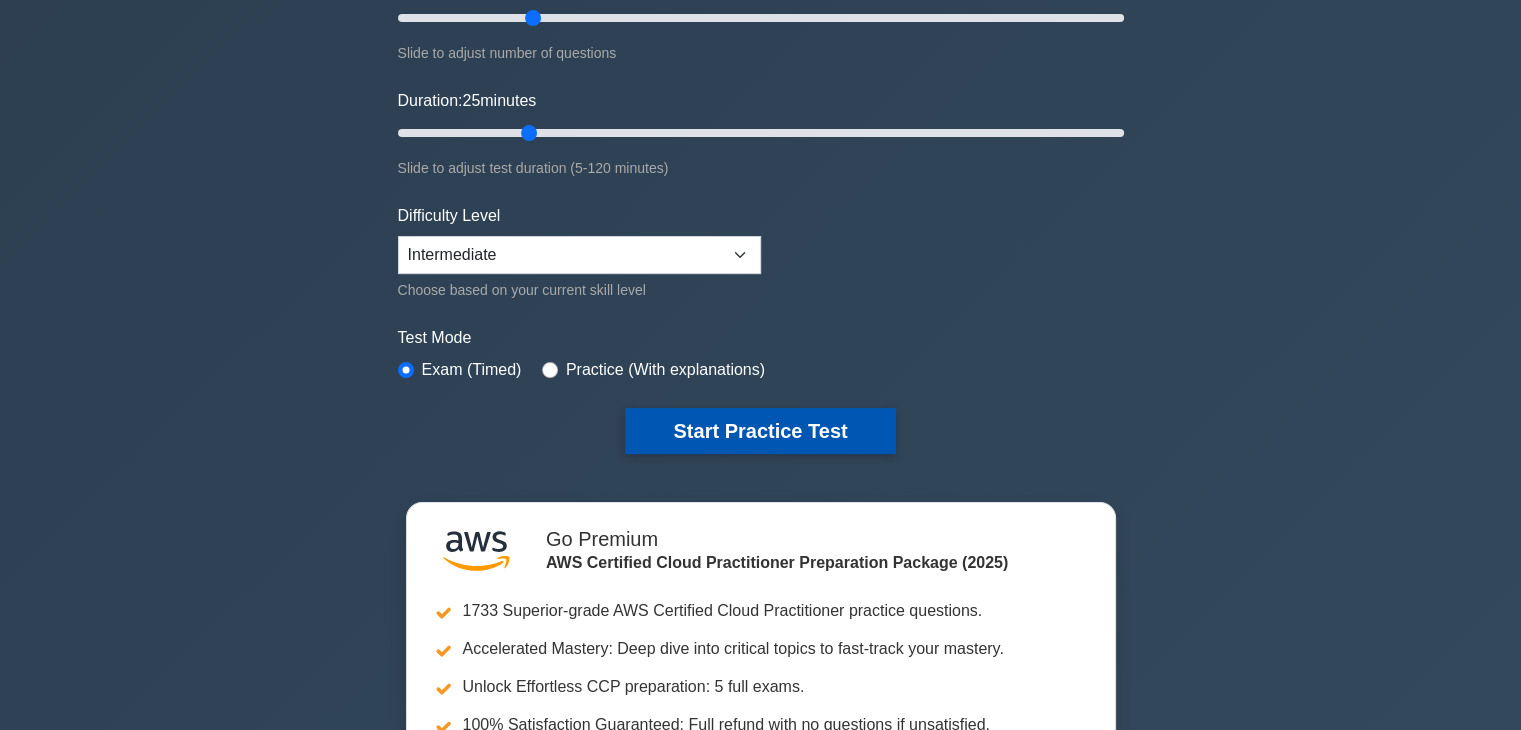 click on "Start Practice Test" at bounding box center [760, 431] 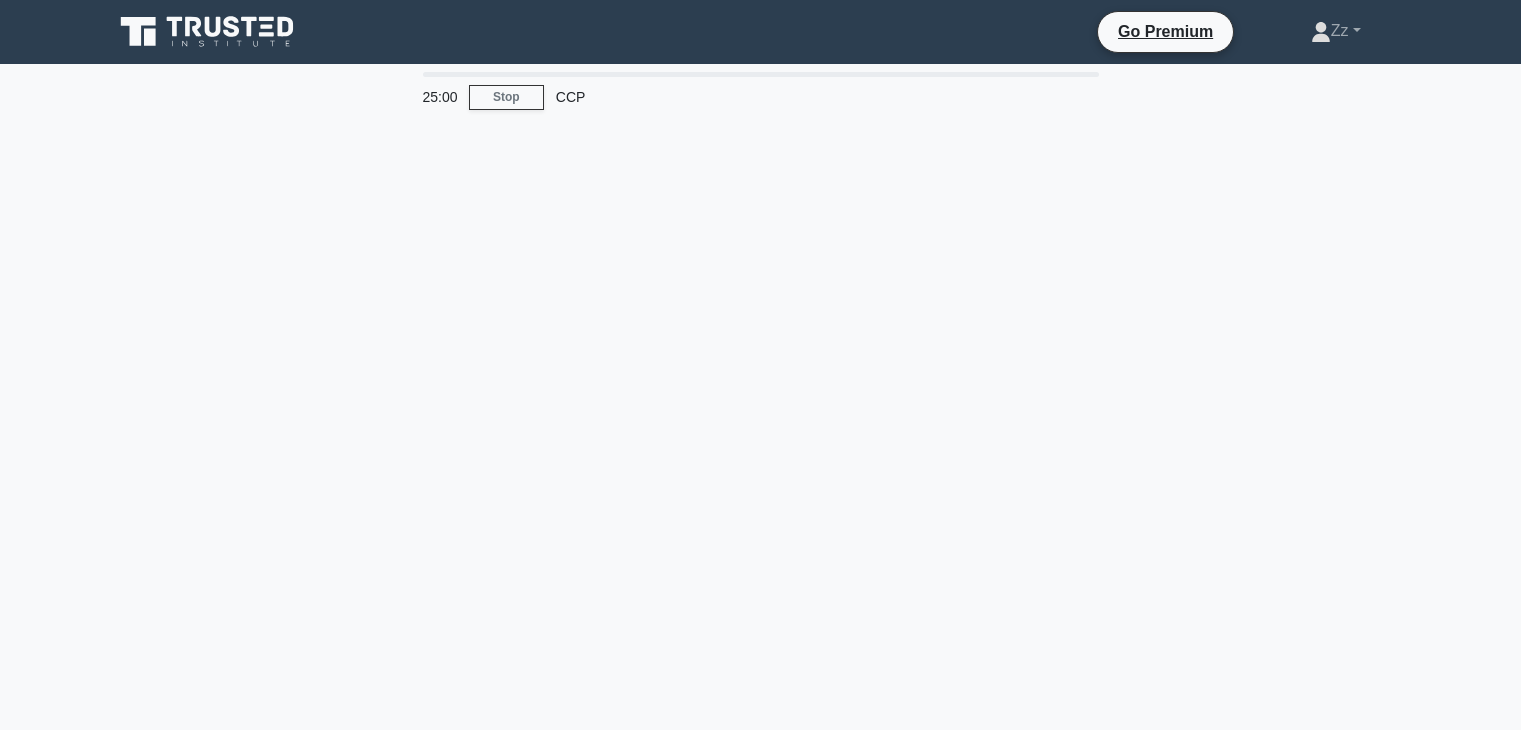 scroll, scrollTop: 0, scrollLeft: 0, axis: both 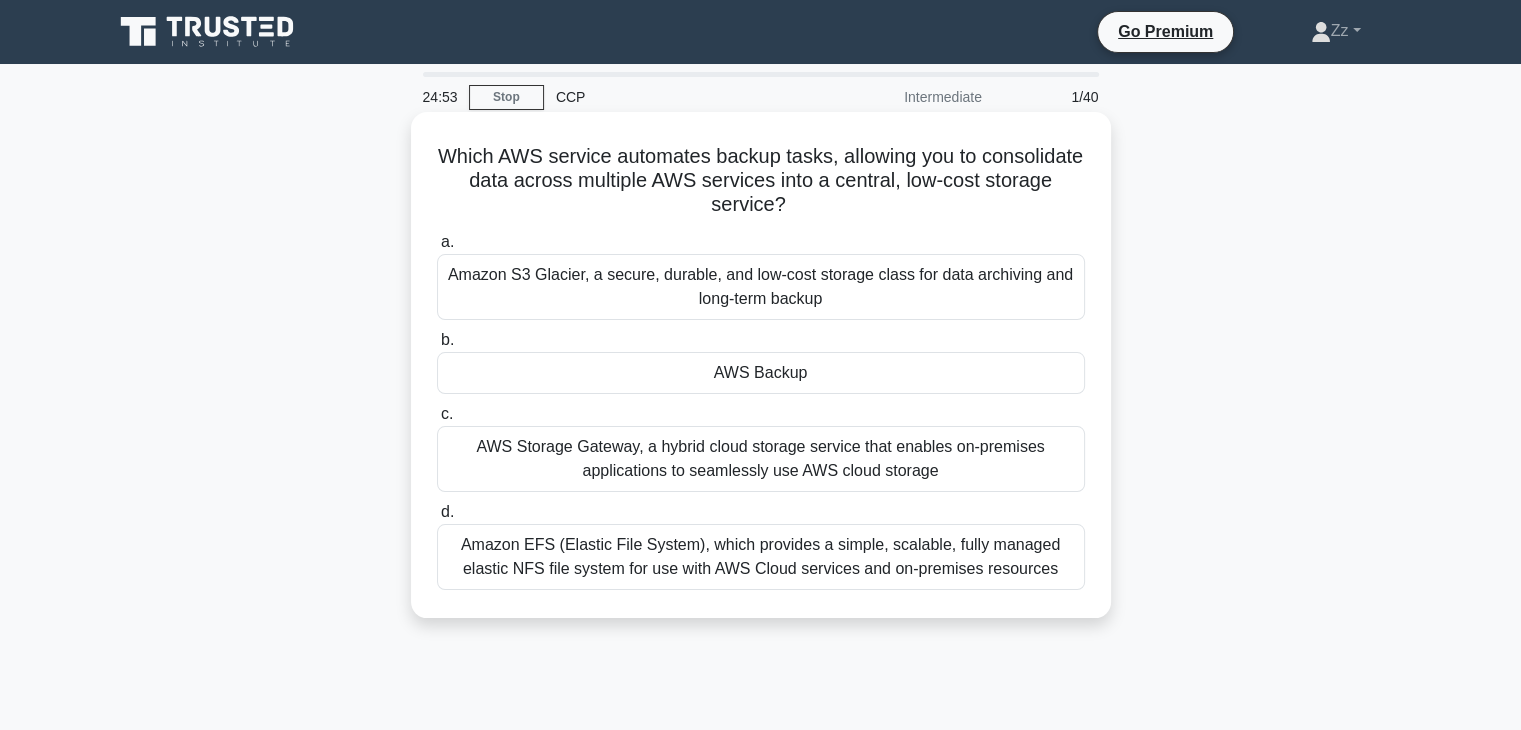 click on "AWS Backup" at bounding box center (761, 373) 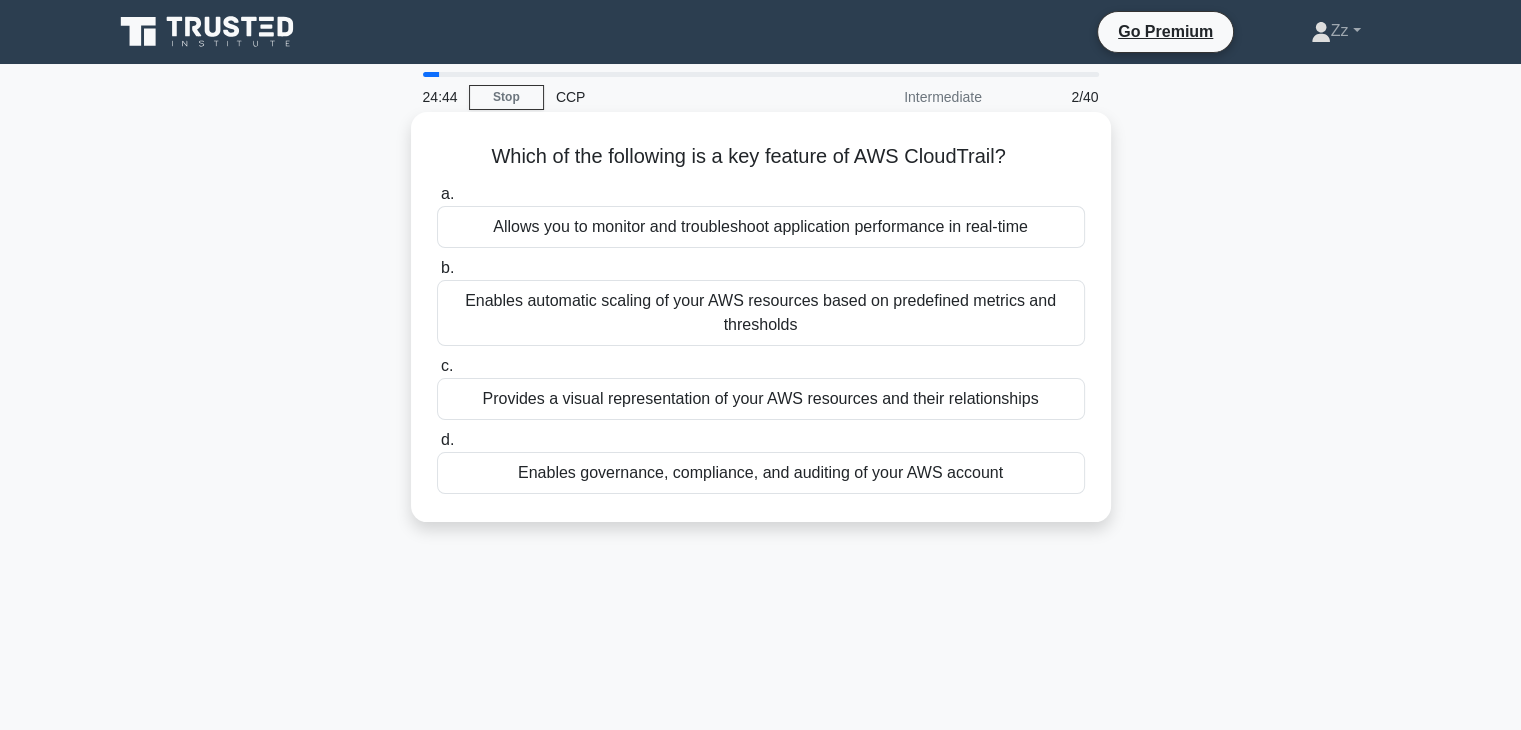 click on "Enables automatic scaling of your AWS resources based on predefined metrics and thresholds" at bounding box center [761, 313] 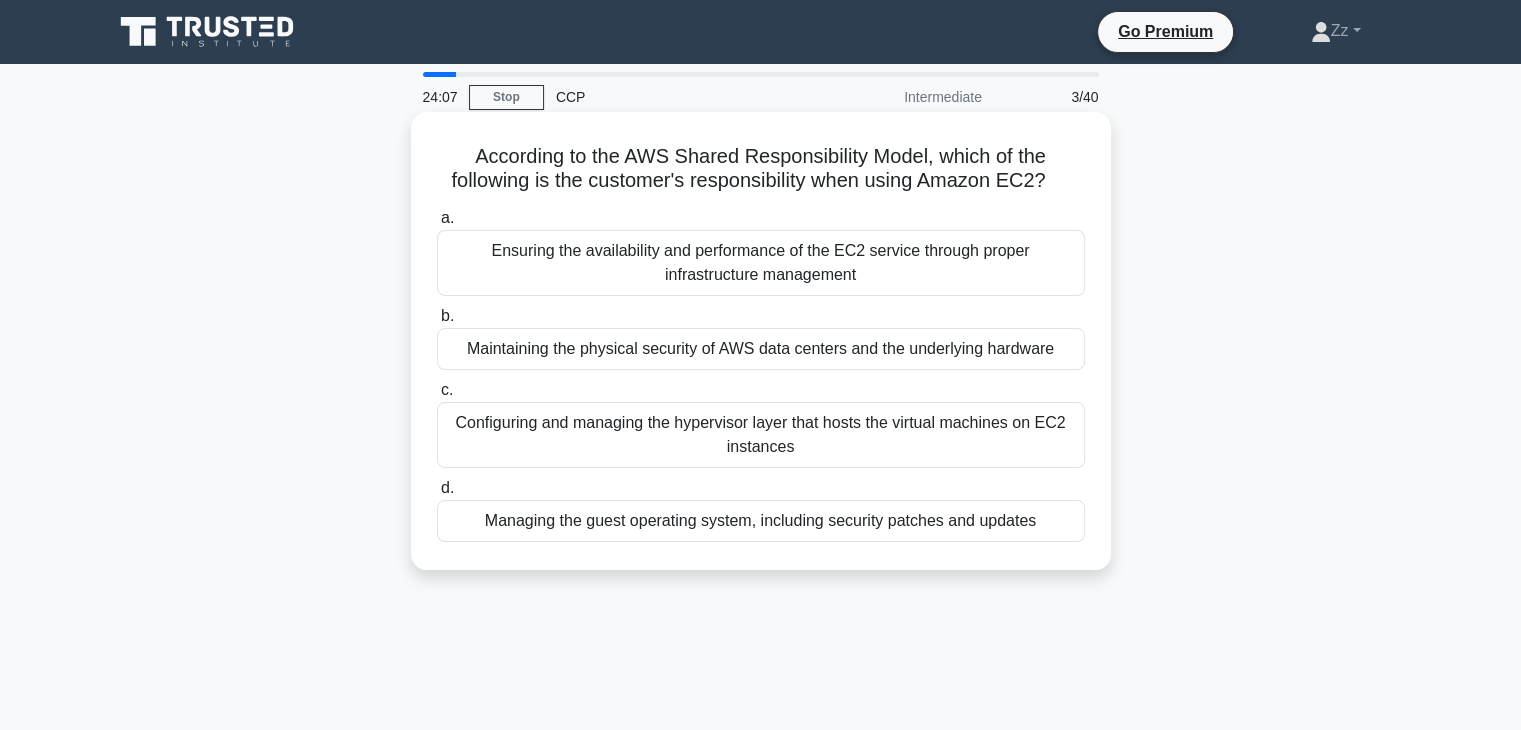 click on "Configuring and managing the hypervisor layer that hosts the virtual machines on EC2 instances" at bounding box center (761, 435) 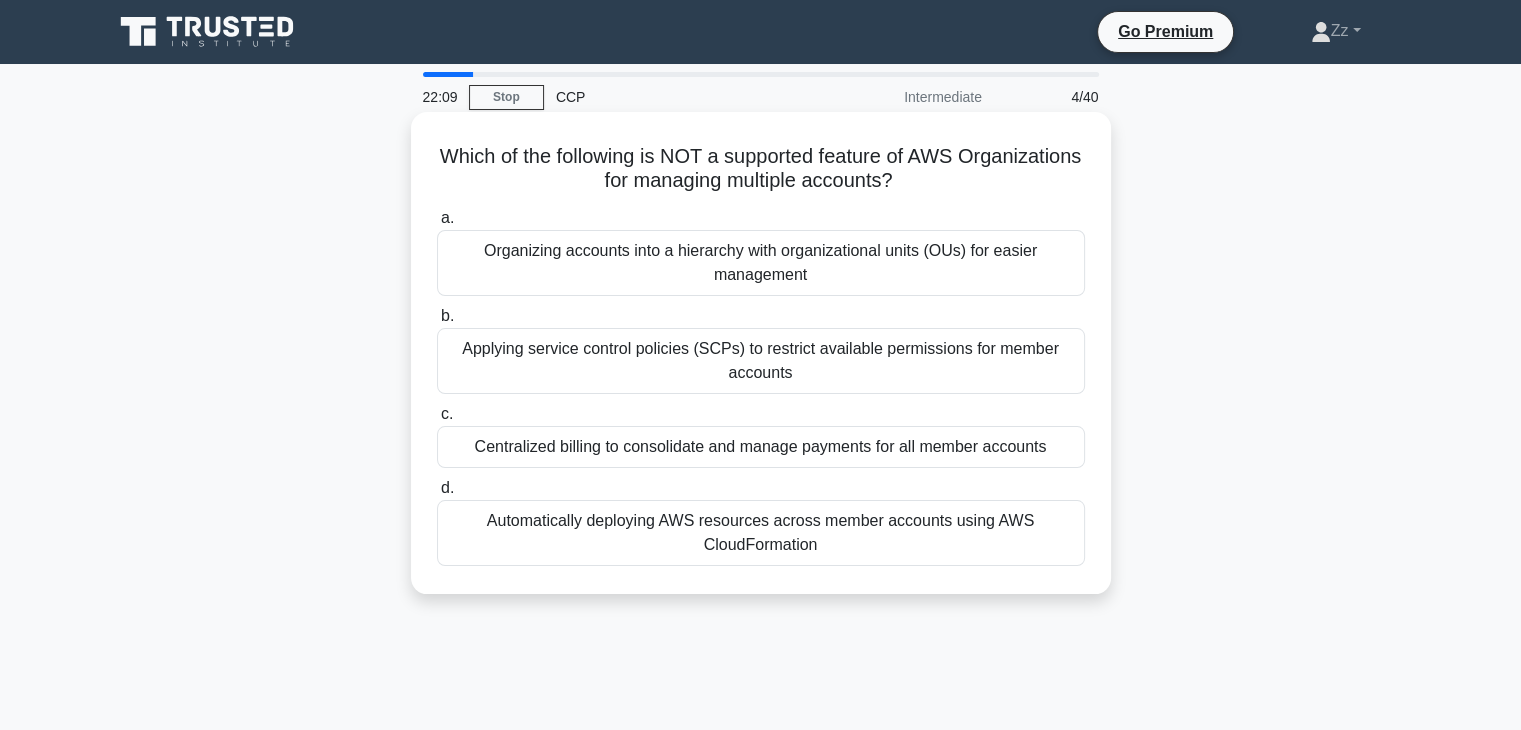 drag, startPoint x: 766, startPoint y: 165, endPoint x: 964, endPoint y: 176, distance: 198.30531 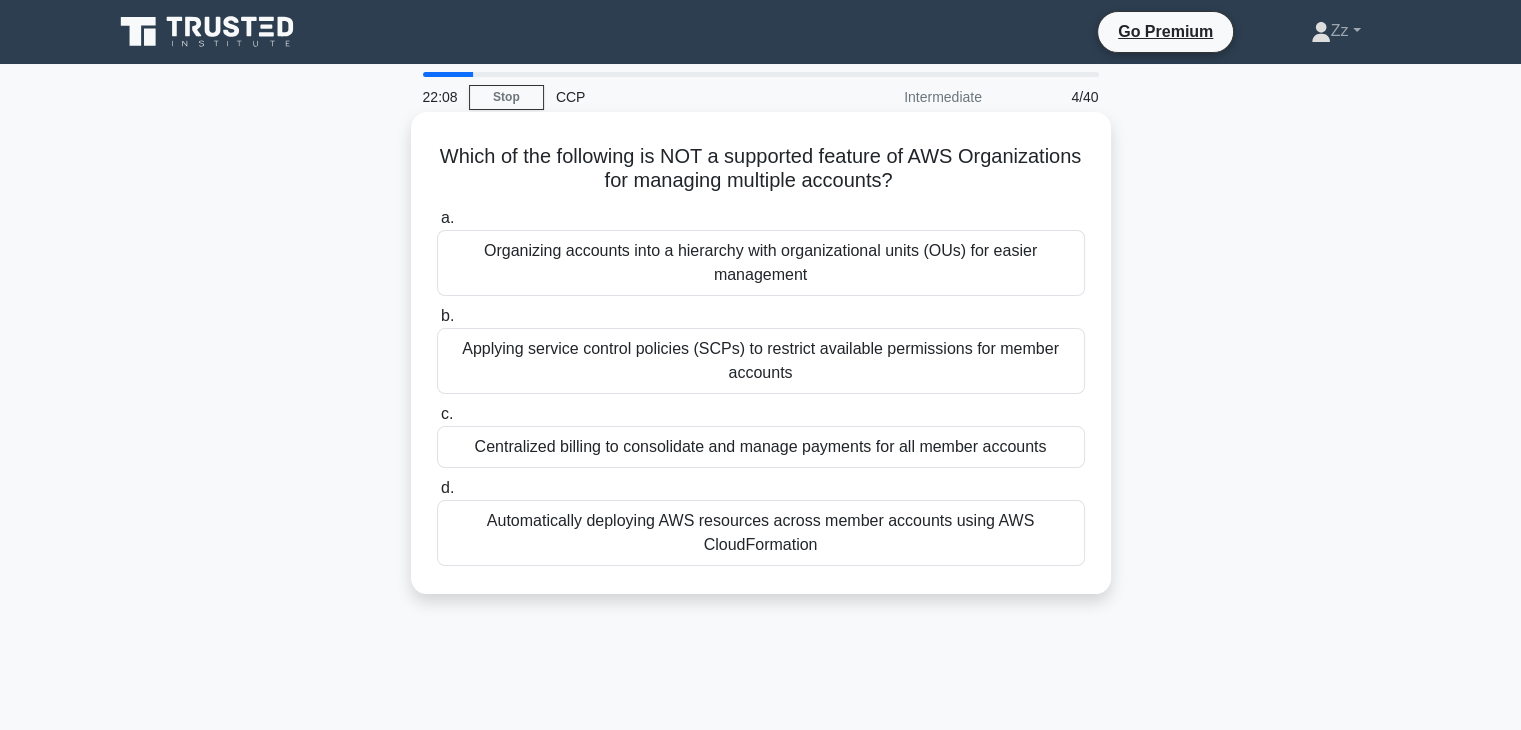 click on "Which of the following is NOT a supported feature of AWS Organizations for managing multiple accounts?
.spinner_0XTQ{transform-origin:center;animation:spinner_y6GP .75s linear infinite}@keyframes spinner_y6GP{100%{transform:rotate(360deg)}}" at bounding box center [761, 169] 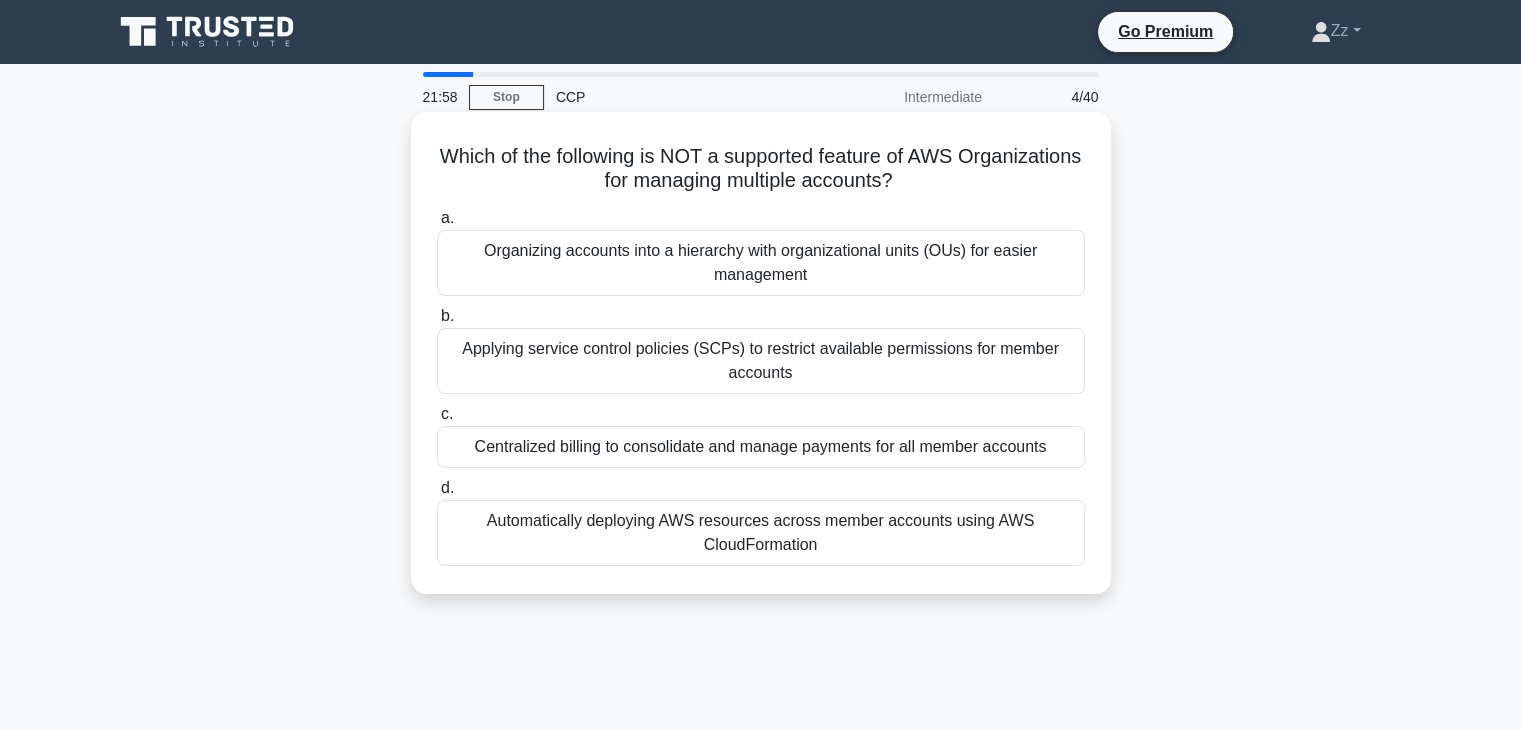 click on "Organizing accounts into a hierarchy with organizational units (OUs) for easier management" at bounding box center [761, 263] 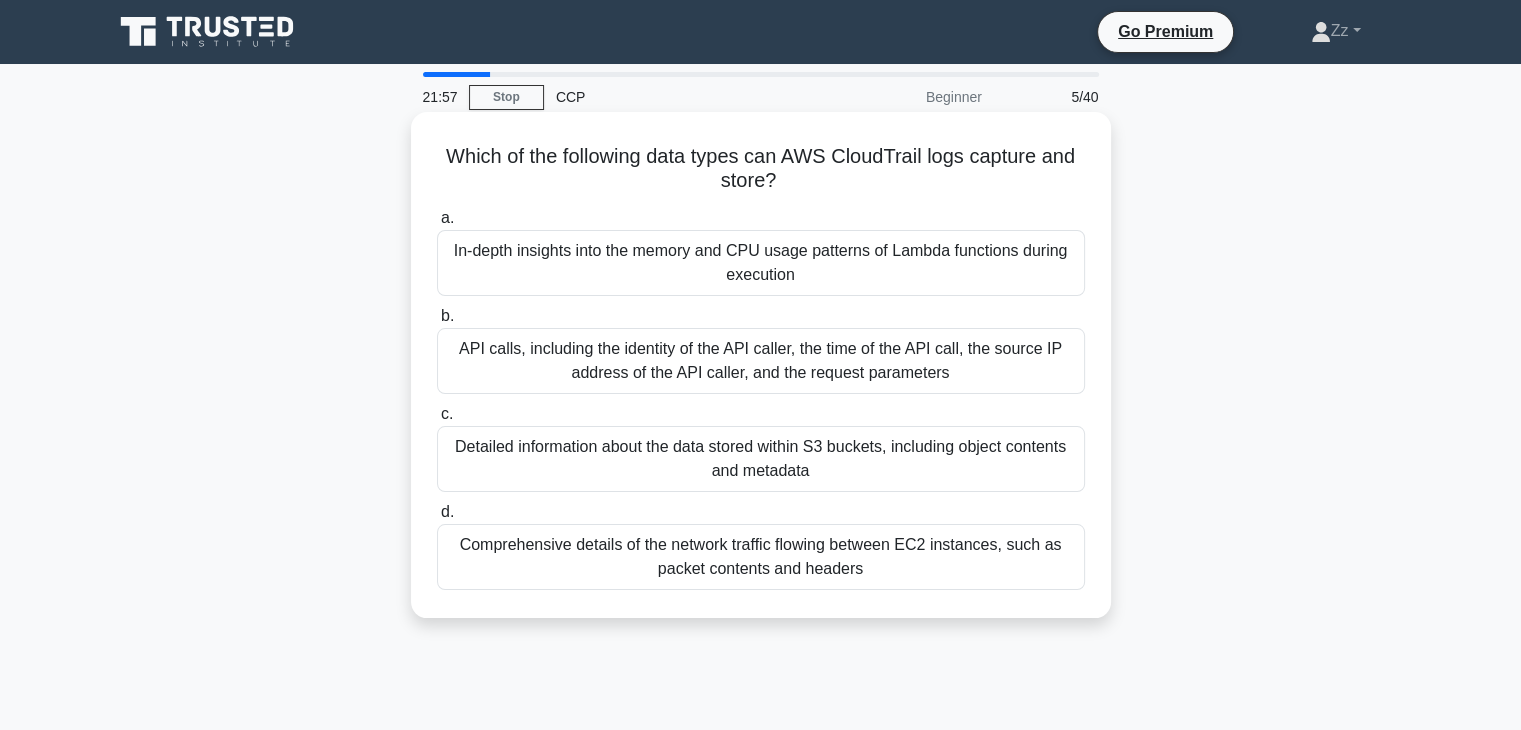 drag, startPoint x: 882, startPoint y: 152, endPoint x: 1084, endPoint y: 190, distance: 205.54318 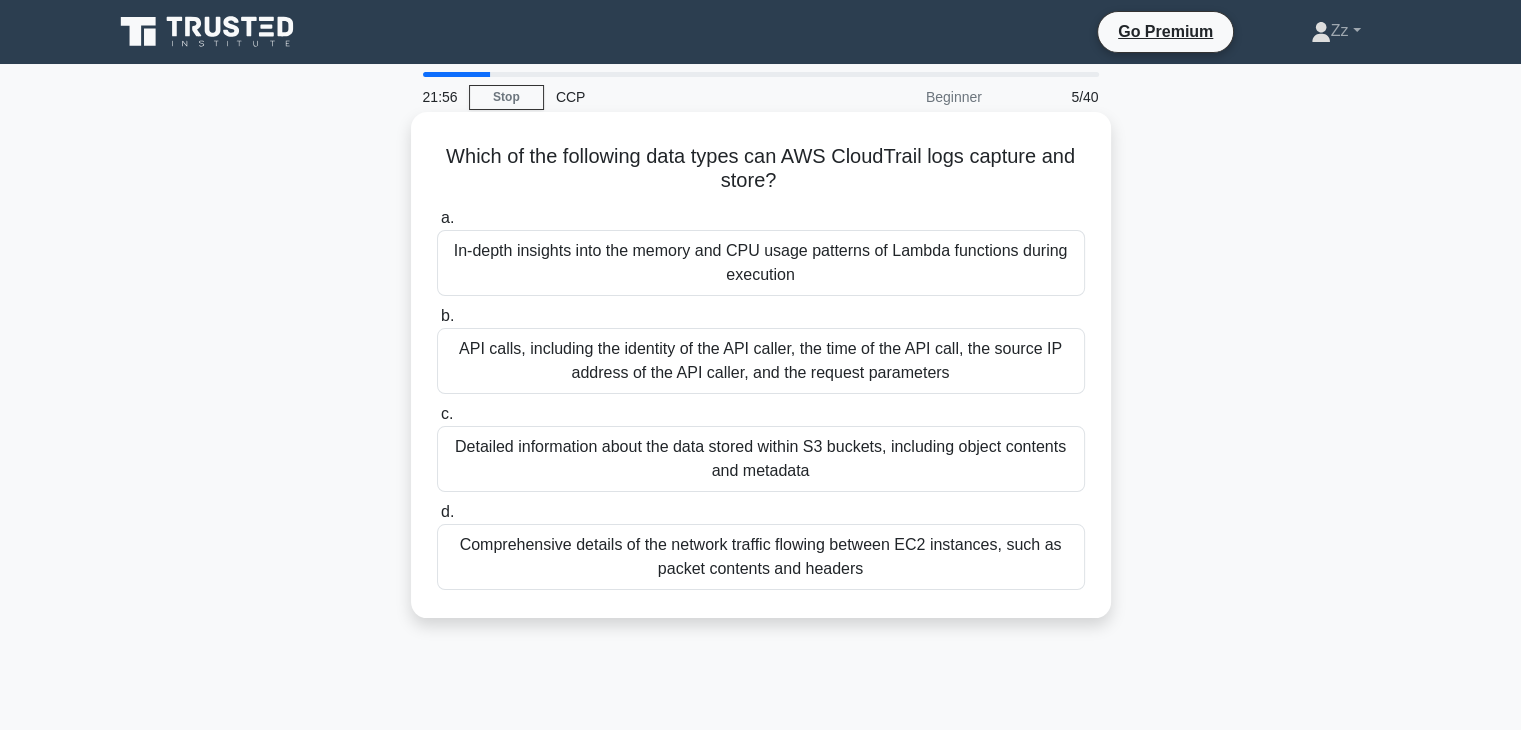 click on "Which of the following data types can AWS CloudTrail logs capture and store?
.spinner_0XTQ{transform-origin:center;animation:spinner_y6GP .75s linear infinite}@keyframes spinner_y6GP{100%{transform:rotate(360deg)}}" at bounding box center [761, 169] 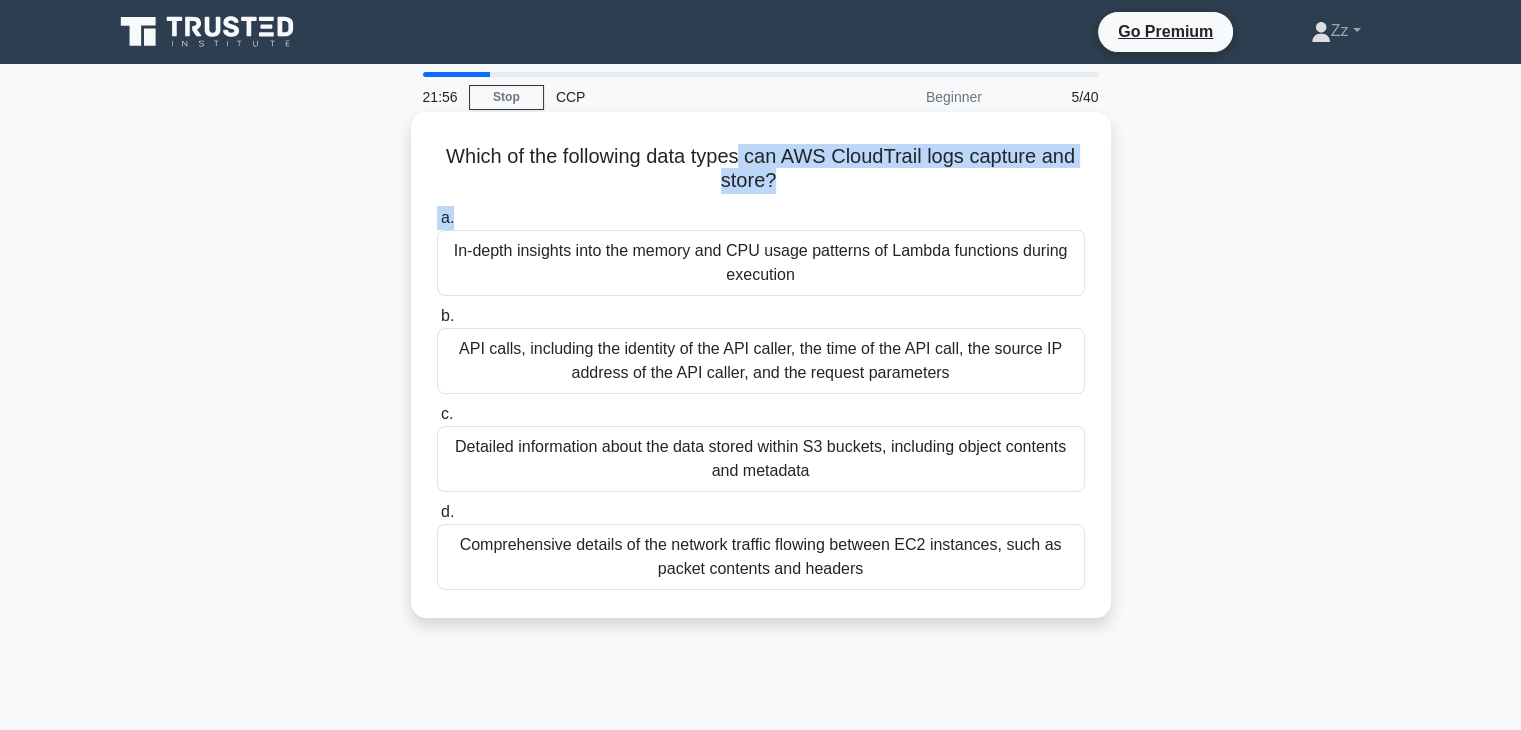 drag, startPoint x: 742, startPoint y: 161, endPoint x: 975, endPoint y: 215, distance: 239.17567 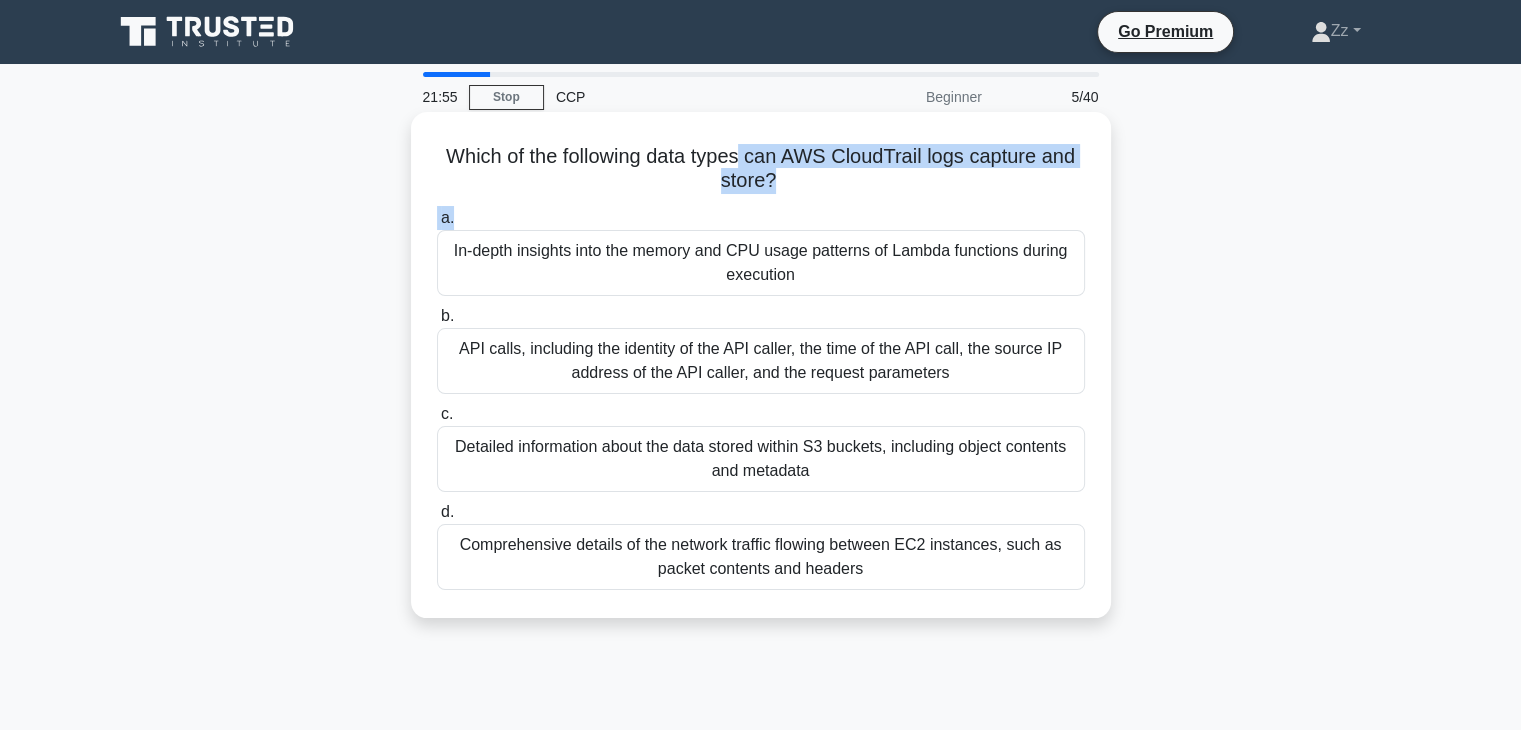 click on "a.
In-depth insights into the memory and CPU usage patterns of Lambda functions during execution
b.
c.
d." at bounding box center (761, 398) 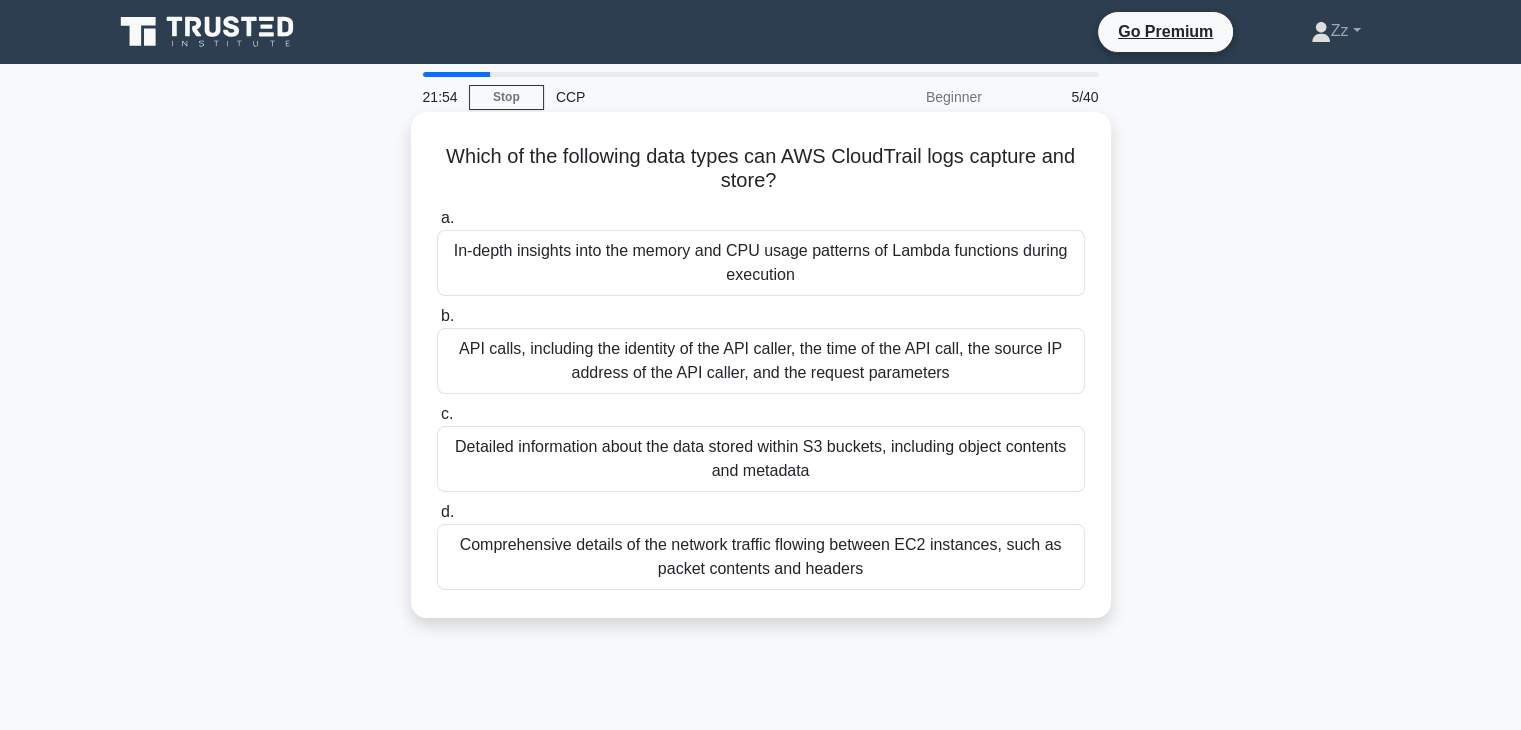 drag, startPoint x: 904, startPoint y: 157, endPoint x: 1035, endPoint y: 190, distance: 135.09256 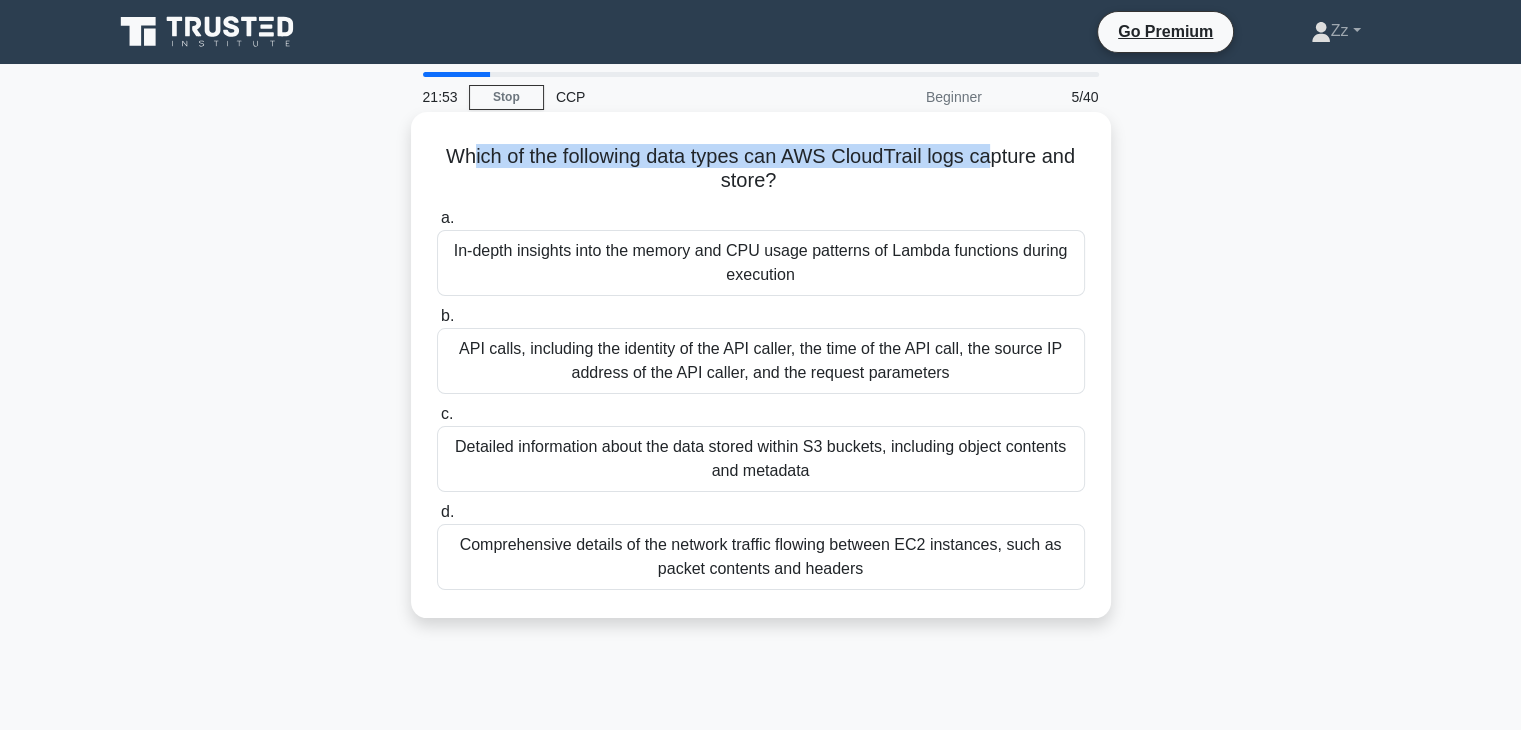drag, startPoint x: 465, startPoint y: 158, endPoint x: 1000, endPoint y: 166, distance: 535.0598 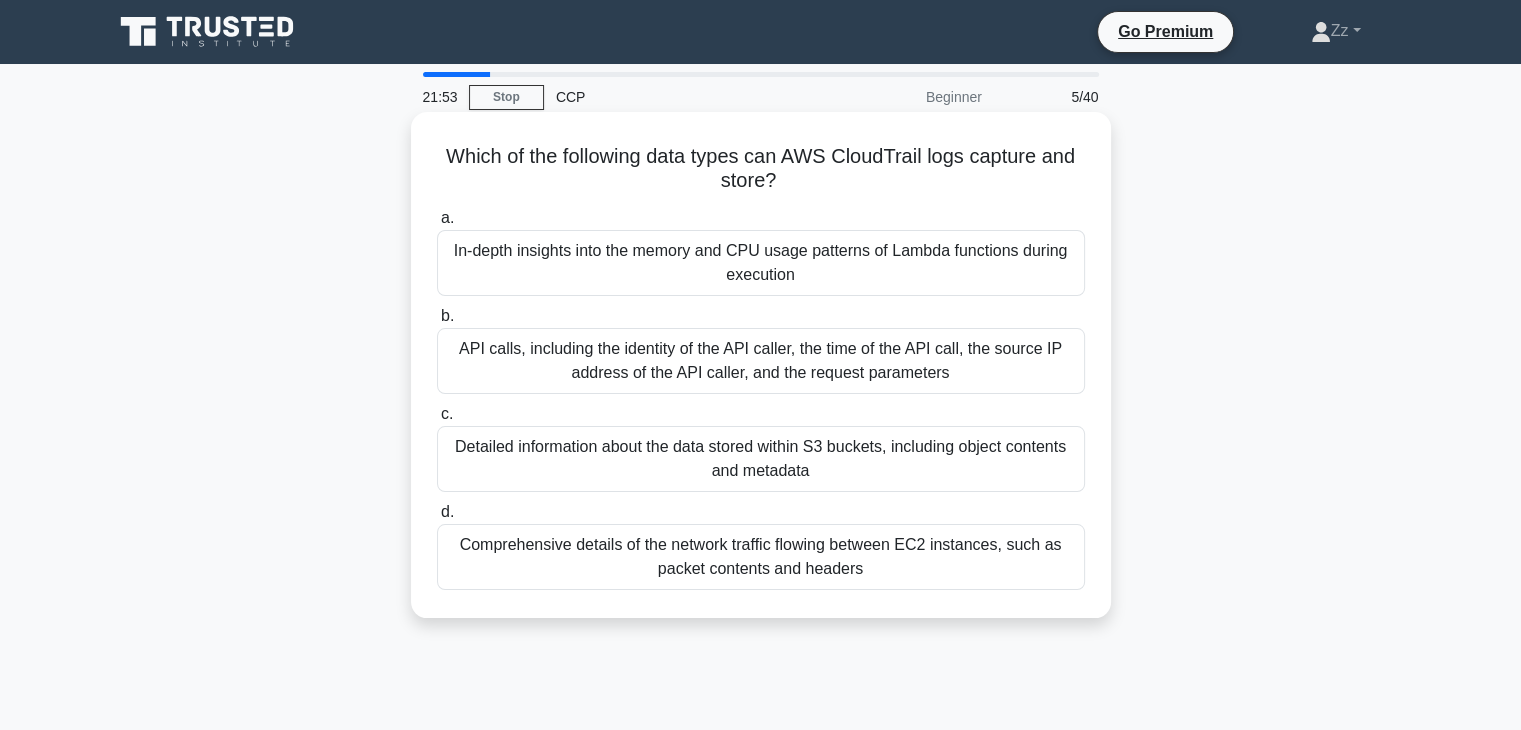click on "Which of the following data types can AWS CloudTrail logs capture and store?
.spinner_0XTQ{transform-origin:center;animation:spinner_y6GP .75s linear infinite}@keyframes spinner_y6GP{100%{transform:rotate(360deg)}}" at bounding box center (761, 169) 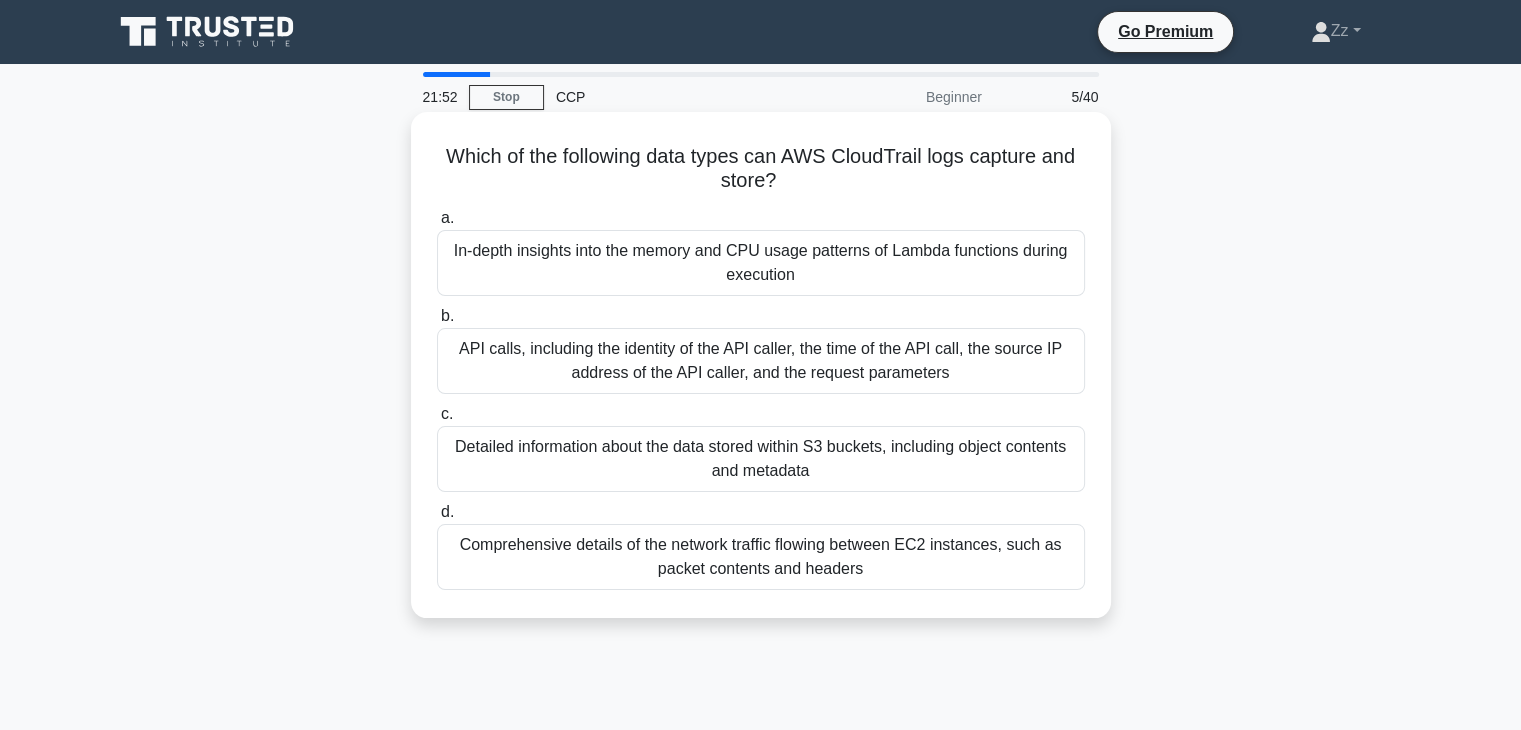 drag, startPoint x: 412, startPoint y: 157, endPoint x: 900, endPoint y: 187, distance: 488.92126 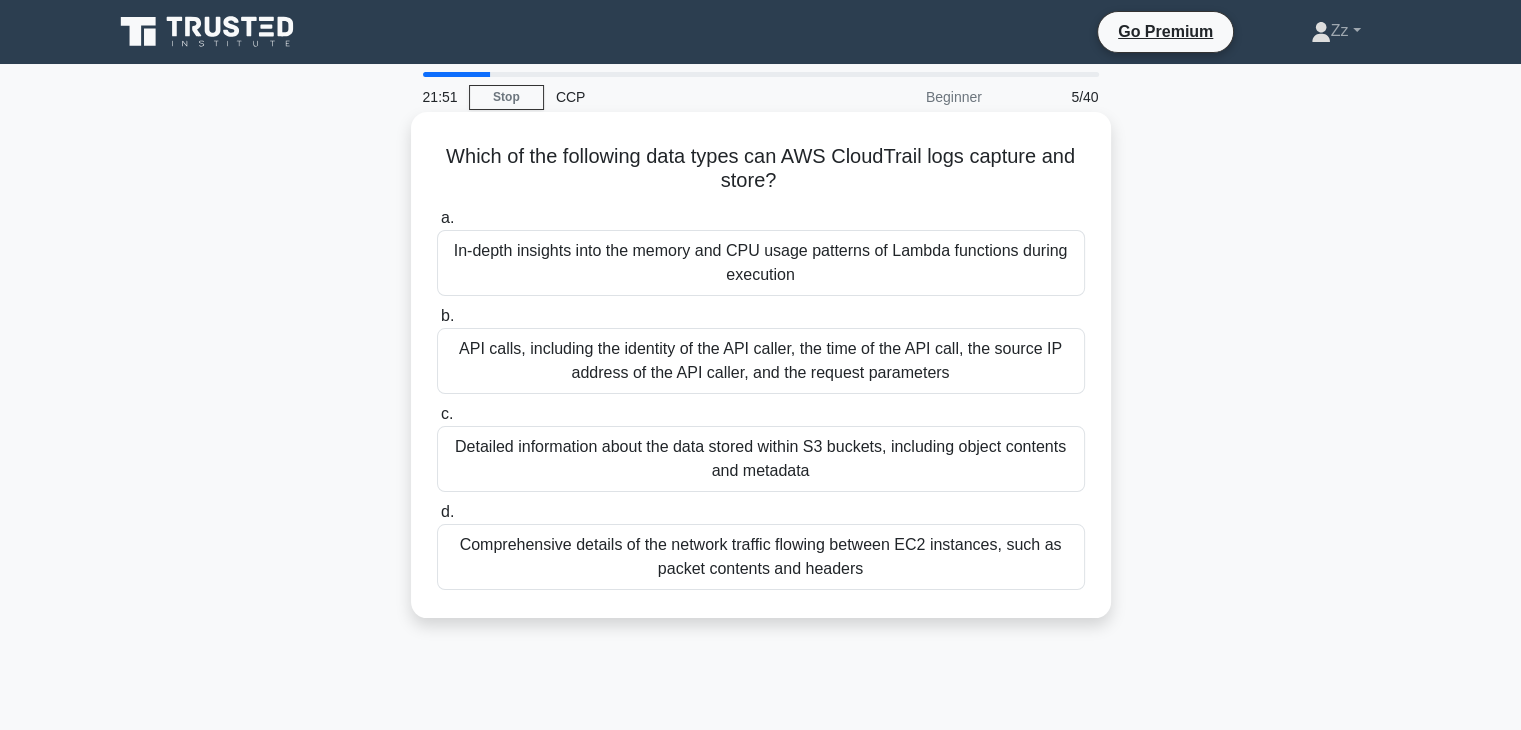 click on "Which of the following data types can AWS CloudTrail logs capture and store?
.spinner_0XTQ{transform-origin:center;animation:spinner_y6GP .75s linear infinite}@keyframes spinner_y6GP{100%{transform:rotate(360deg)}}
a.
In-depth insights into the memory and CPU usage patterns of Lambda functions during execution
b. c. d." at bounding box center [761, 365] 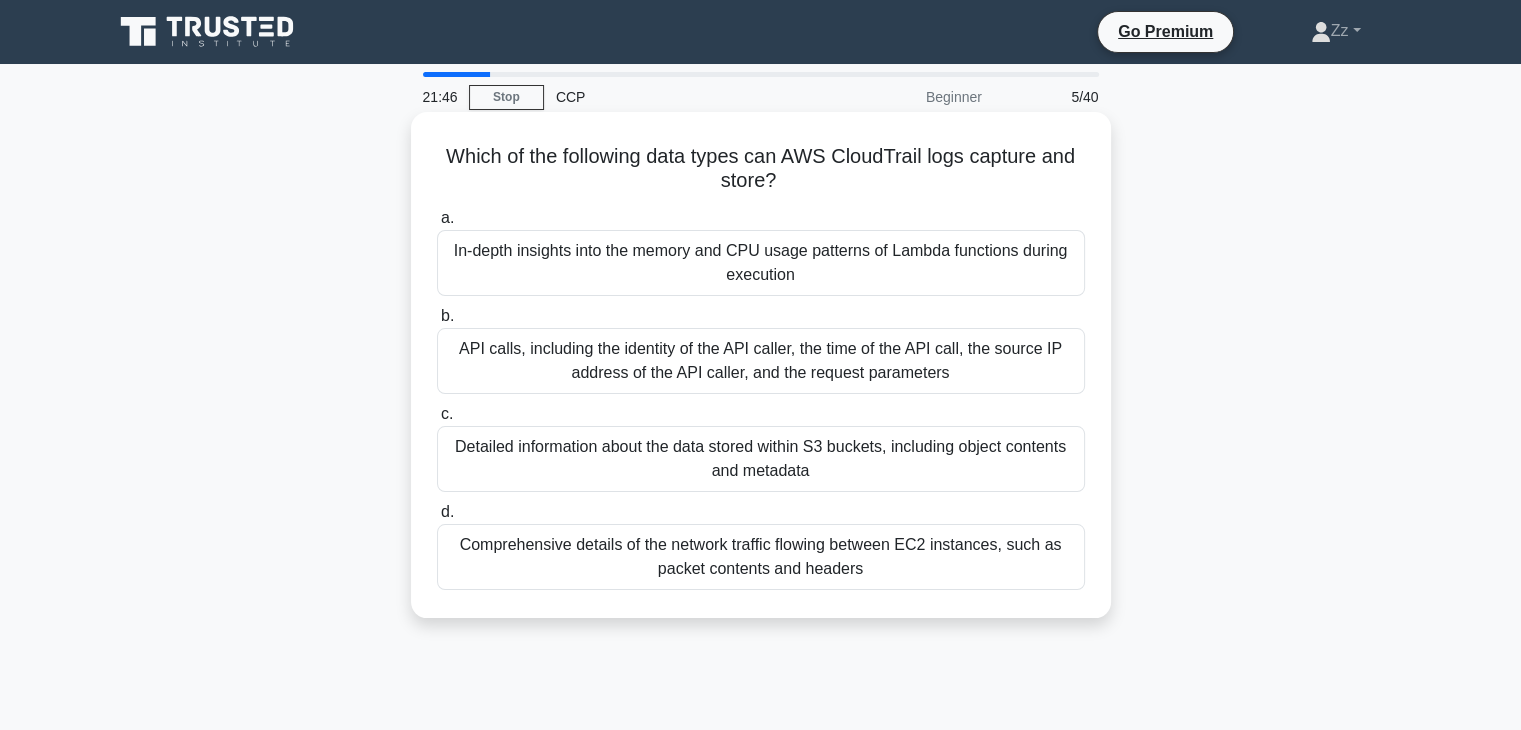click on "API calls, including the identity of the API caller, the time of the API call, the source IP address of the API caller, and the request parameters" at bounding box center [761, 361] 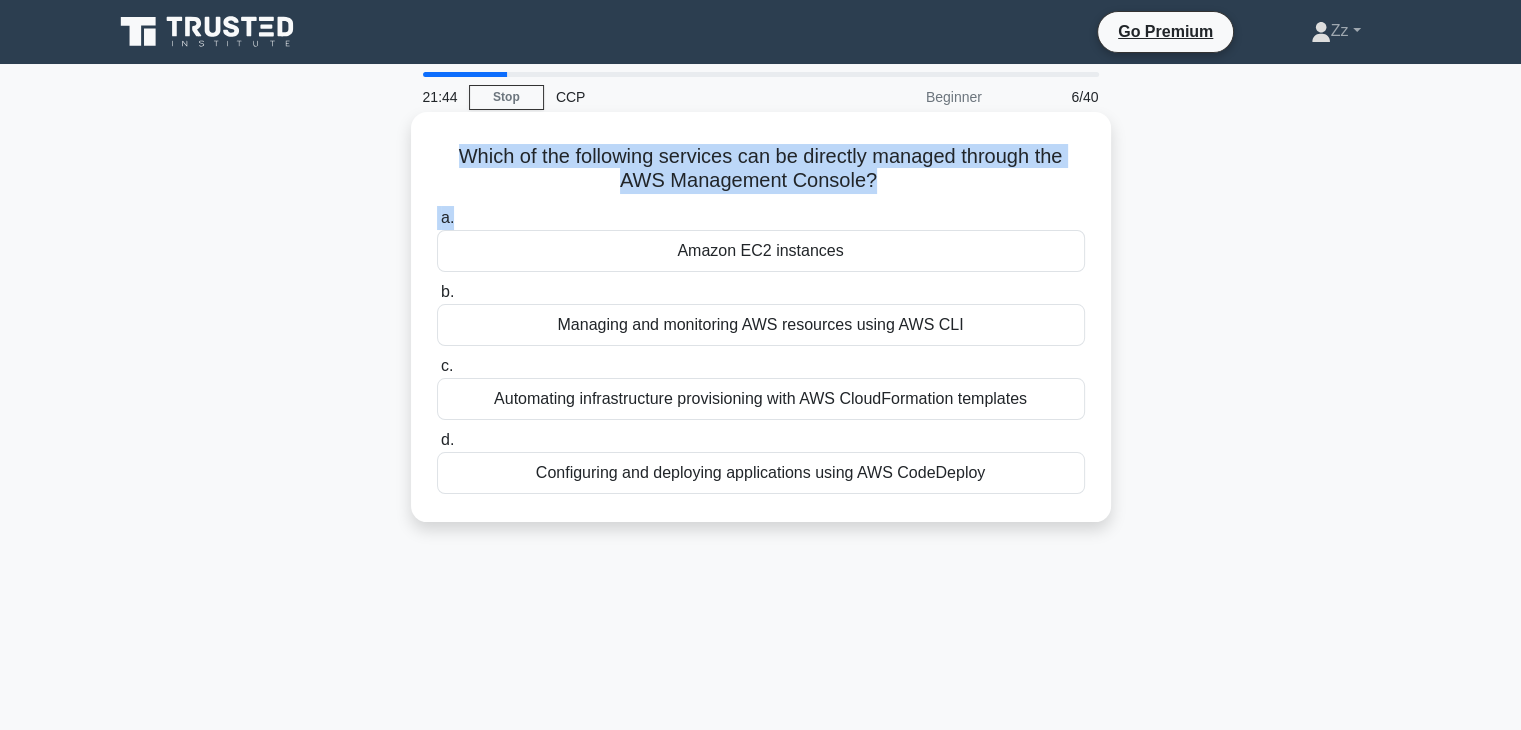 drag, startPoint x: 439, startPoint y: 162, endPoint x: 1078, endPoint y: 223, distance: 641.90497 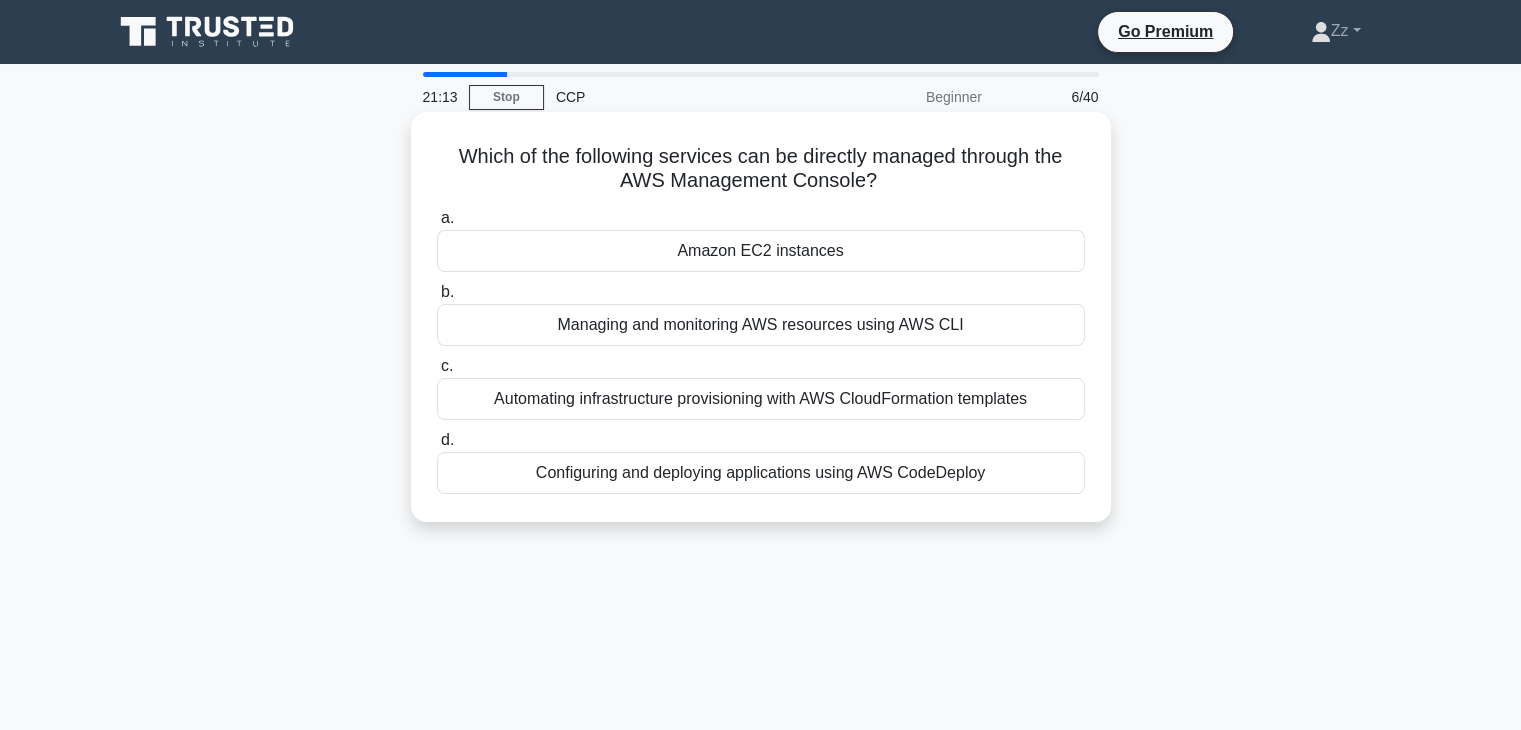 click on "Managing and monitoring AWS resources using AWS CLI" at bounding box center [761, 325] 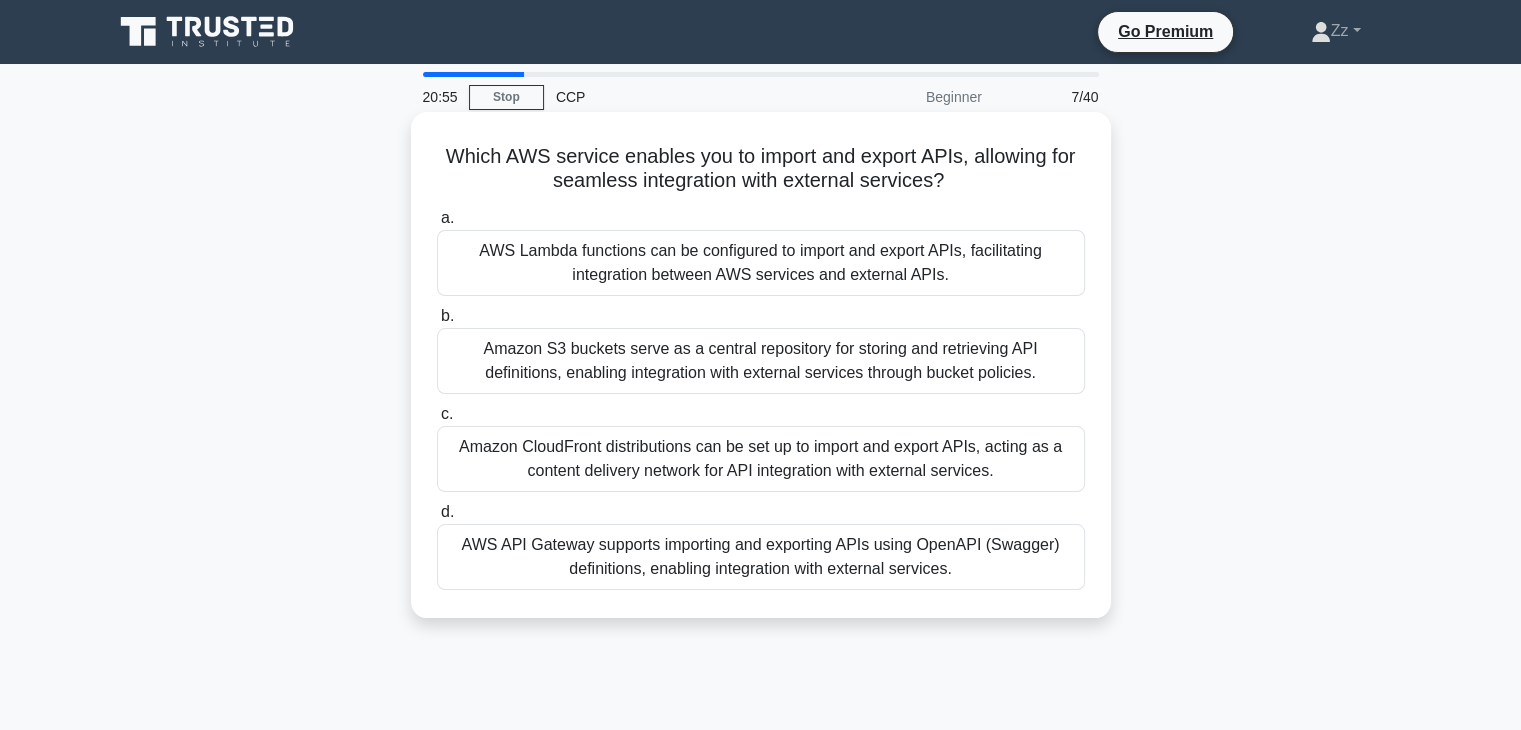 click on "AWS Lambda functions can be configured to import and export APIs, facilitating integration between AWS services and external APIs." at bounding box center (761, 263) 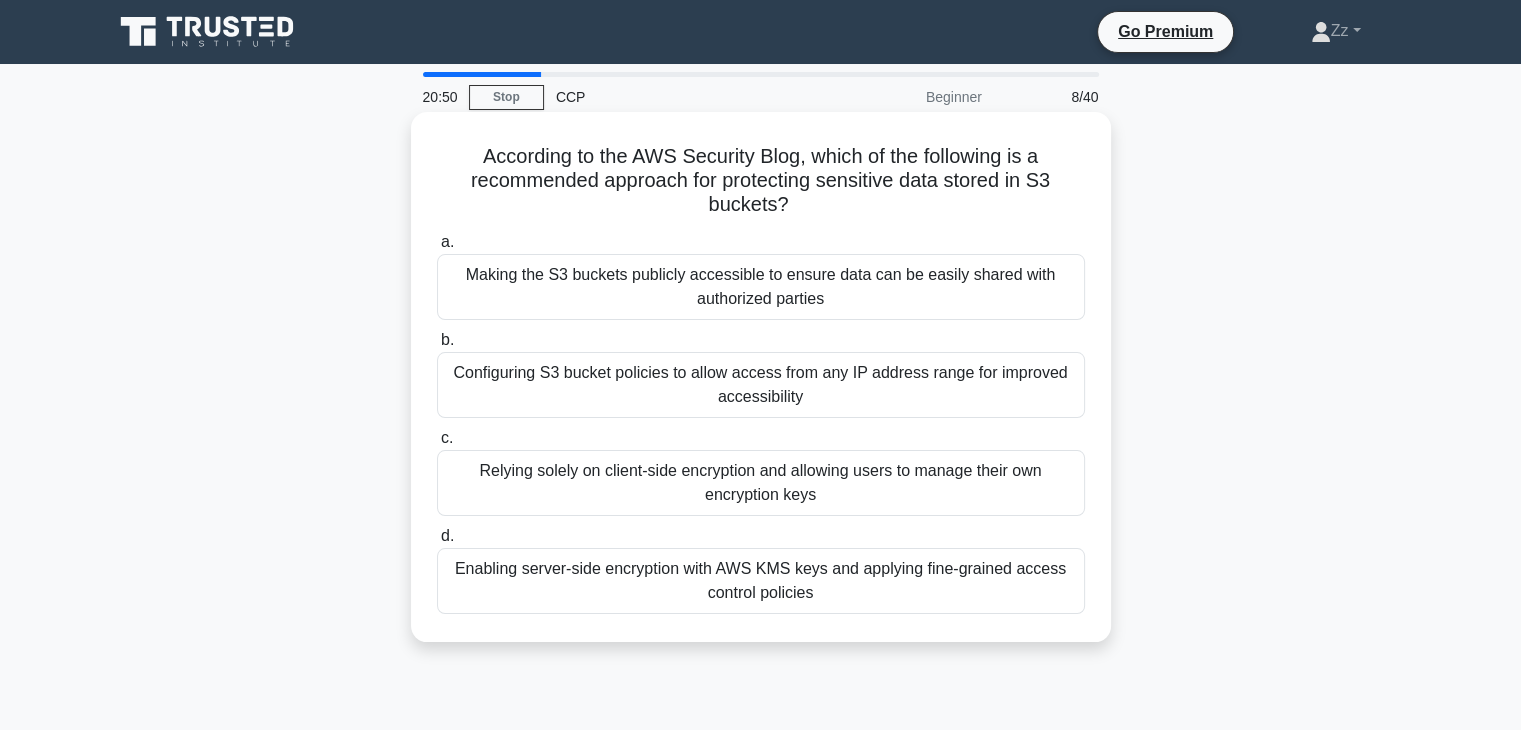 drag, startPoint x: 789, startPoint y: 160, endPoint x: 902, endPoint y: 213, distance: 124.81186 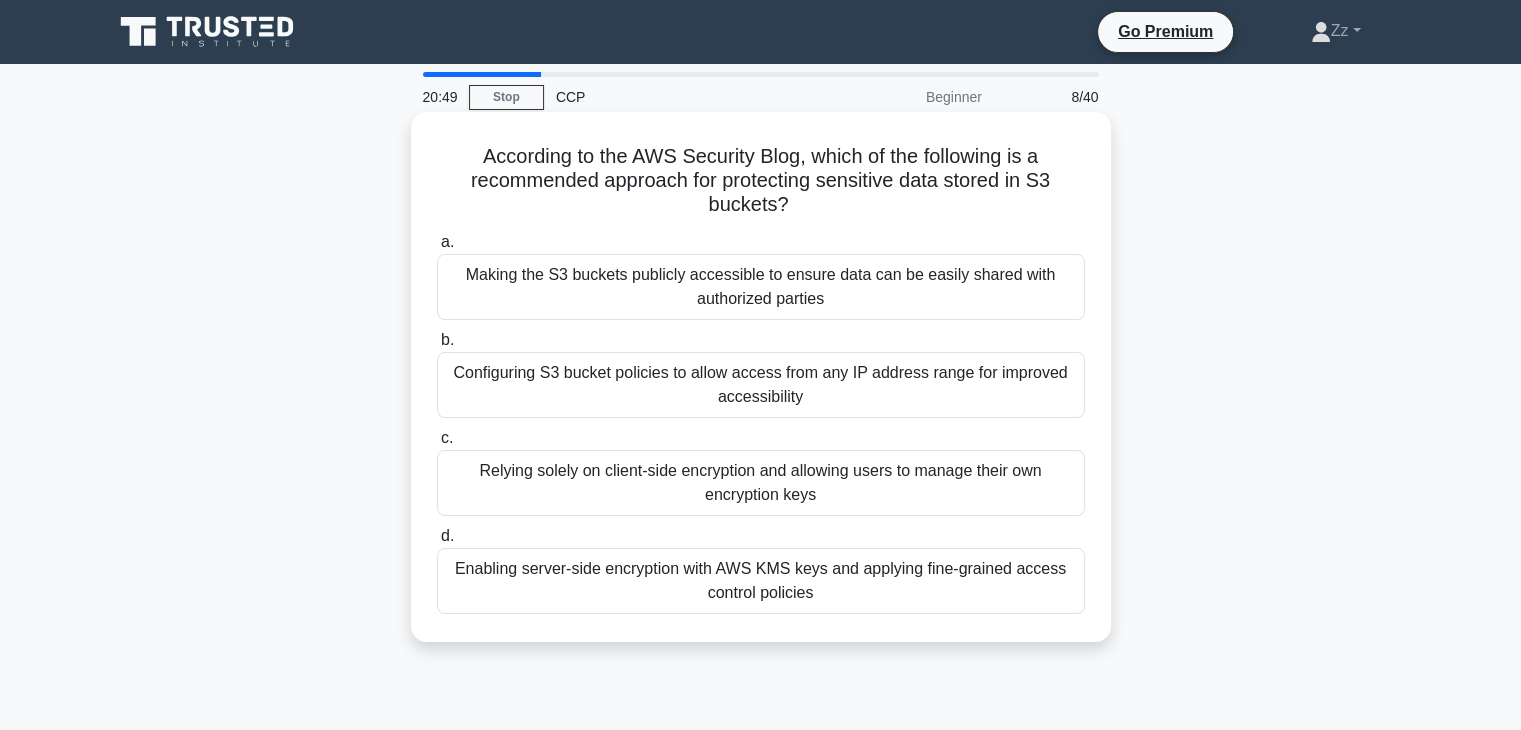 click on "According to the AWS Security Blog, which of the following is a recommended approach for protecting sensitive data stored in S3 buckets?
.spinner_0XTQ{transform-origin:center;animation:spinner_y6GP .75s linear infinite}@keyframes spinner_y6GP{100%{transform:rotate(360deg)}}" at bounding box center (761, 181) 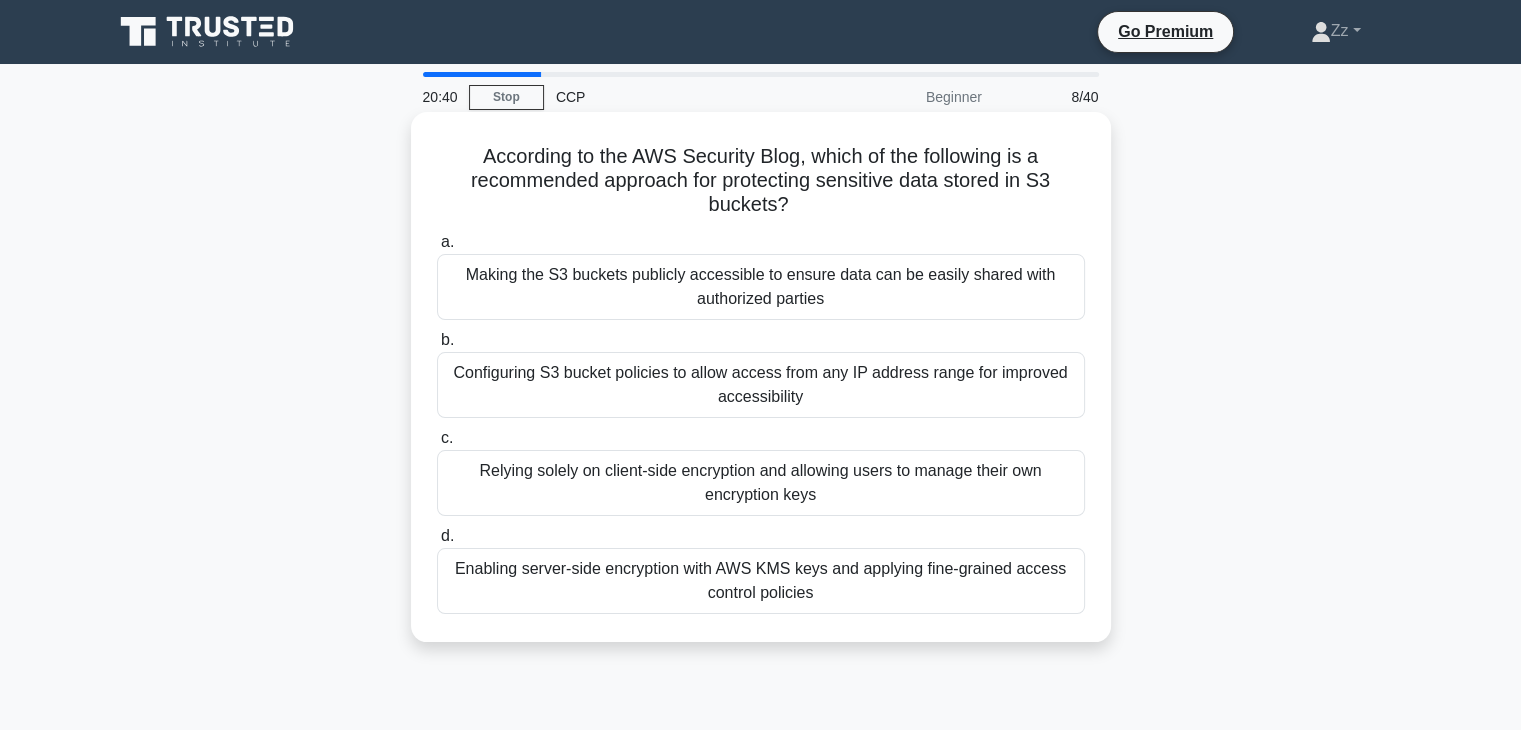 click on "Enabling server-side encryption with AWS KMS keys and applying fine-grained access control policies" at bounding box center [761, 581] 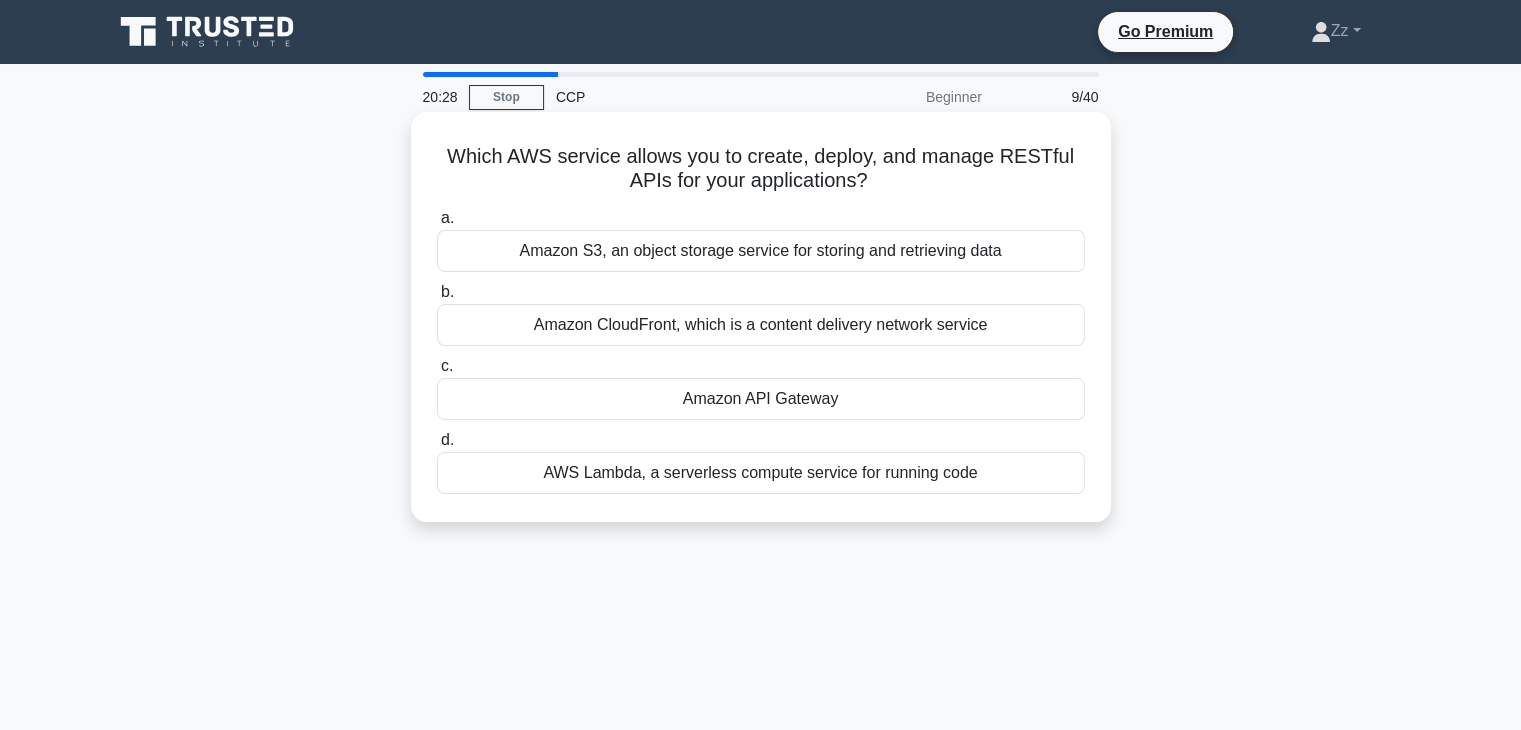 click on "Amazon API Gateway" at bounding box center [761, 399] 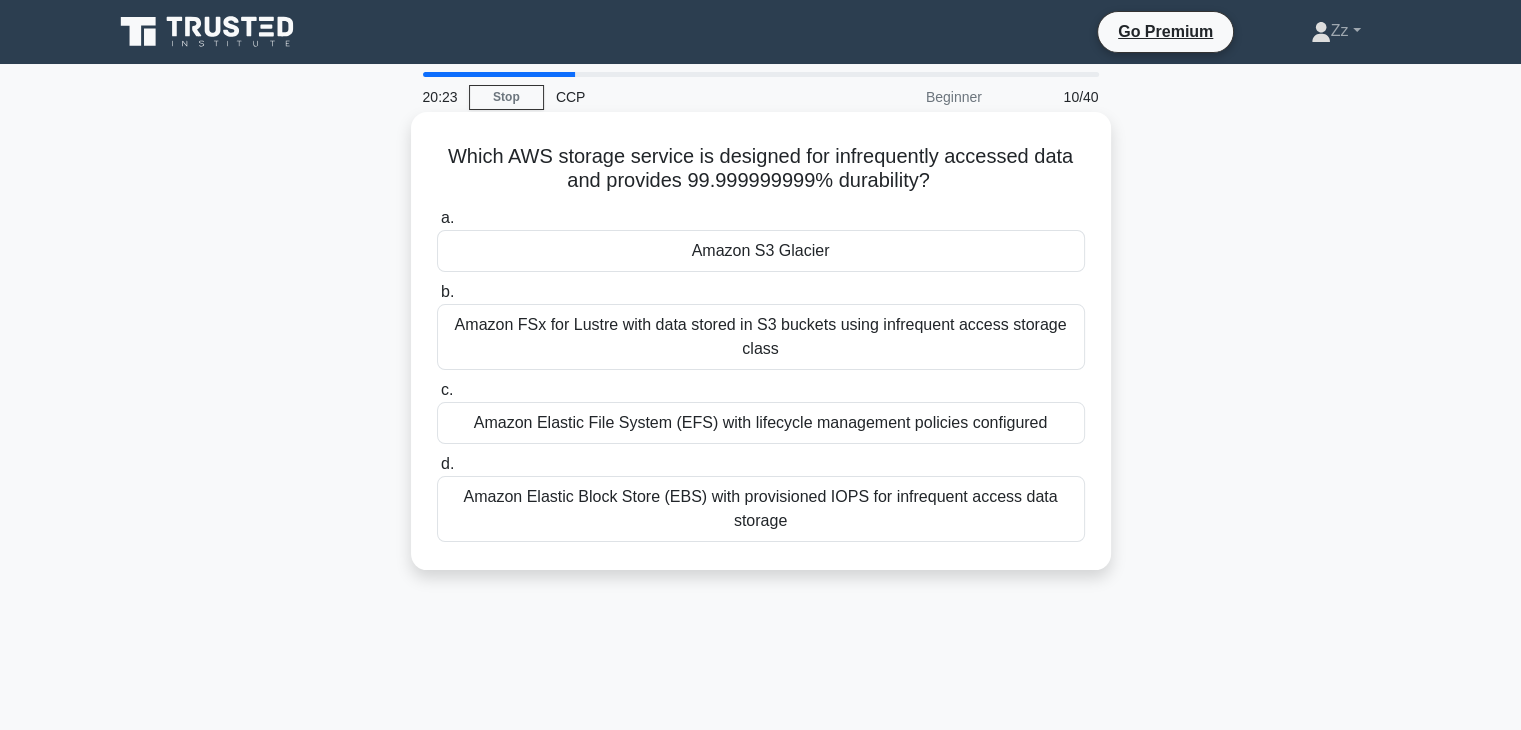 click on "Amazon S3 Glacier" at bounding box center (761, 251) 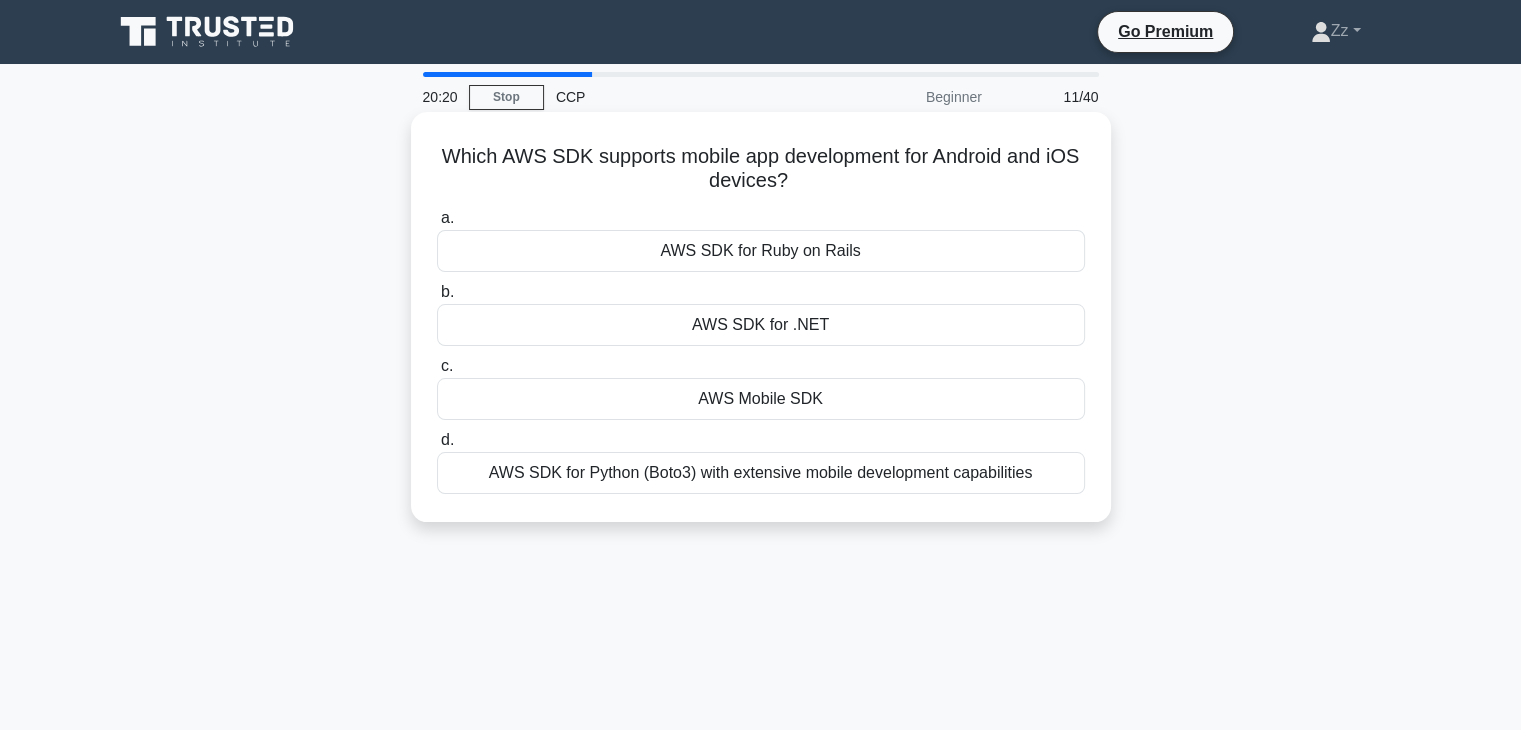 click on "AWS Mobile SDK" at bounding box center [761, 399] 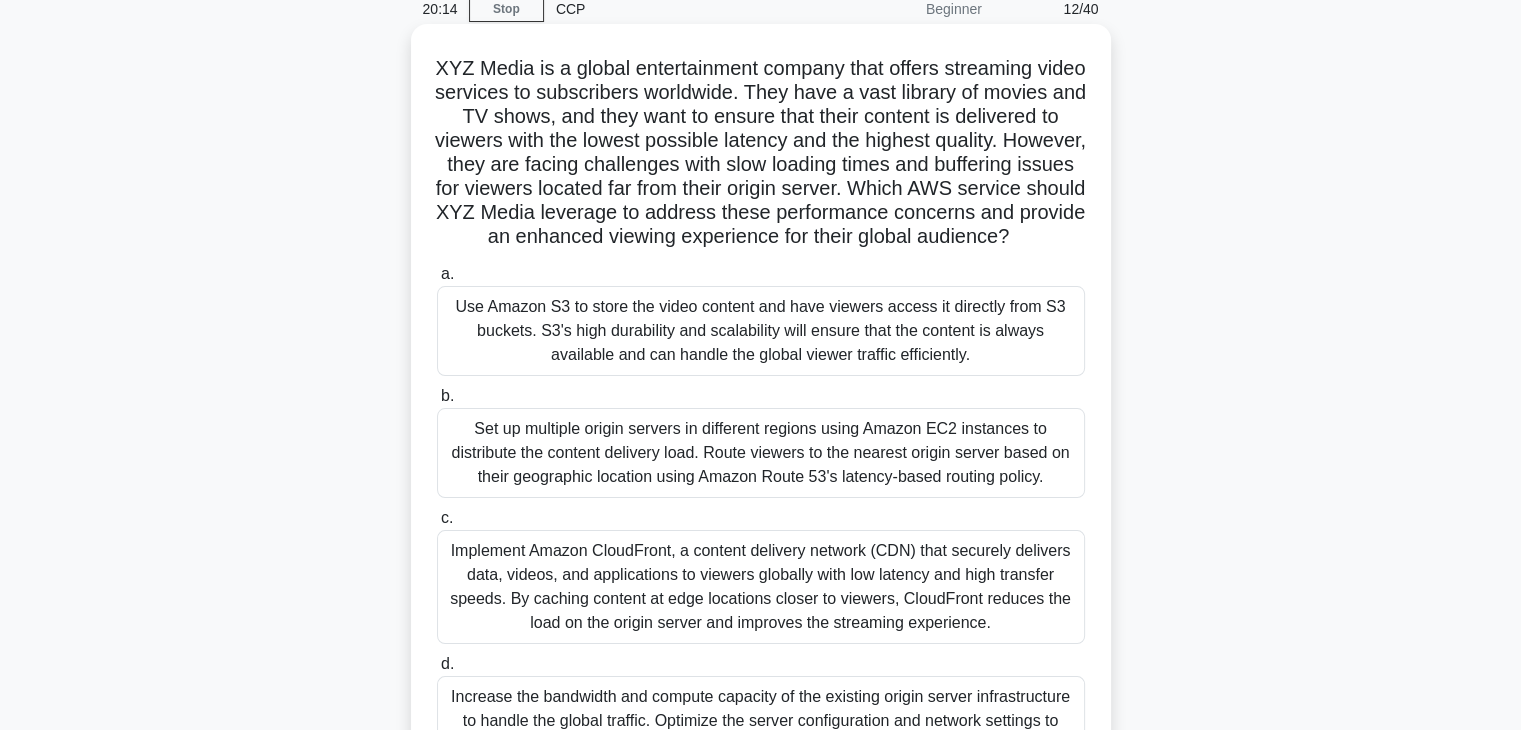 scroll, scrollTop: 100, scrollLeft: 0, axis: vertical 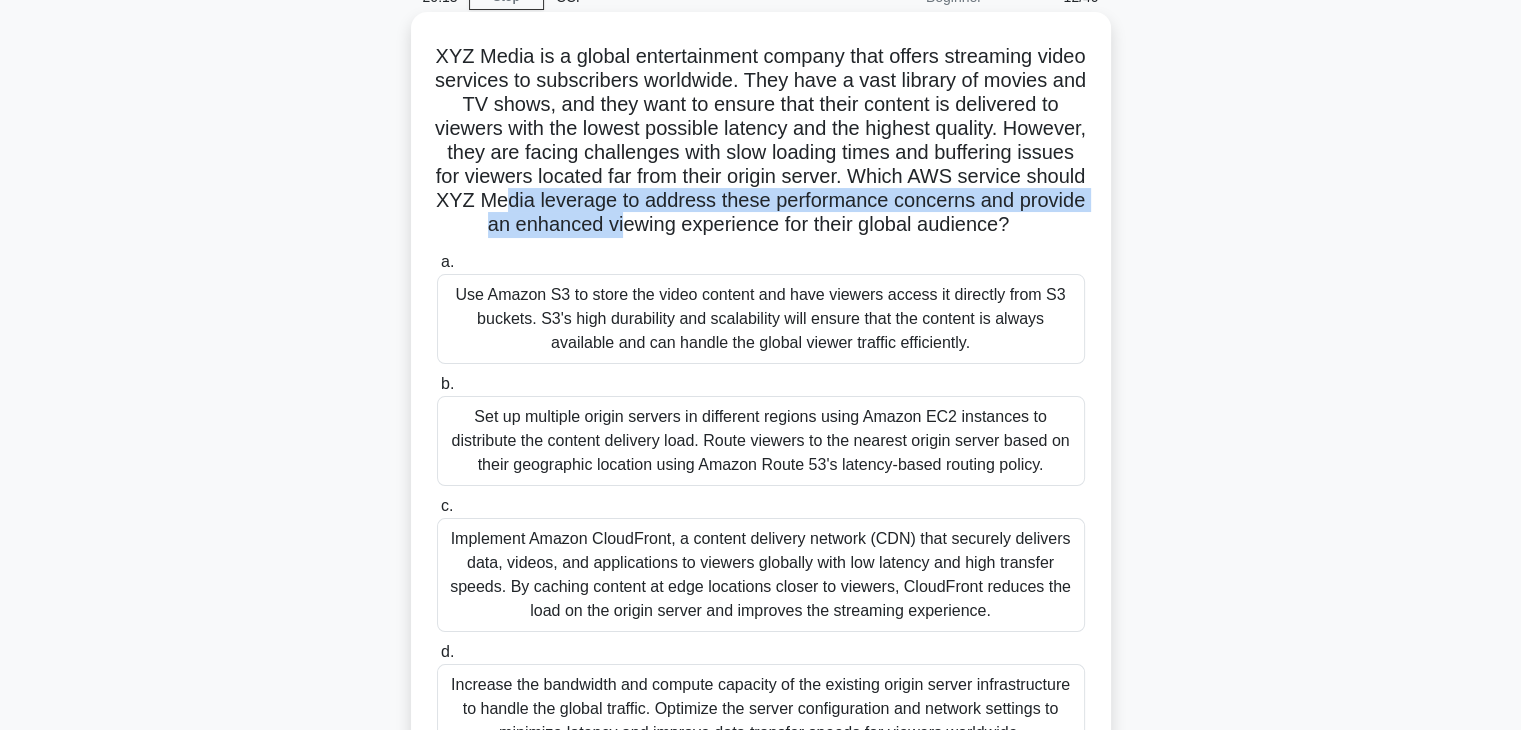 drag, startPoint x: 784, startPoint y: 204, endPoint x: 896, endPoint y: 219, distance: 113 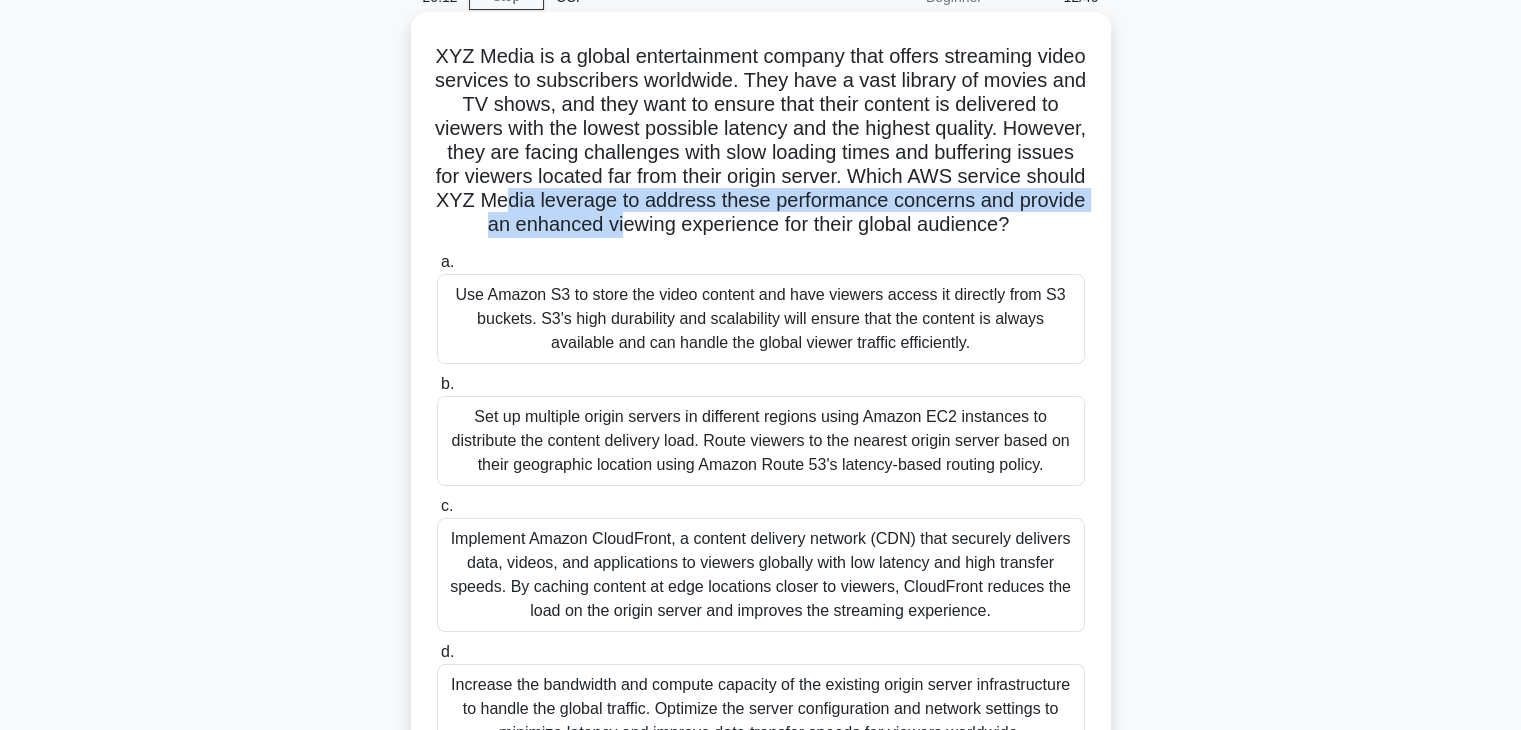 click on "XYZ Media is a global entertainment company that offers streaming video services to subscribers worldwide. They have a vast library of movies and TV shows, and they want to ensure that their content is delivered to viewers with the lowest possible latency and the highest quality. However, they are facing challenges with slow loading times and buffering issues for viewers located far from their origin server. Which AWS service should XYZ Media leverage to address these performance concerns and provide an enhanced viewing experience for their global audience?
.spinner_0XTQ{transform-origin:center;animation:spinner_y6GP .75s linear infinite}@keyframes spinner_y6GP{100%{transform:rotate(360deg)}}" at bounding box center (761, 141) 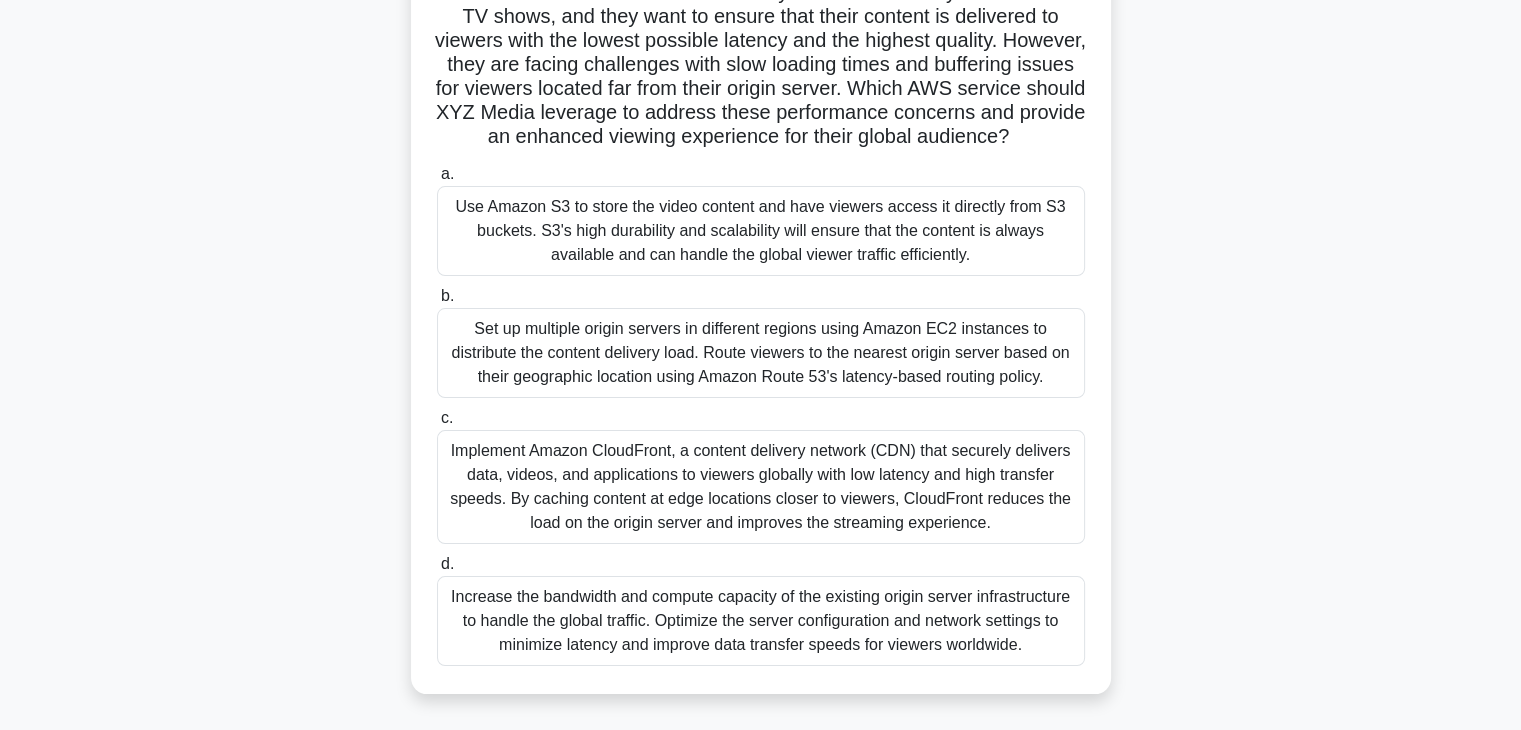 scroll, scrollTop: 200, scrollLeft: 0, axis: vertical 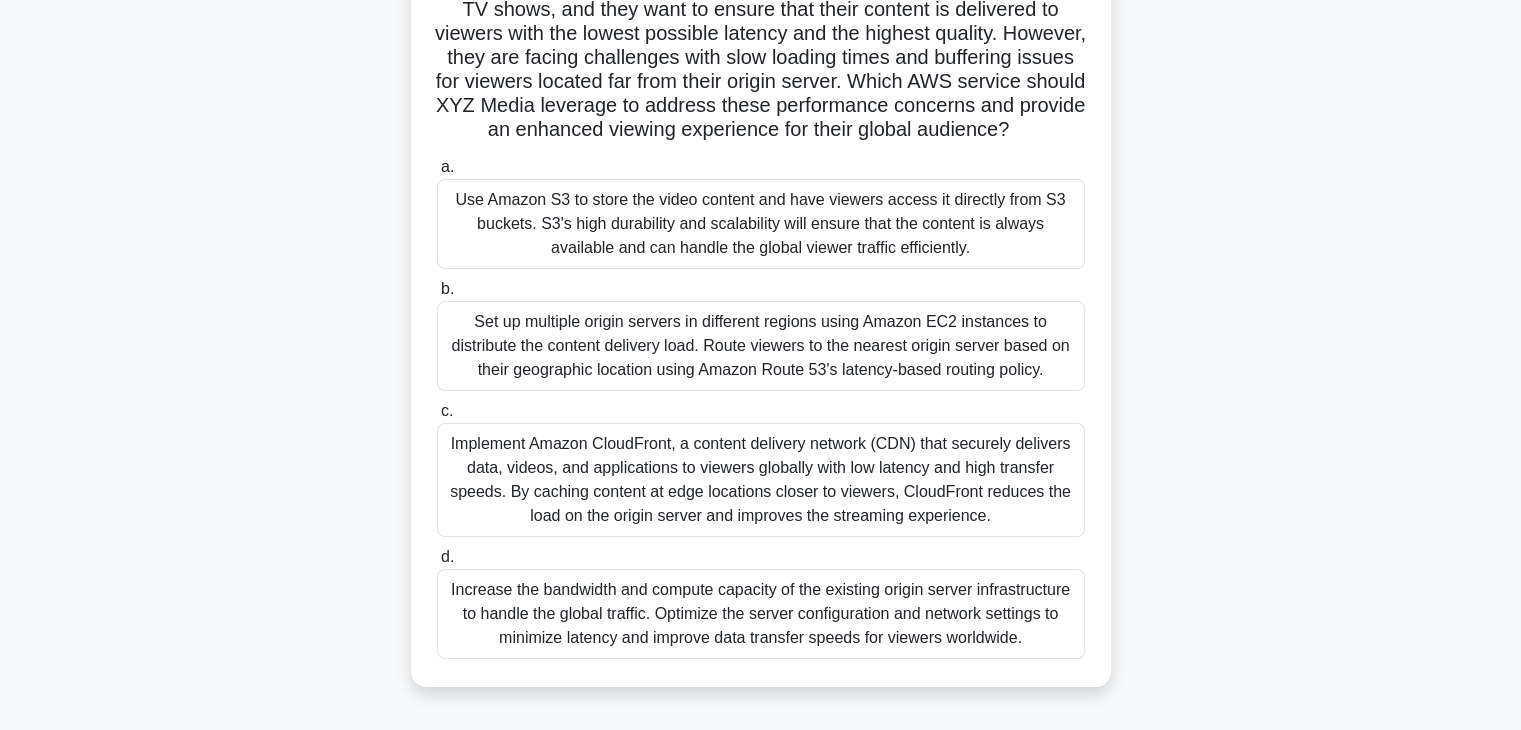 click on "Implement Amazon CloudFront, a content delivery network (CDN) that securely delivers data, videos, and applications to viewers globally with low latency and high transfer speeds. By caching content at edge locations closer to viewers, CloudFront reduces the load on the origin server and improves the streaming experience." at bounding box center (761, 480) 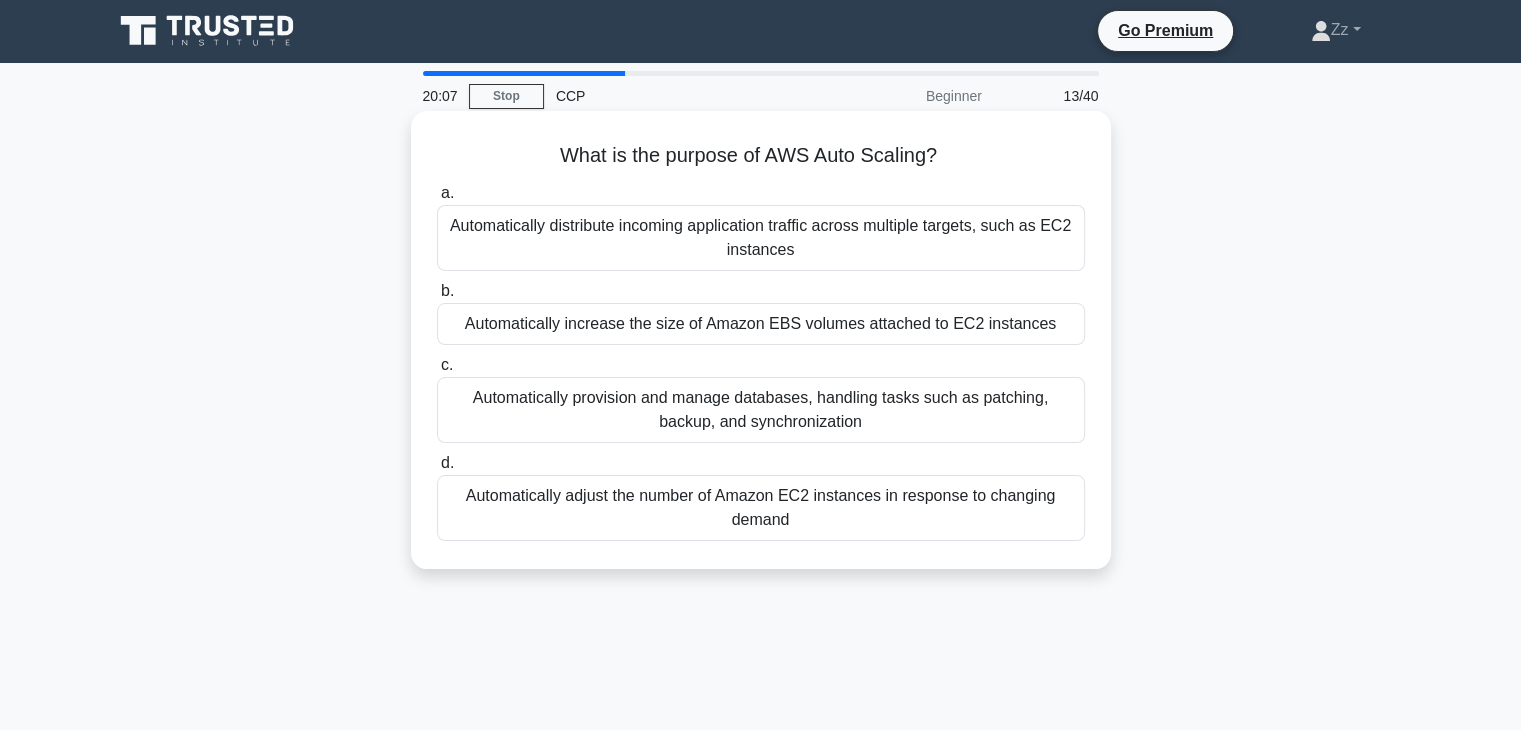 scroll, scrollTop: 0, scrollLeft: 0, axis: both 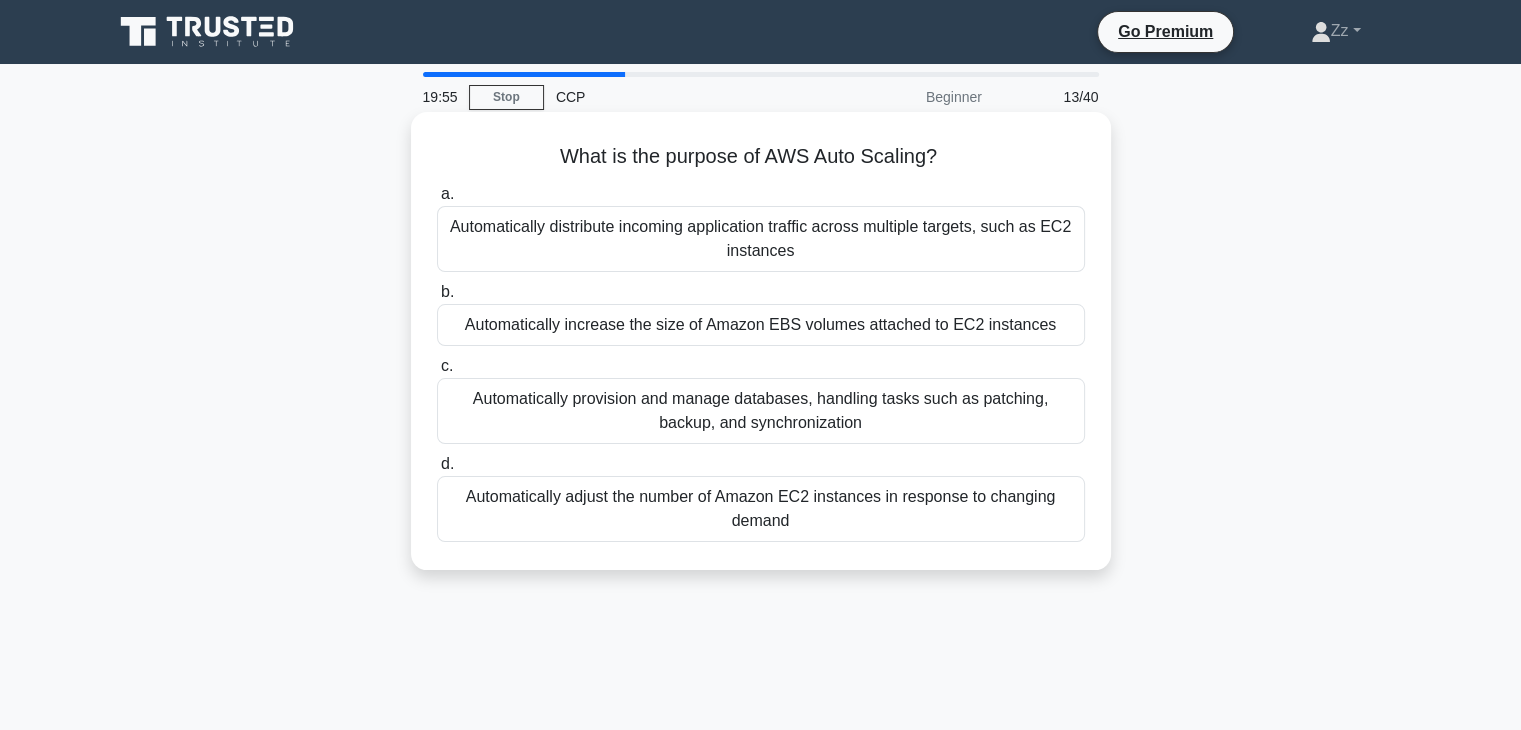 click on "Automatically provision and manage databases, handling tasks such as patching, backup, and synchronization" at bounding box center [761, 411] 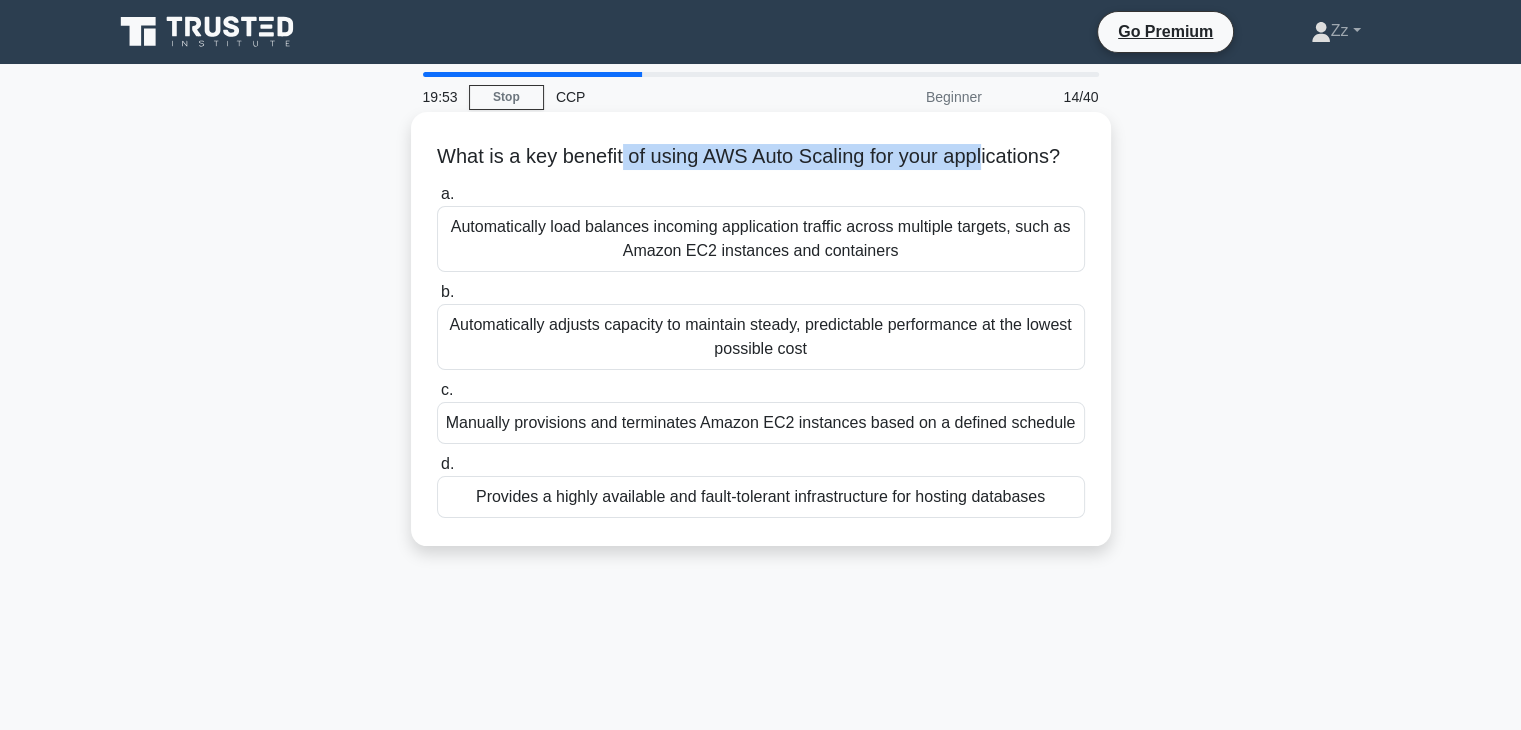 drag, startPoint x: 632, startPoint y: 158, endPoint x: 1002, endPoint y: 145, distance: 370.2283 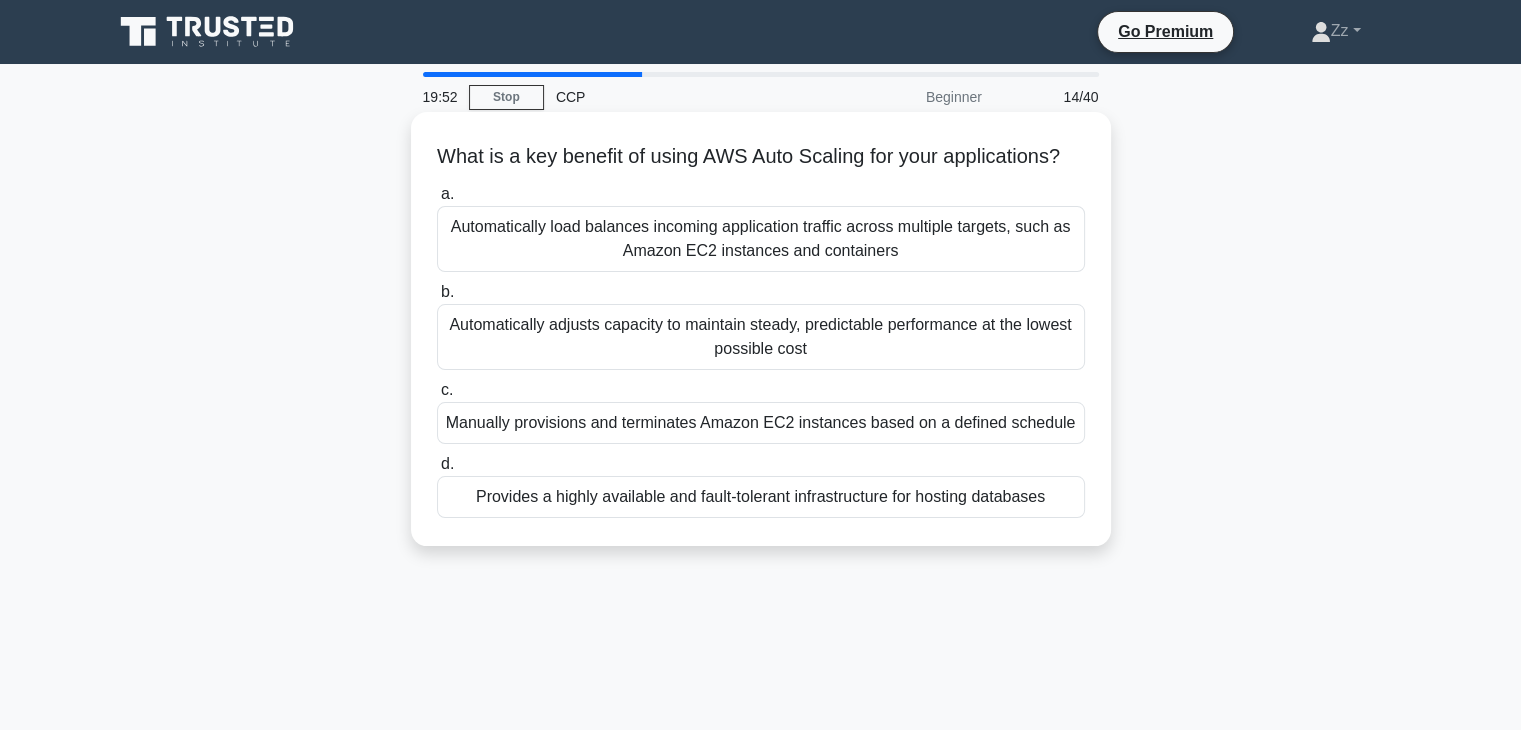 drag, startPoint x: 858, startPoint y: 164, endPoint x: 956, endPoint y: 165, distance: 98.005104 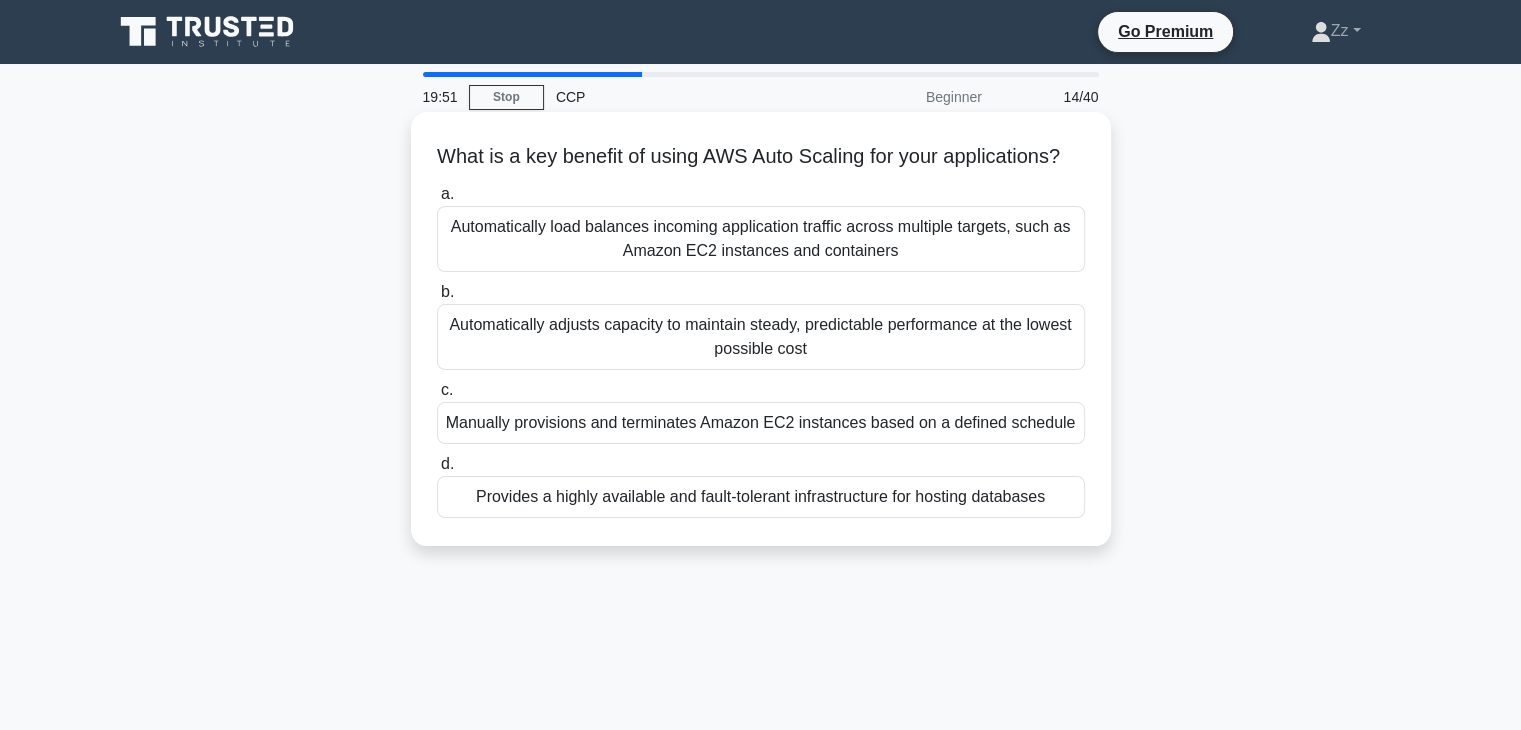click on "What is a key benefit of using AWS Auto Scaling for your applications?
.spinner_0XTQ{transform-origin:center;animation:spinner_y6GP .75s linear infinite}@keyframes spinner_y6GP{100%{transform:rotate(360deg)}}" at bounding box center (761, 157) 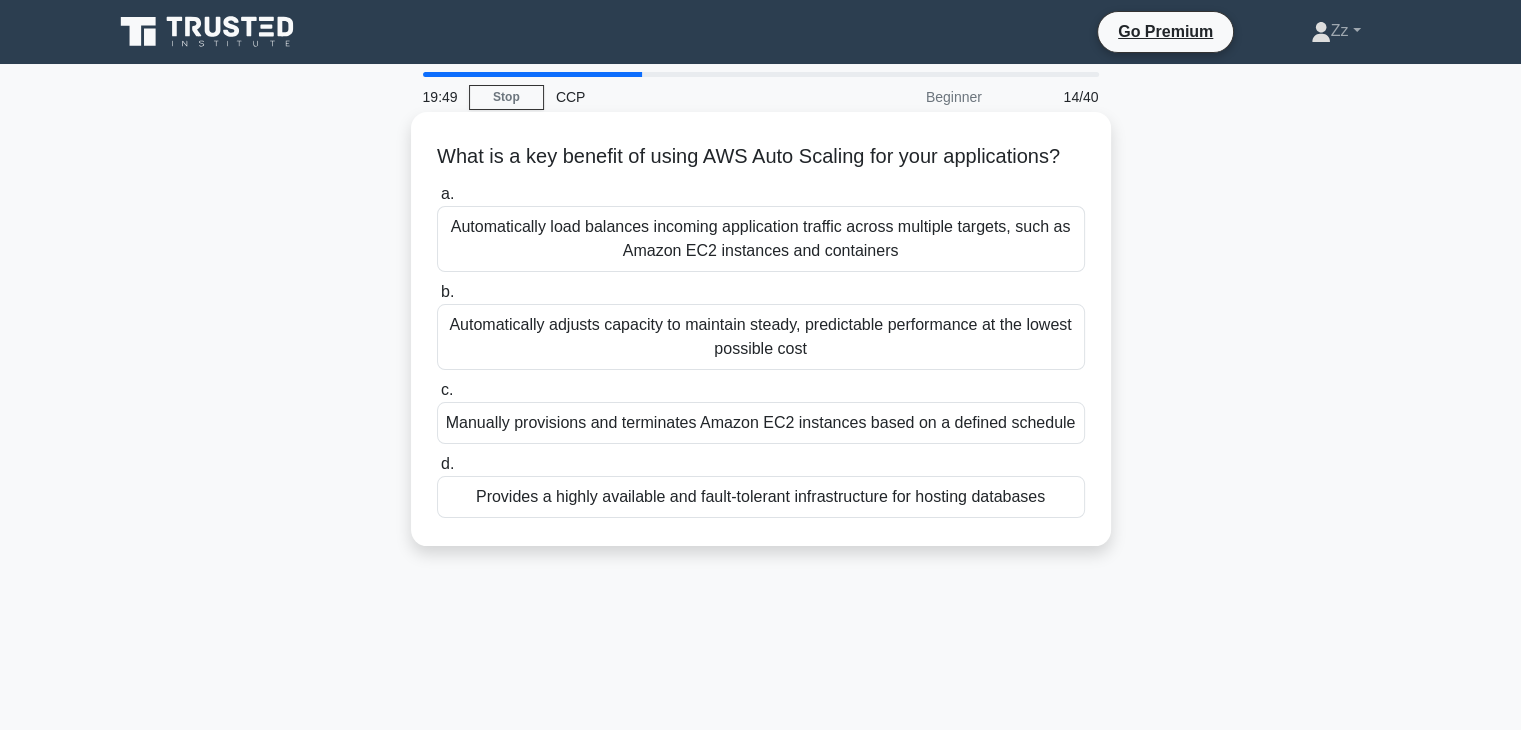 click on "Automatically load balances incoming application traffic across multiple targets, such as Amazon EC2 instances and containers" at bounding box center [761, 239] 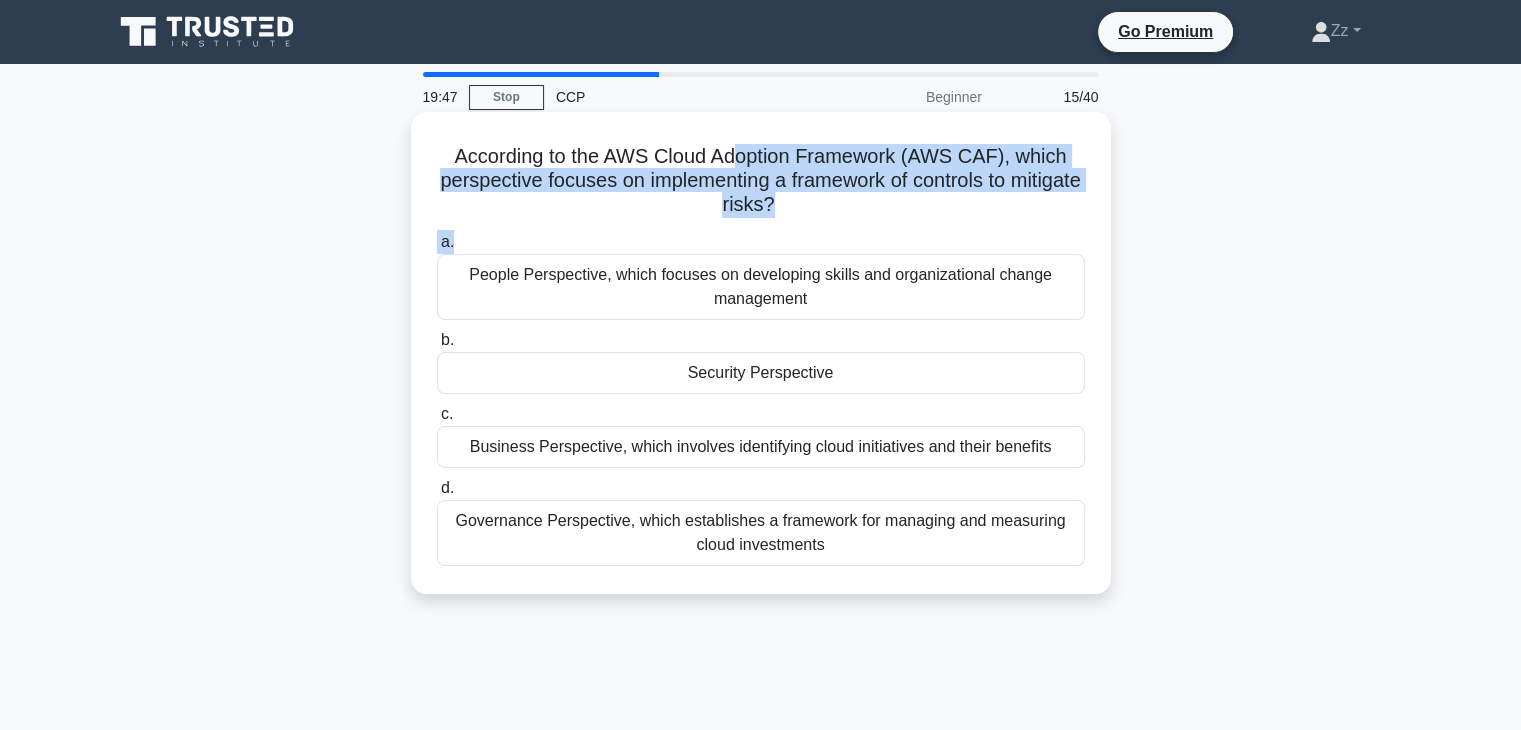 drag, startPoint x: 736, startPoint y: 149, endPoint x: 814, endPoint y: 237, distance: 117.592514 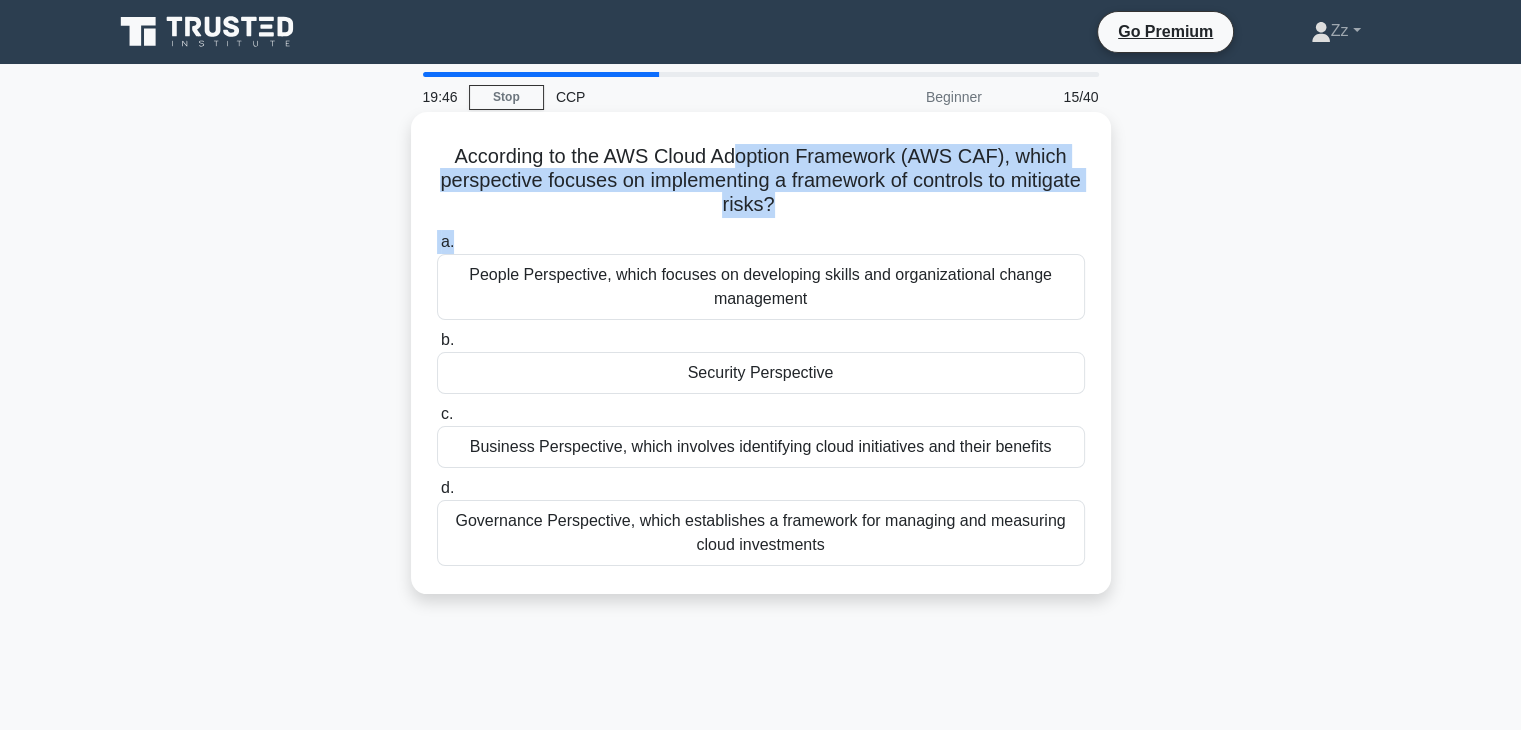 click on "According to the AWS Cloud Adoption Framework (AWS CAF), which perspective focuses on implementing a framework of controls to mitigate risks?
.spinner_0XTQ{transform-origin:center;animation:spinner_y6GP .75s linear infinite}@keyframes spinner_y6GP{100%{transform:rotate(360deg)}}" at bounding box center [761, 181] 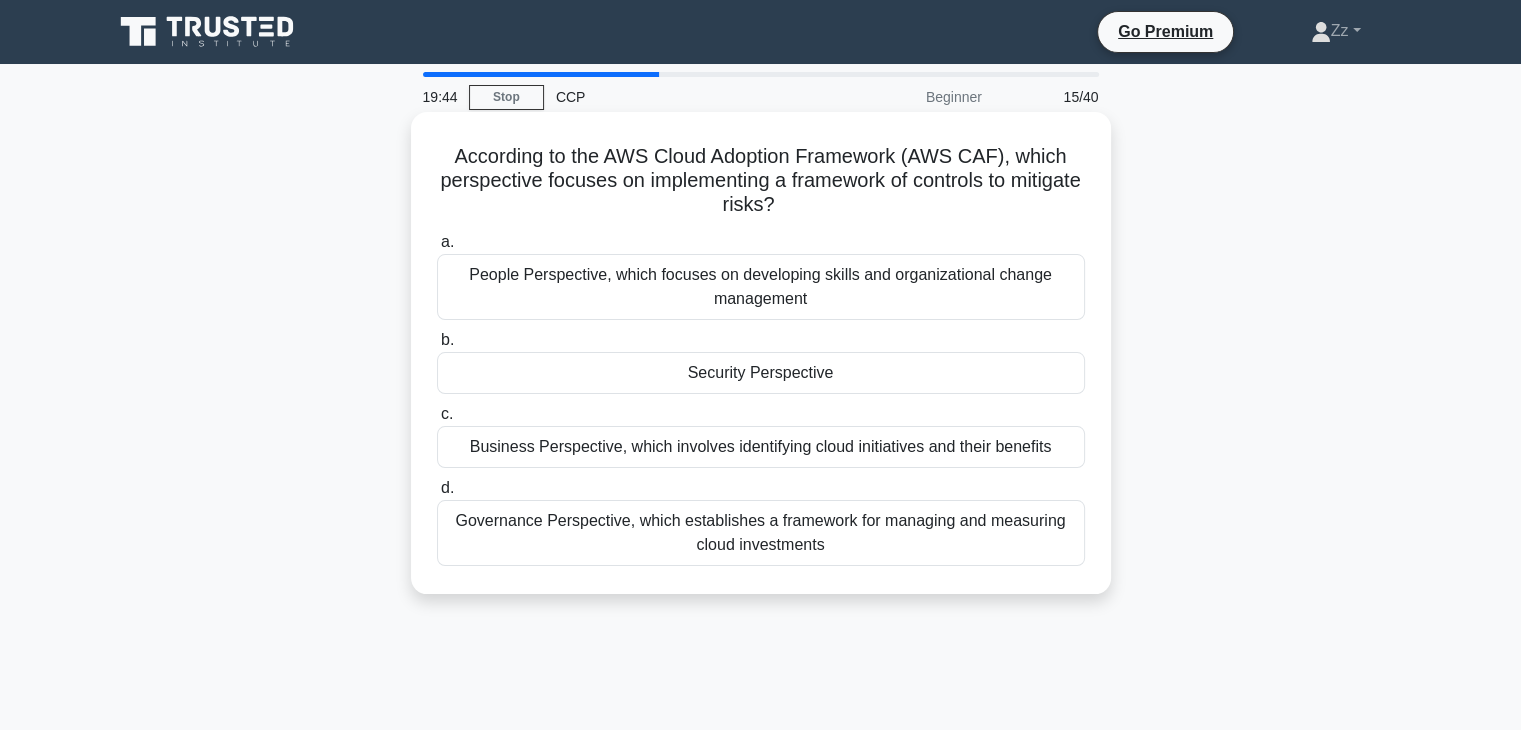 click on "Governance Perspective, which establishes a framework for managing and measuring cloud investments" at bounding box center [761, 533] 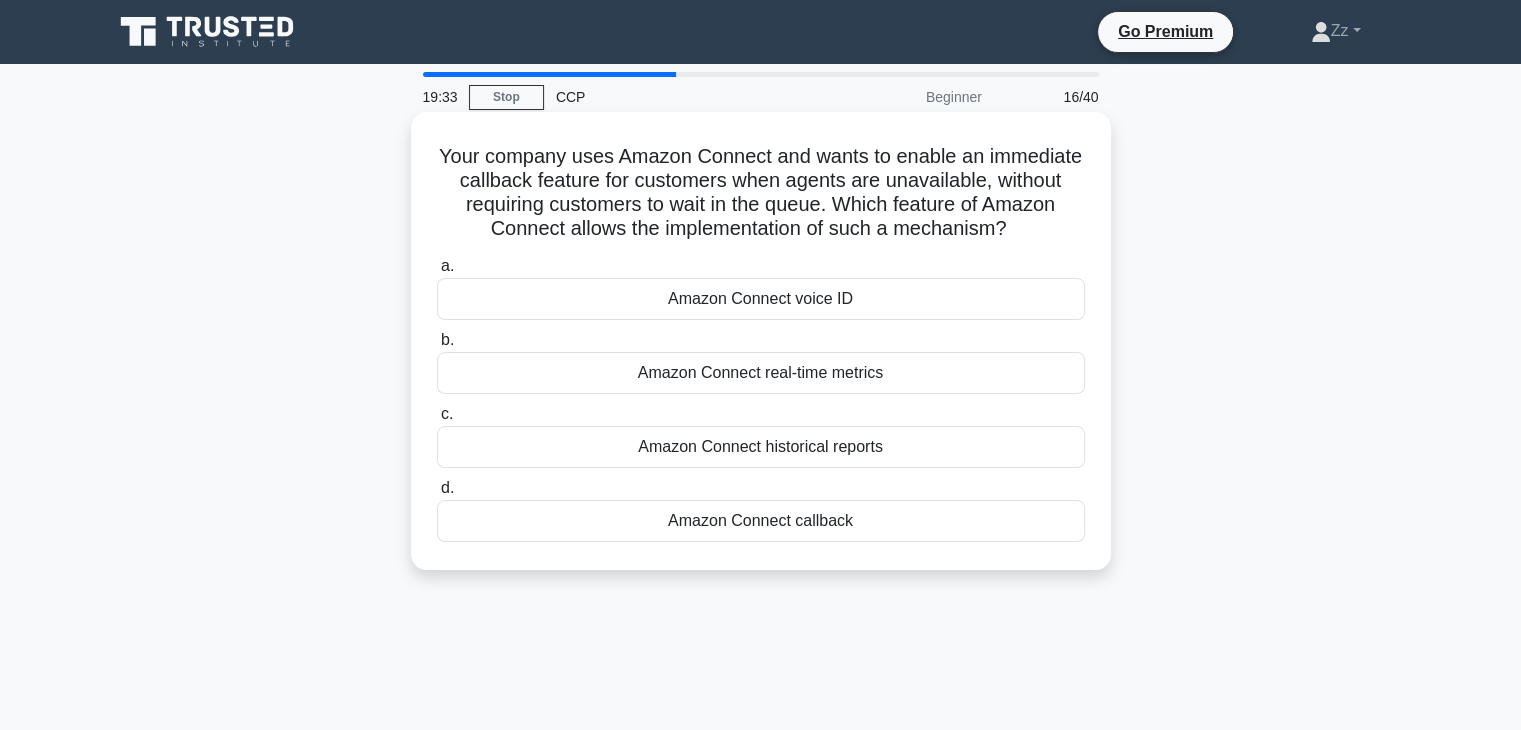 click on "Amazon Connect callback" at bounding box center (761, 521) 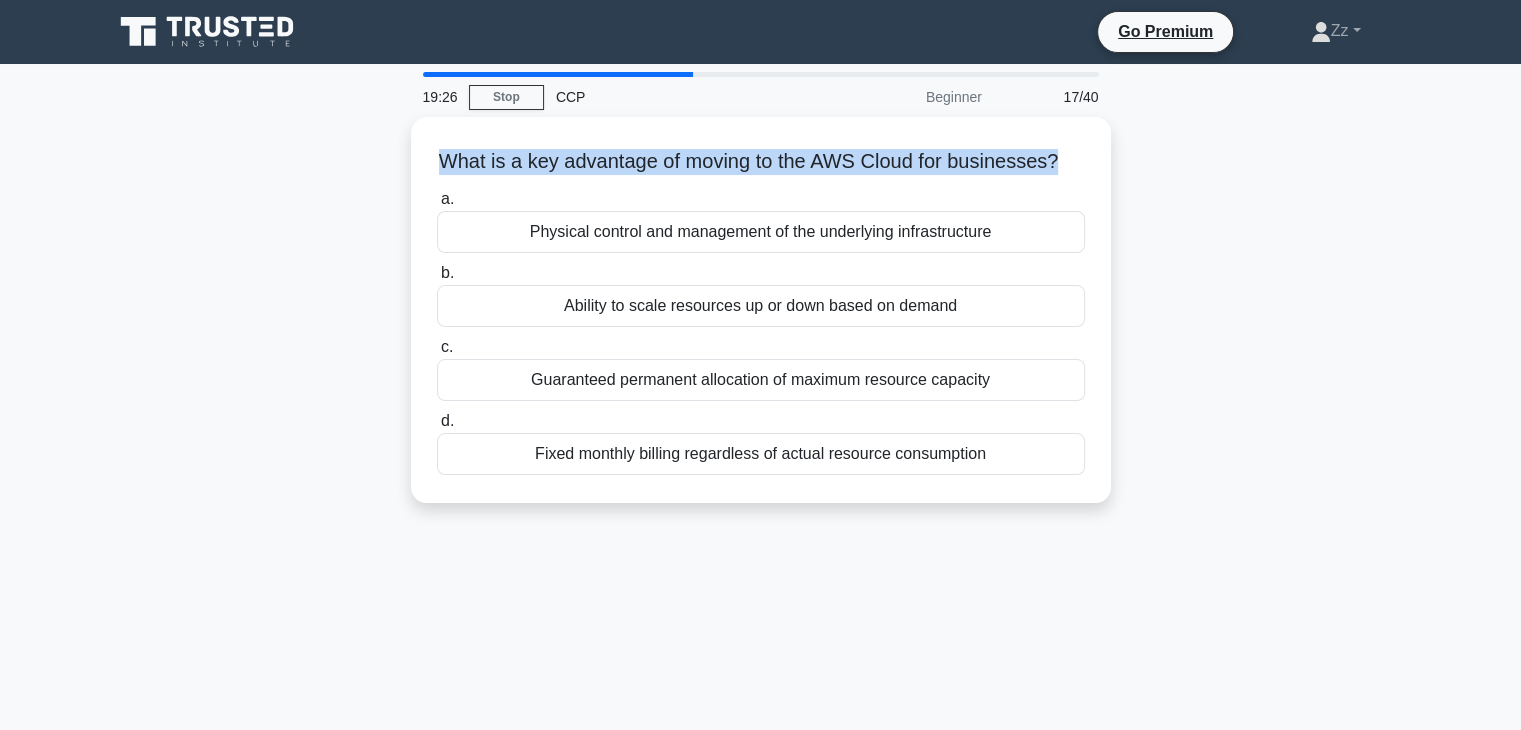 drag, startPoint x: 450, startPoint y: 158, endPoint x: 1146, endPoint y: 150, distance: 696.04596 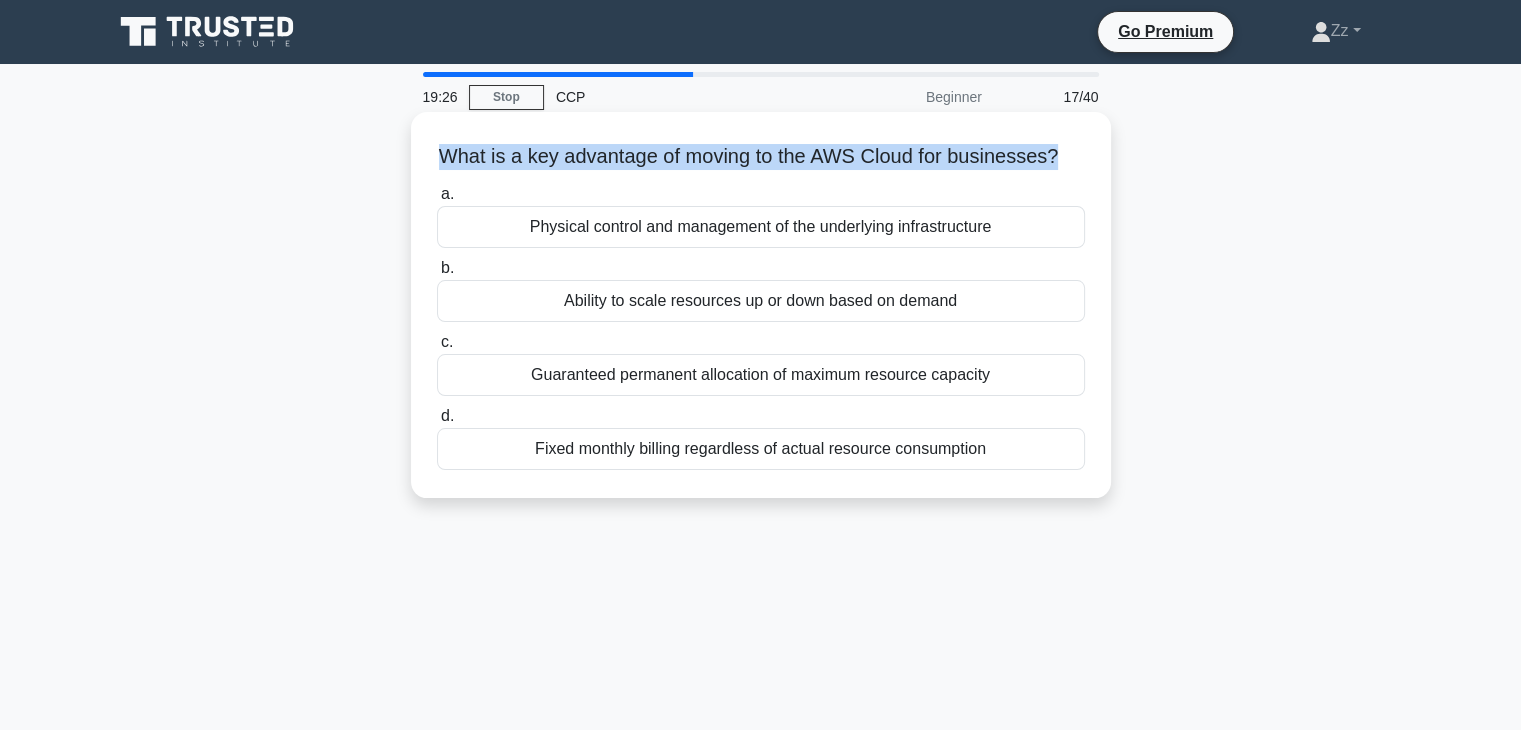 click on "What is a key advantage of moving to the AWS Cloud for businesses?
.spinner_0XTQ{transform-origin:center;animation:spinner_y6GP .75s linear infinite}@keyframes spinner_y6GP{100%{transform:rotate(360deg)}}" at bounding box center [761, 157] 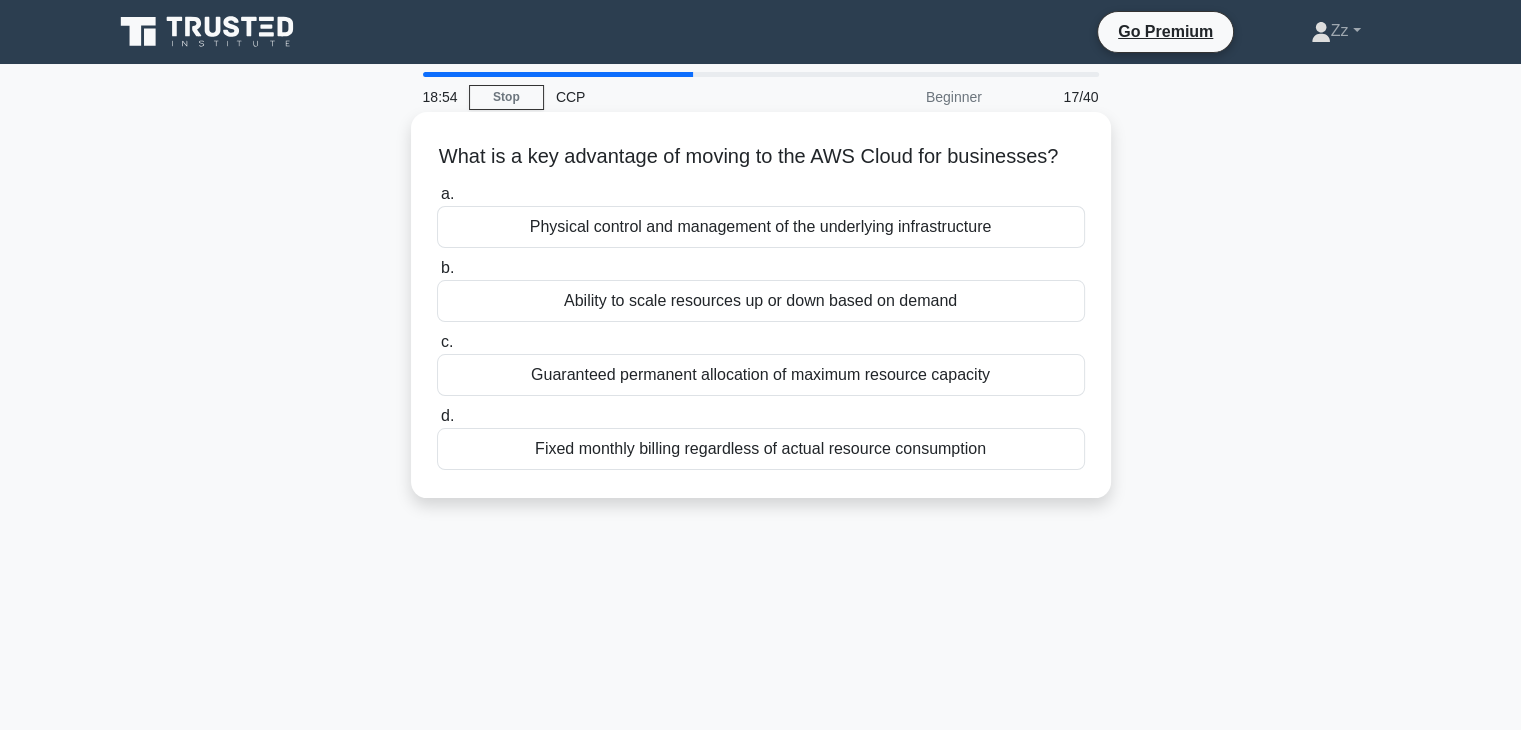 click on "Ability to scale resources up or down based on demand" at bounding box center [761, 301] 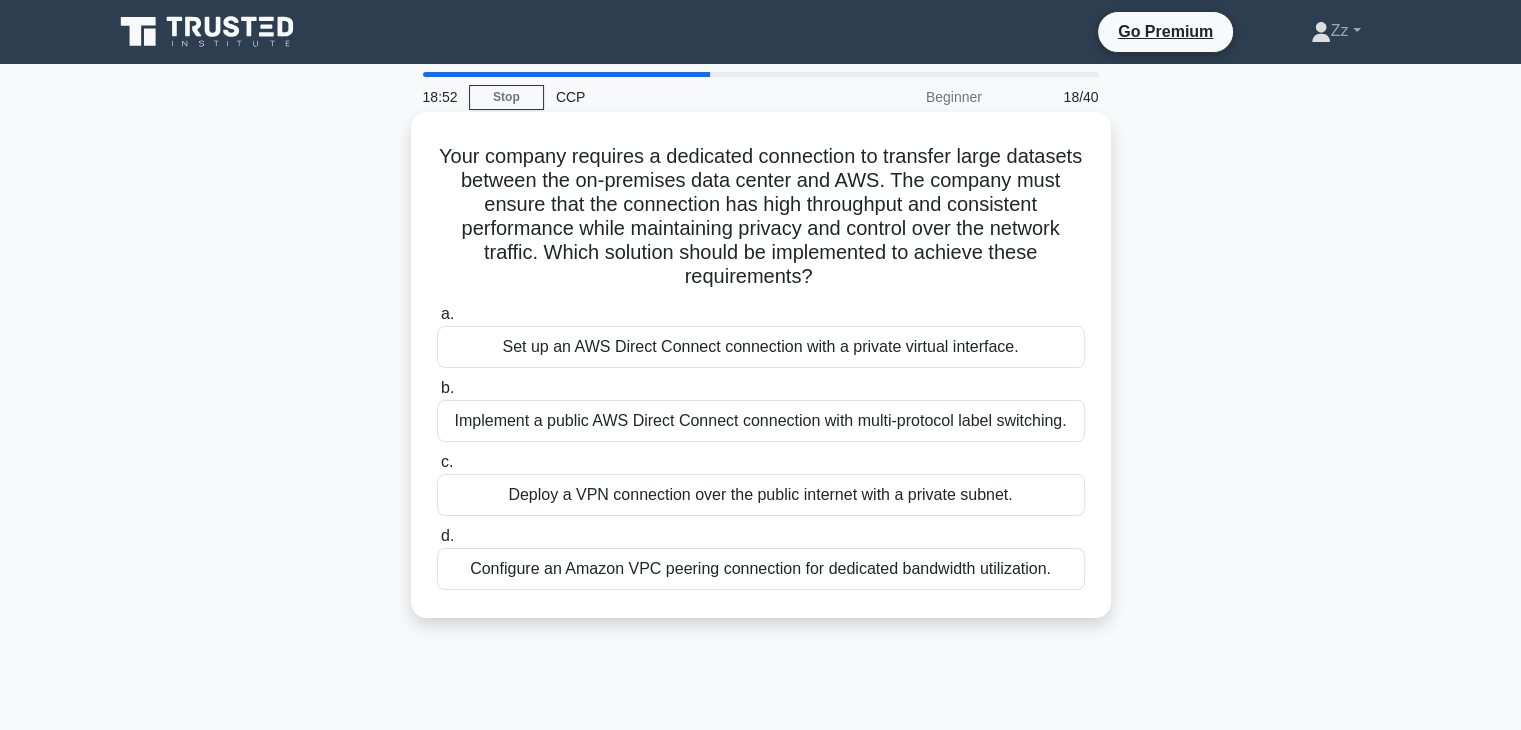 drag, startPoint x: 499, startPoint y: 134, endPoint x: 930, endPoint y: 265, distance: 450.46866 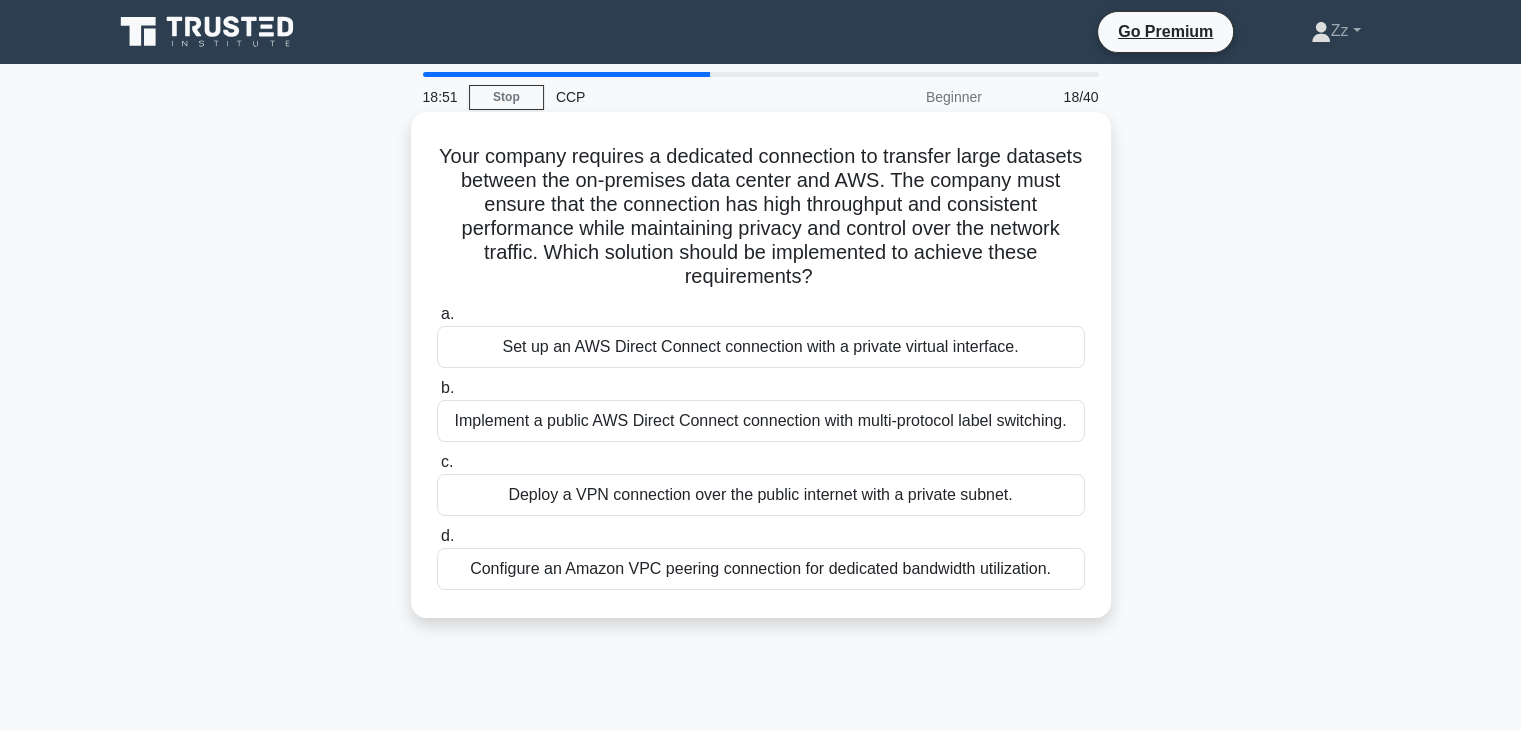 click on ".spinner_0XTQ{transform-origin:center;animation:spinner_y6GP .75s linear infinite}@keyframes spinner_y6GP{100%{transform:rotate(360deg)}}" 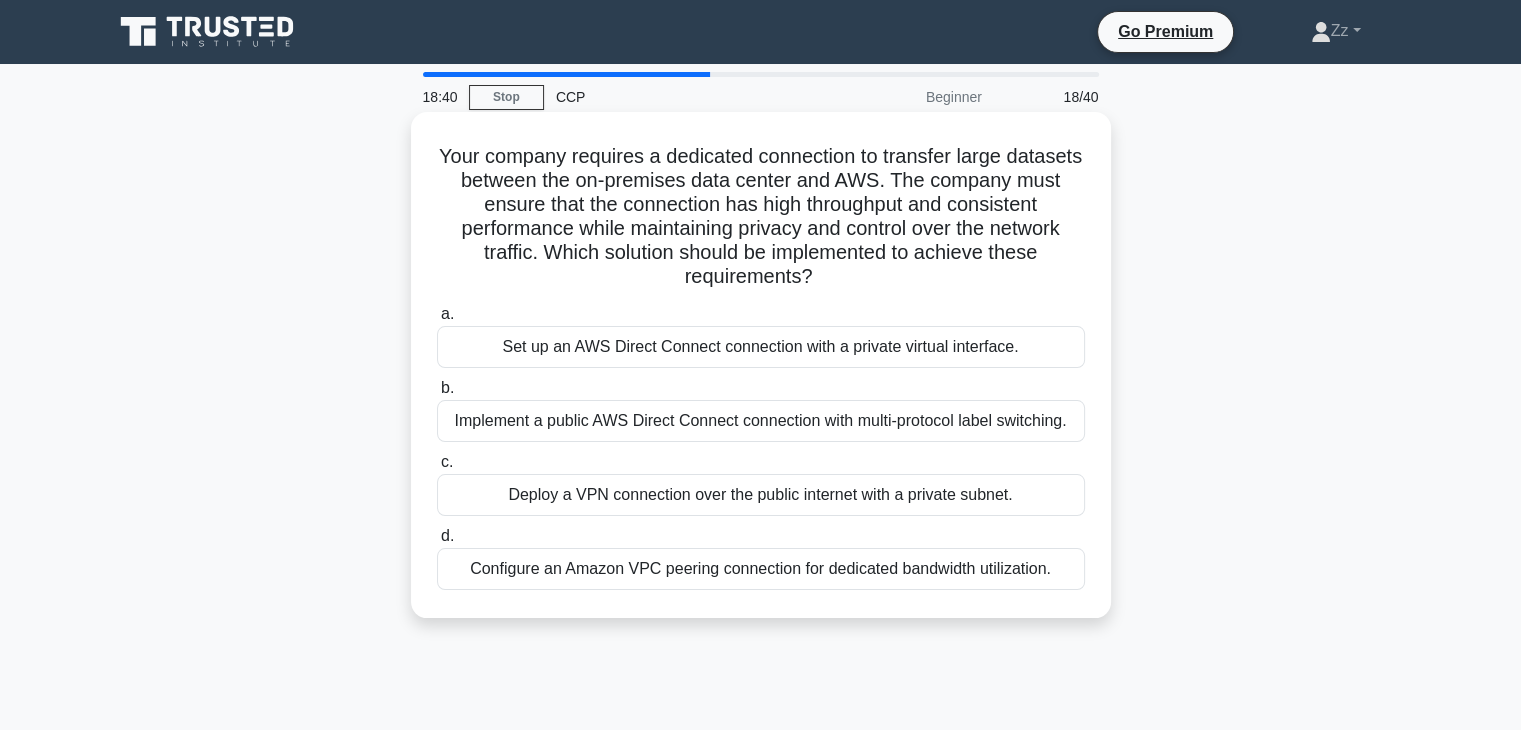click on "Implement a public AWS Direct Connect connection with multi-protocol label switching." at bounding box center [761, 421] 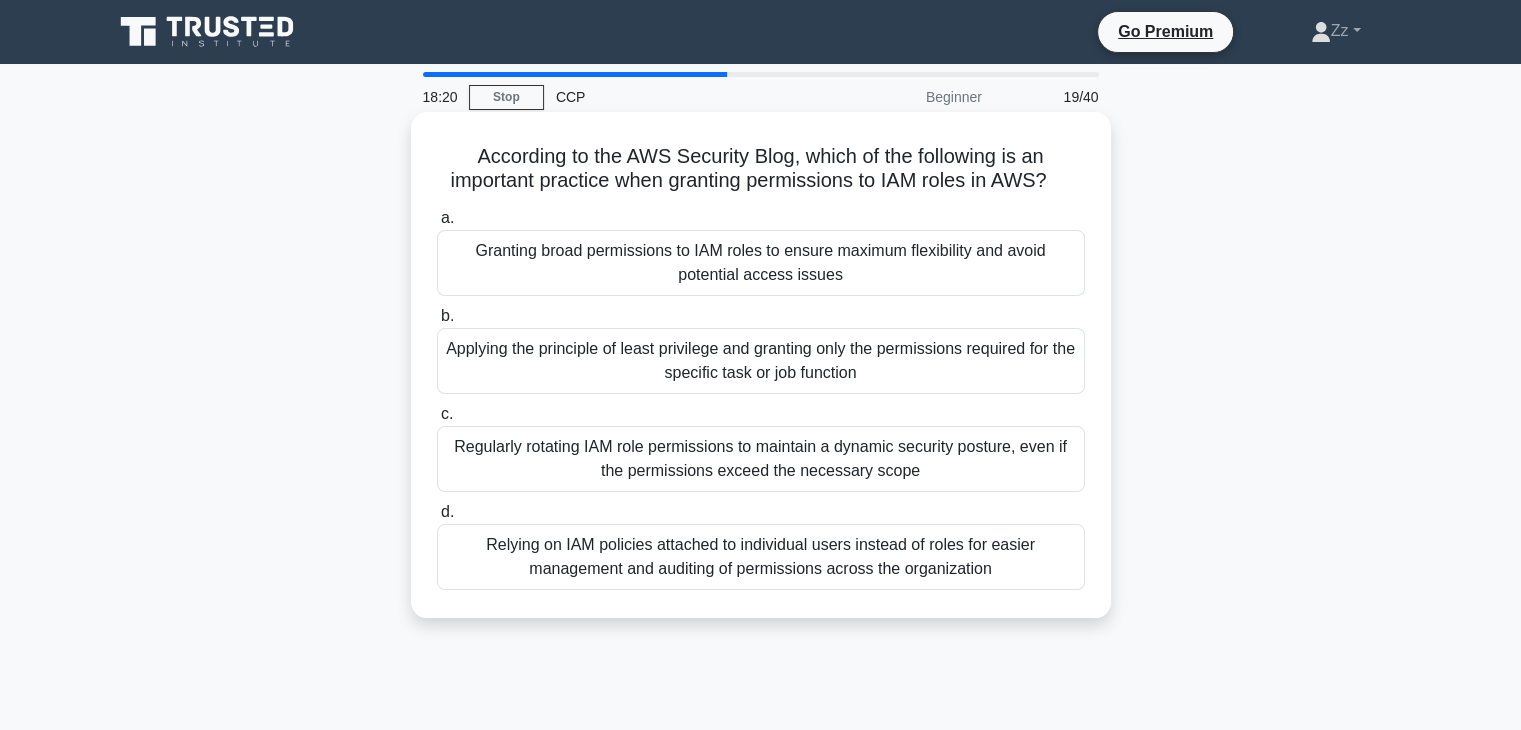 click on "Relying on IAM policies attached to individual users instead of roles for easier management and auditing of permissions across the organization" at bounding box center [761, 557] 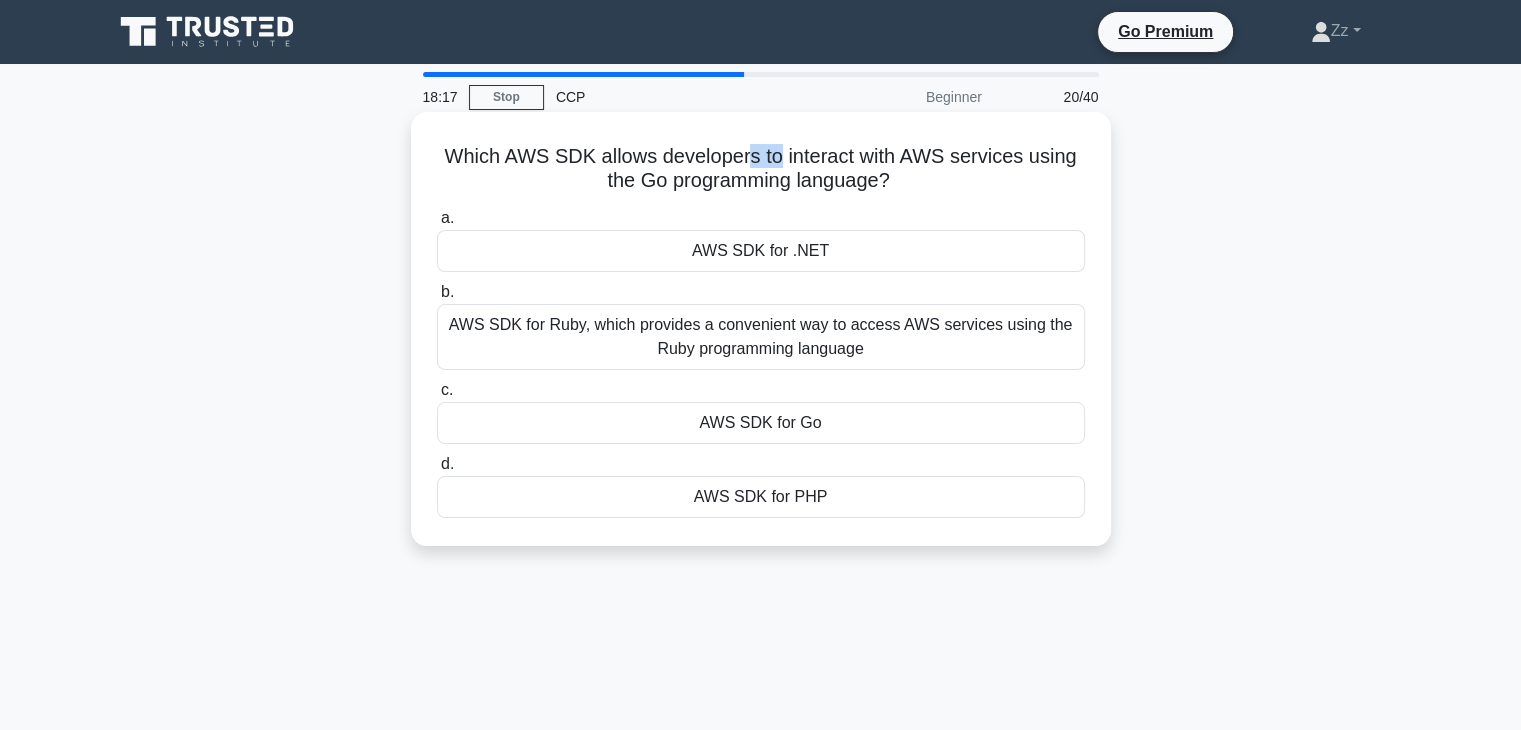 drag, startPoint x: 744, startPoint y: 155, endPoint x: 781, endPoint y: 167, distance: 38.8973 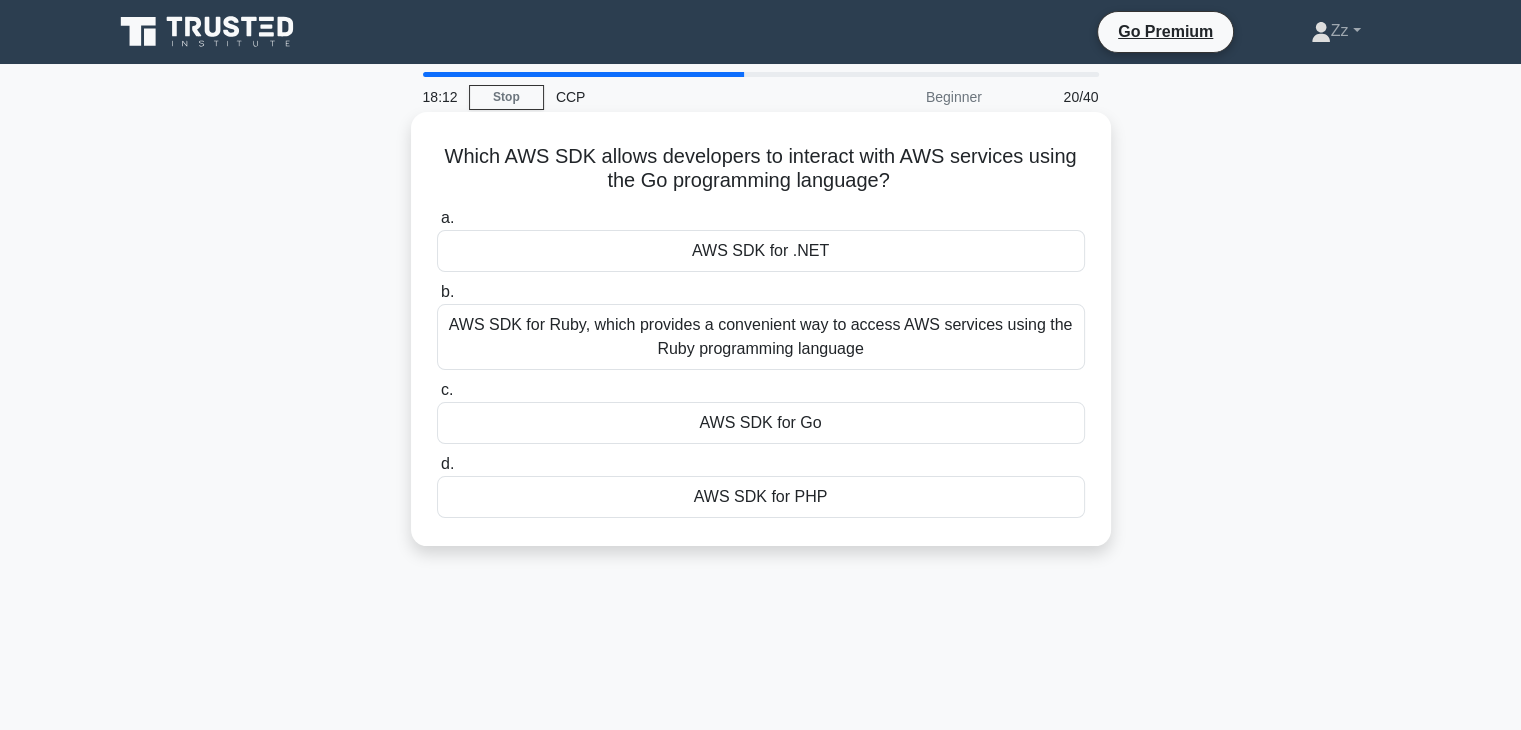 click on "AWS SDK for Go" at bounding box center [761, 423] 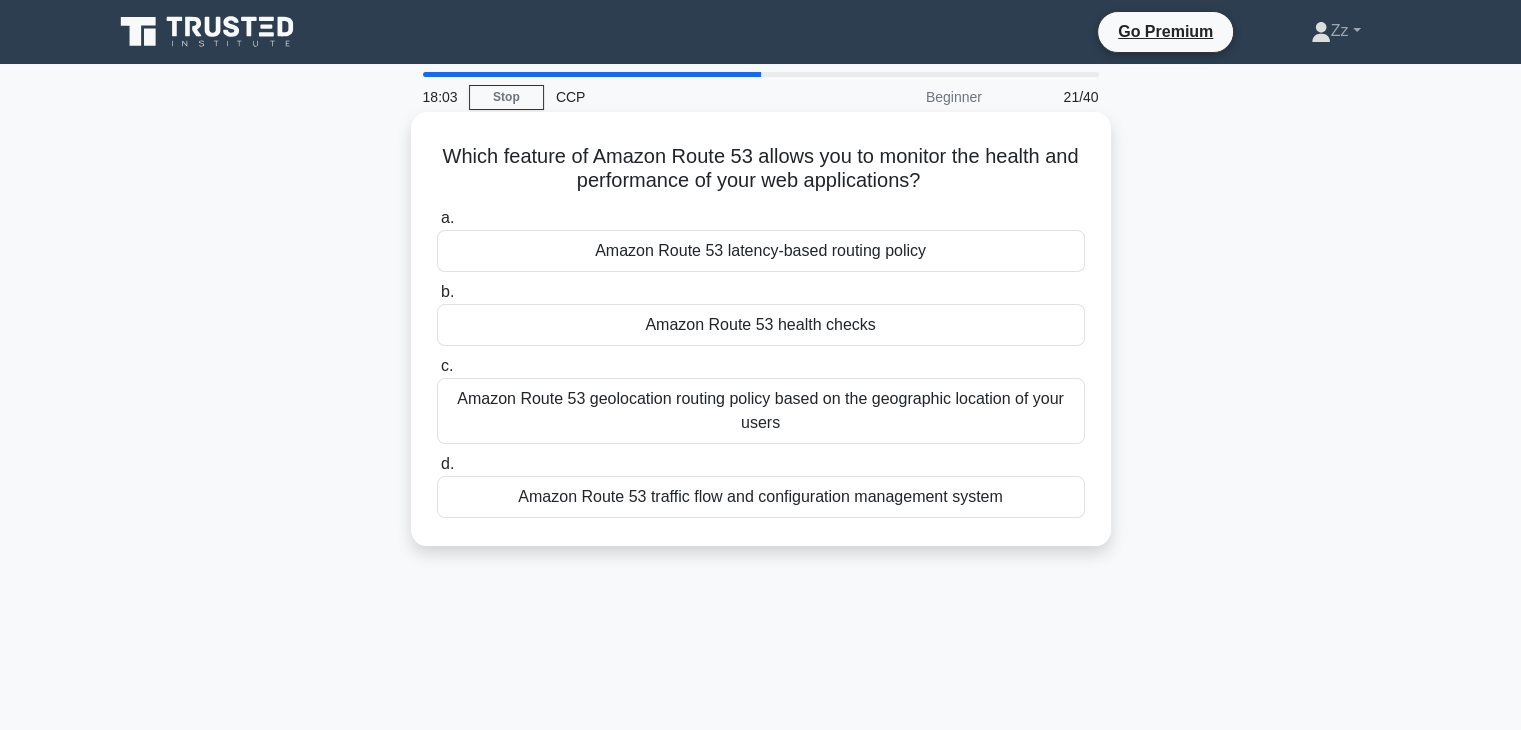 click on "Amazon Route 53 health checks" at bounding box center (761, 325) 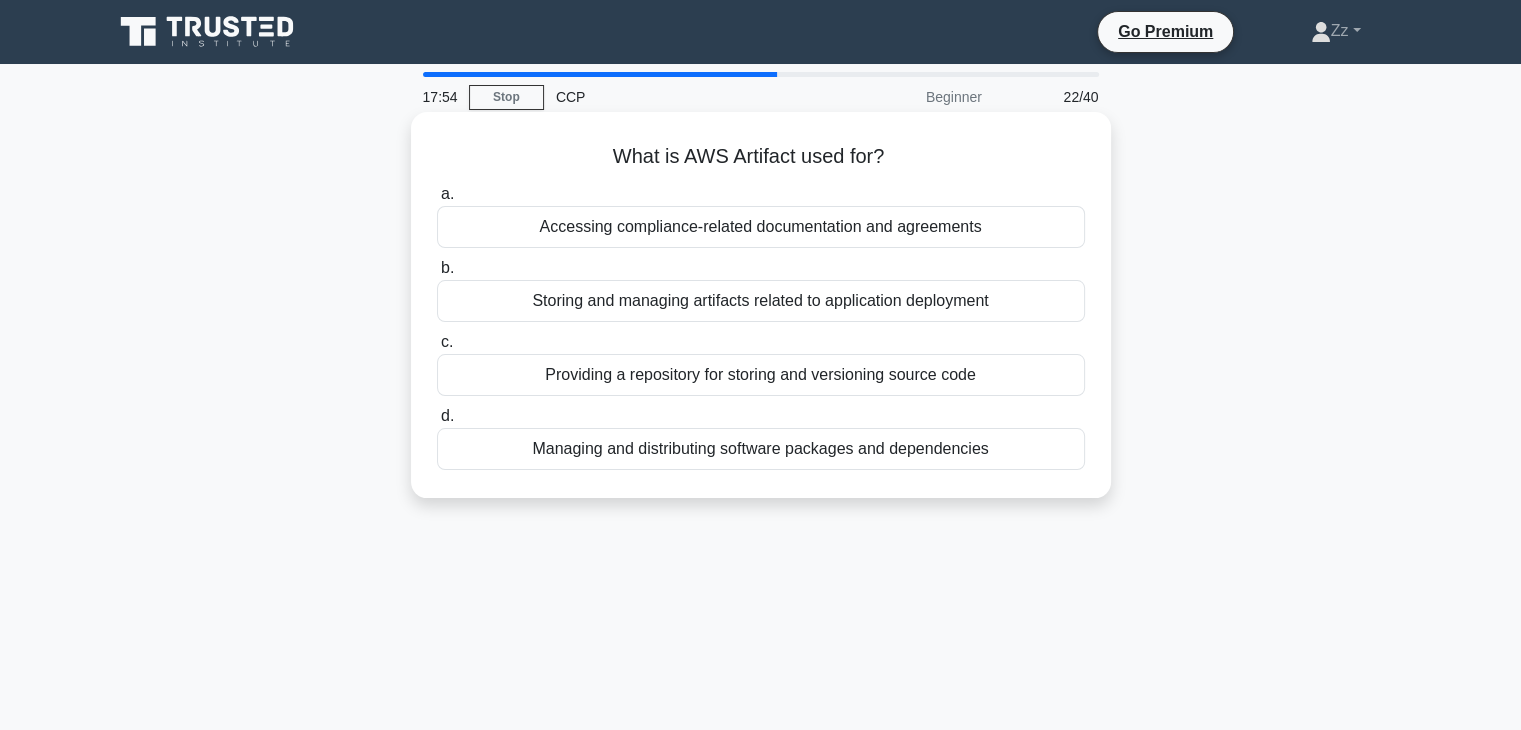 click on "Storing and managing artifacts related to application deployment" at bounding box center (761, 301) 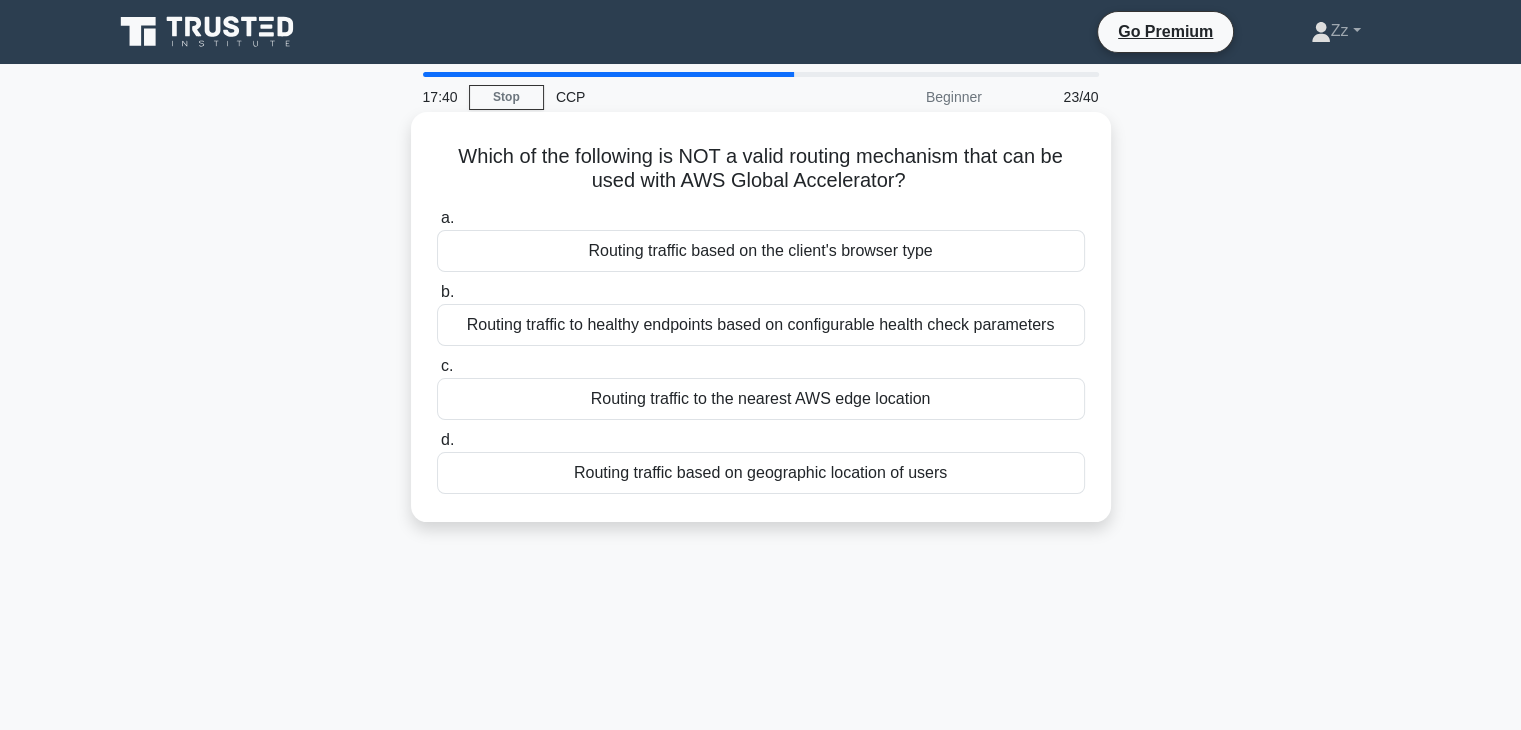 click on "Routing traffic based on geographic location of users" at bounding box center [761, 473] 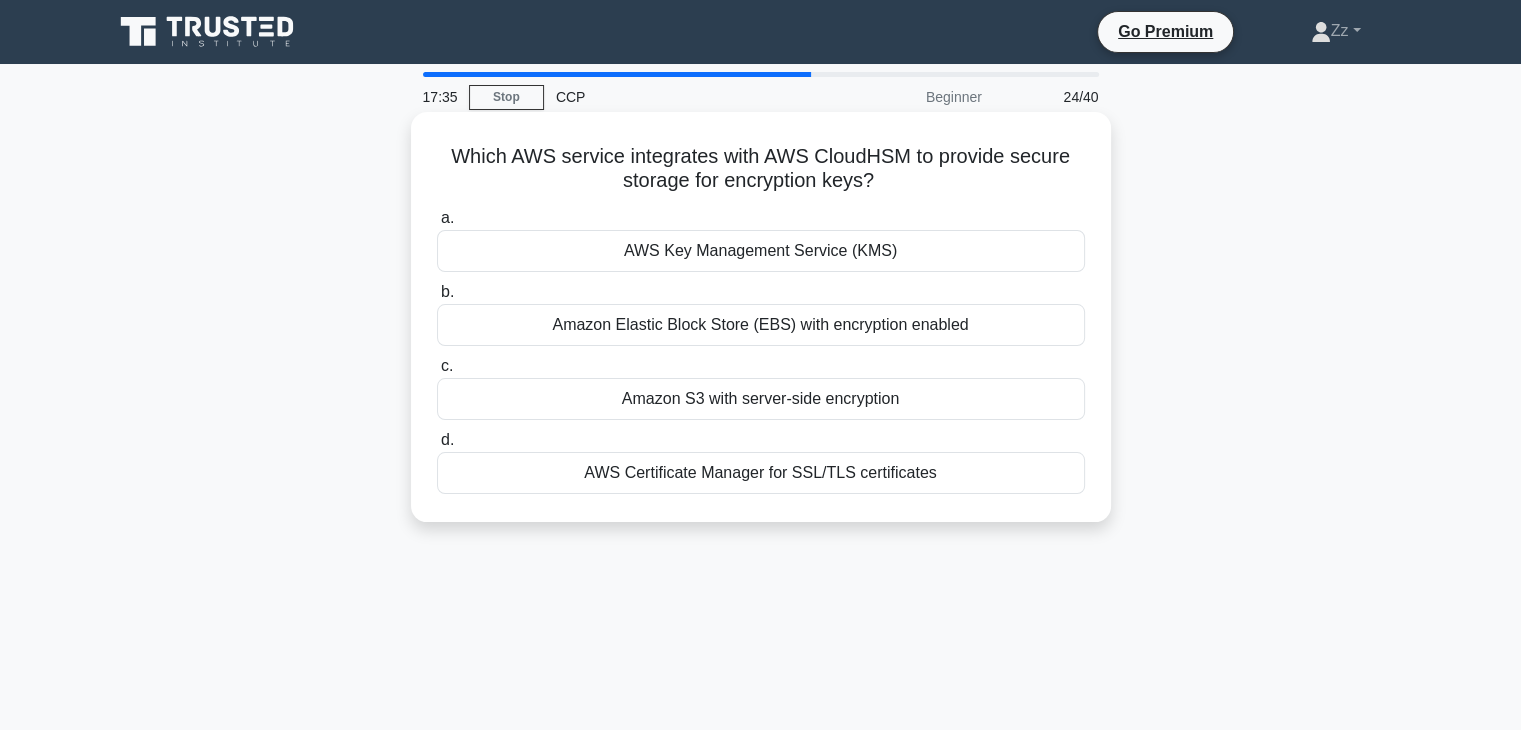 click on "Amazon Elastic Block Store (EBS) with encryption enabled" at bounding box center (761, 325) 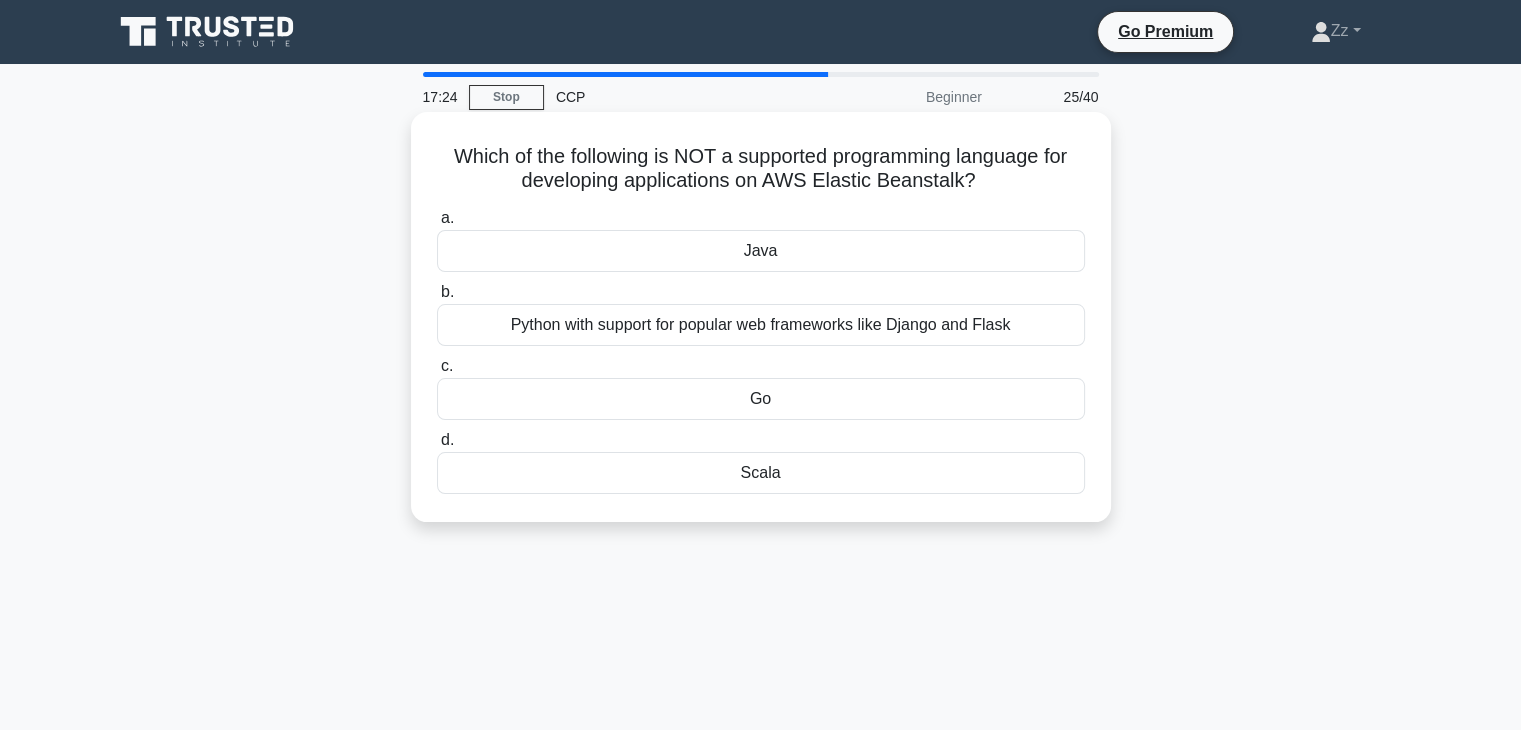 click on "Go" at bounding box center [761, 399] 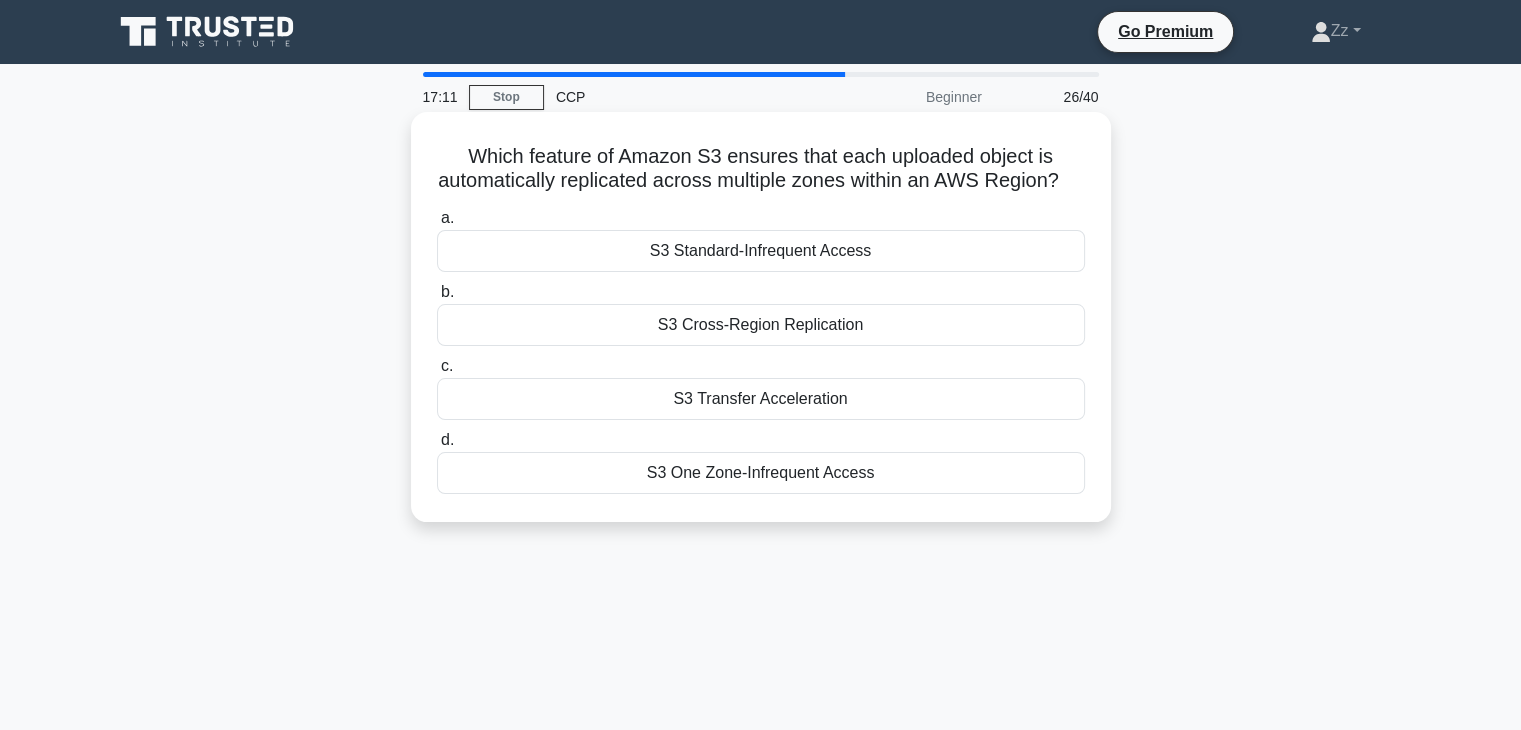 click on "S3 Cross-Region Replication" at bounding box center [761, 325] 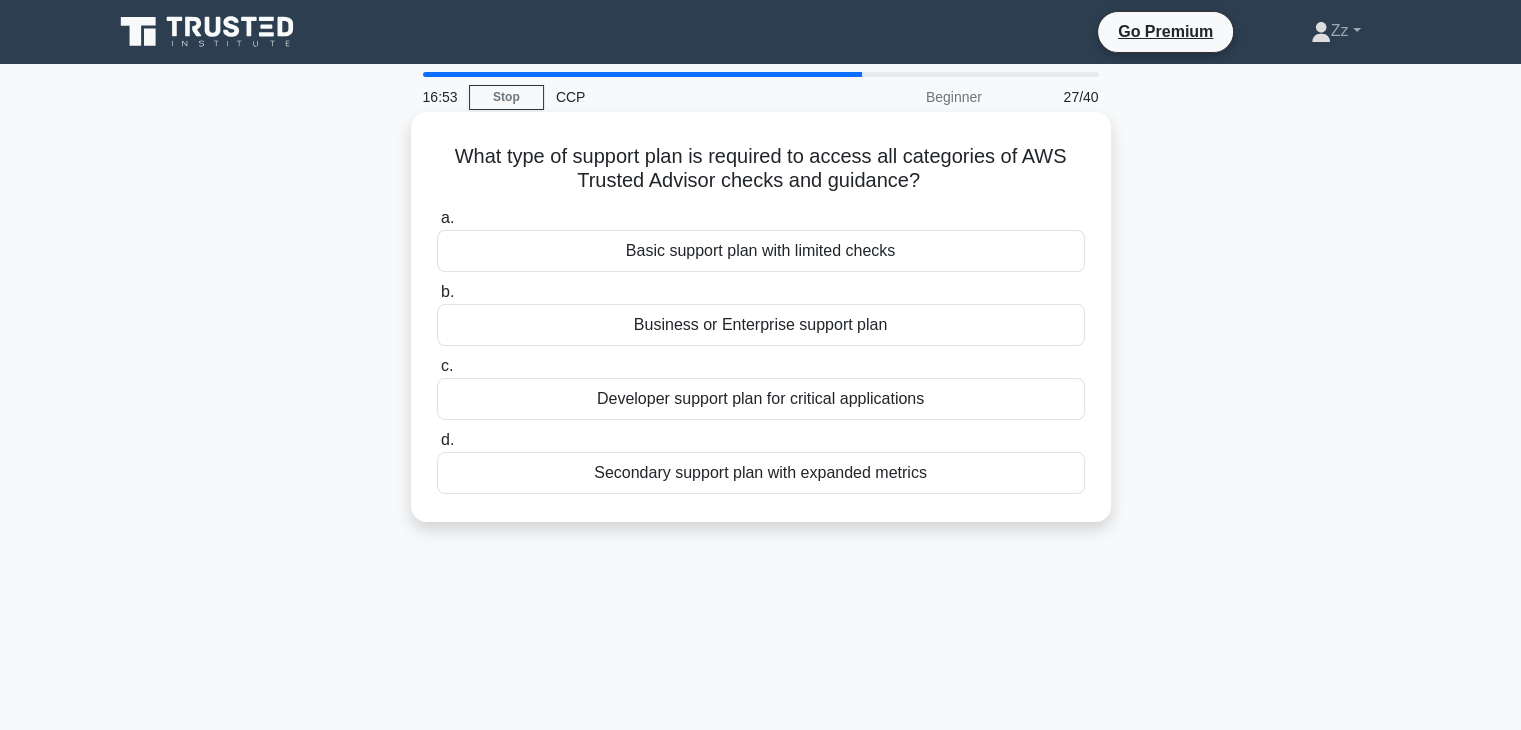 drag, startPoint x: 433, startPoint y: 165, endPoint x: 1006, endPoint y: 181, distance: 573.2233 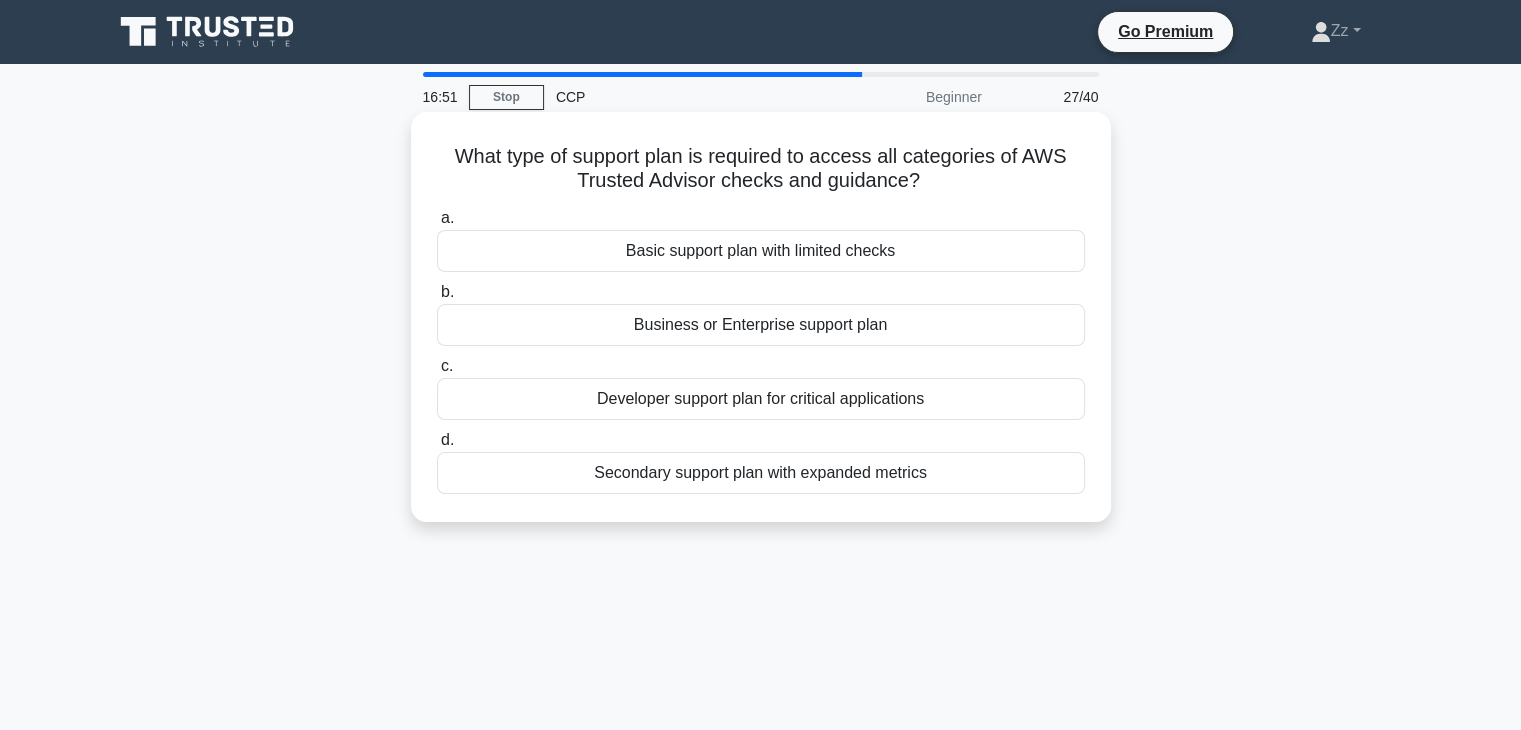 drag, startPoint x: 885, startPoint y: 343, endPoint x: 1018, endPoint y: 362, distance: 134.3503 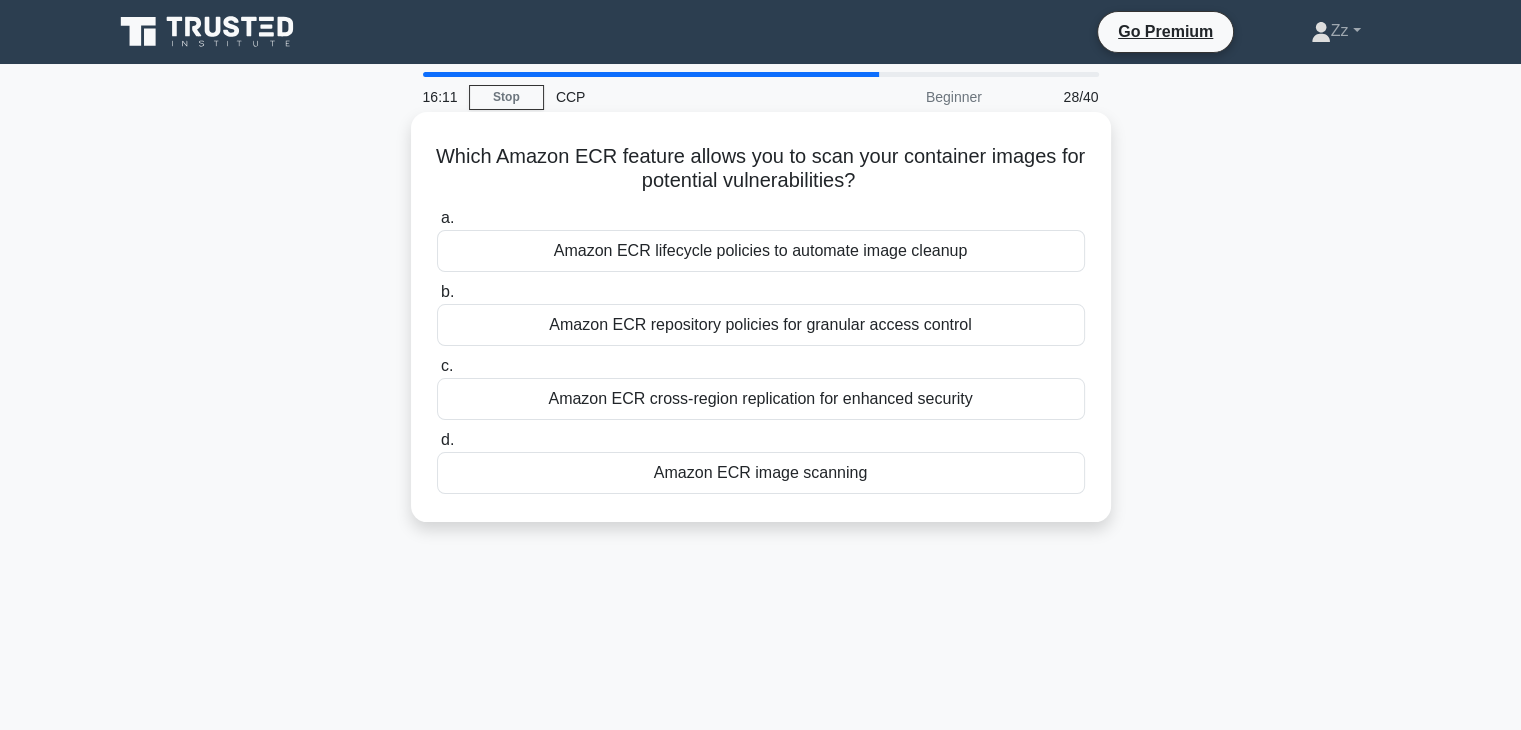 drag, startPoint x: 713, startPoint y: 485, endPoint x: 943, endPoint y: 331, distance: 276.79596 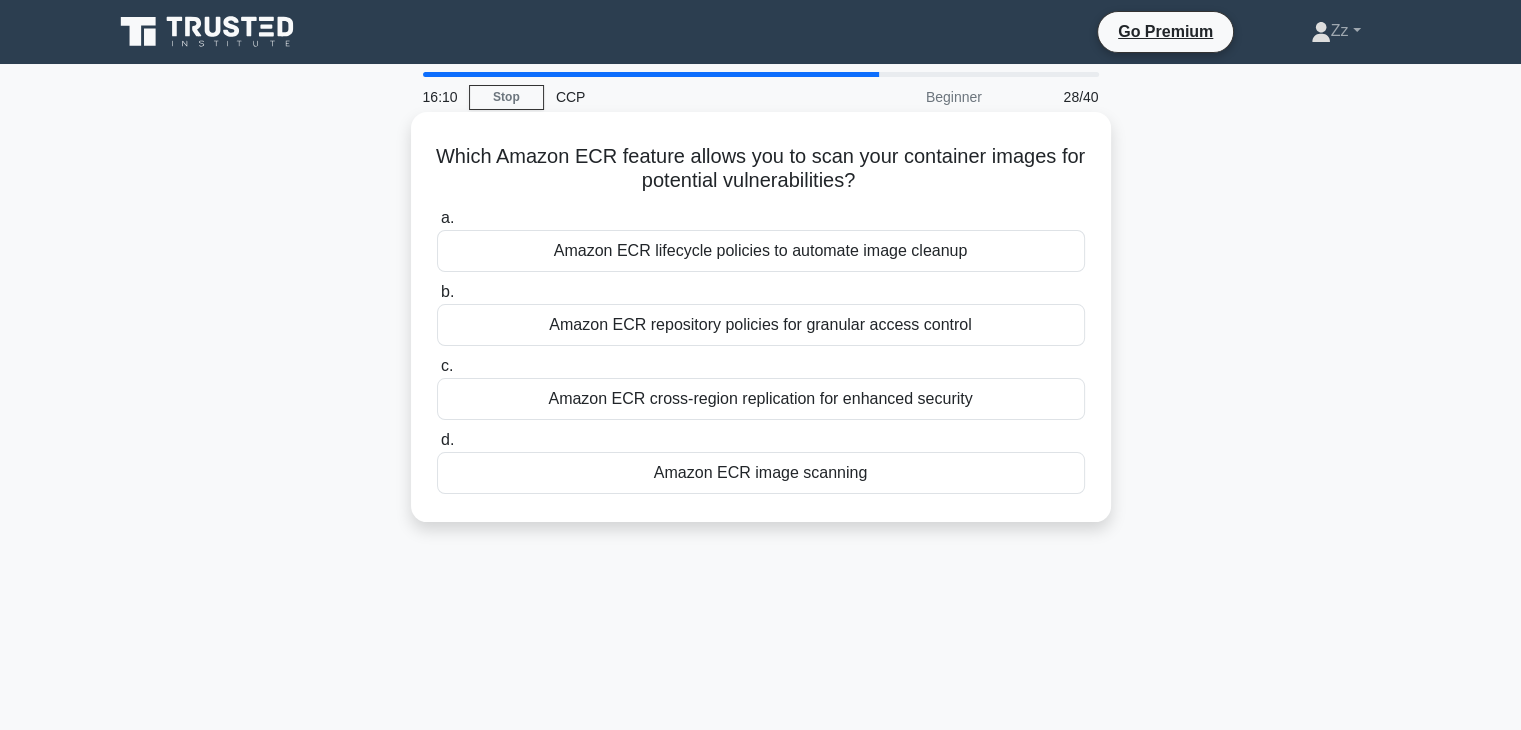 click on "Amazon ECR repository policies for granular access control" at bounding box center (761, 325) 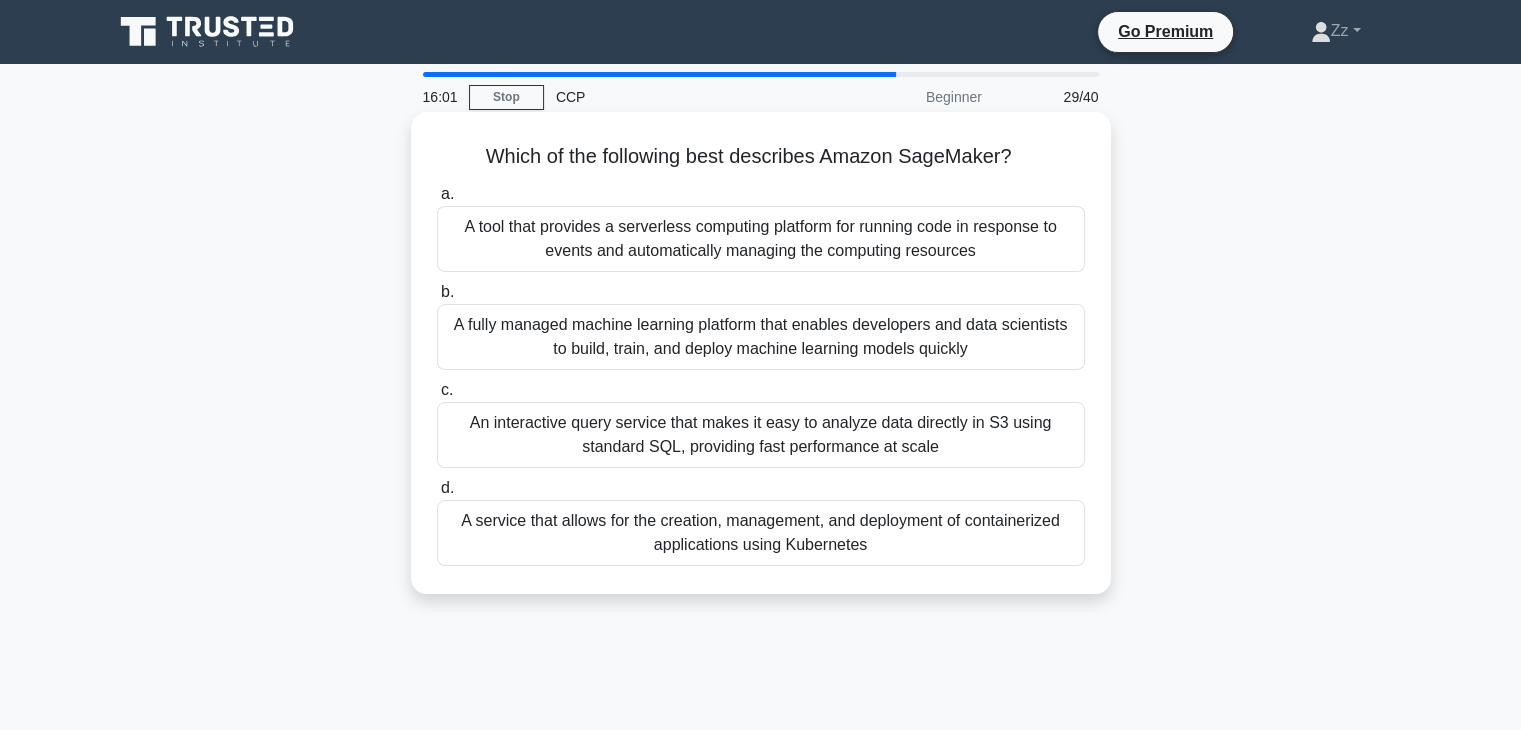 click on "A fully managed machine learning platform that enables developers and data scientists to build, train, and deploy machine learning models quickly" at bounding box center [761, 337] 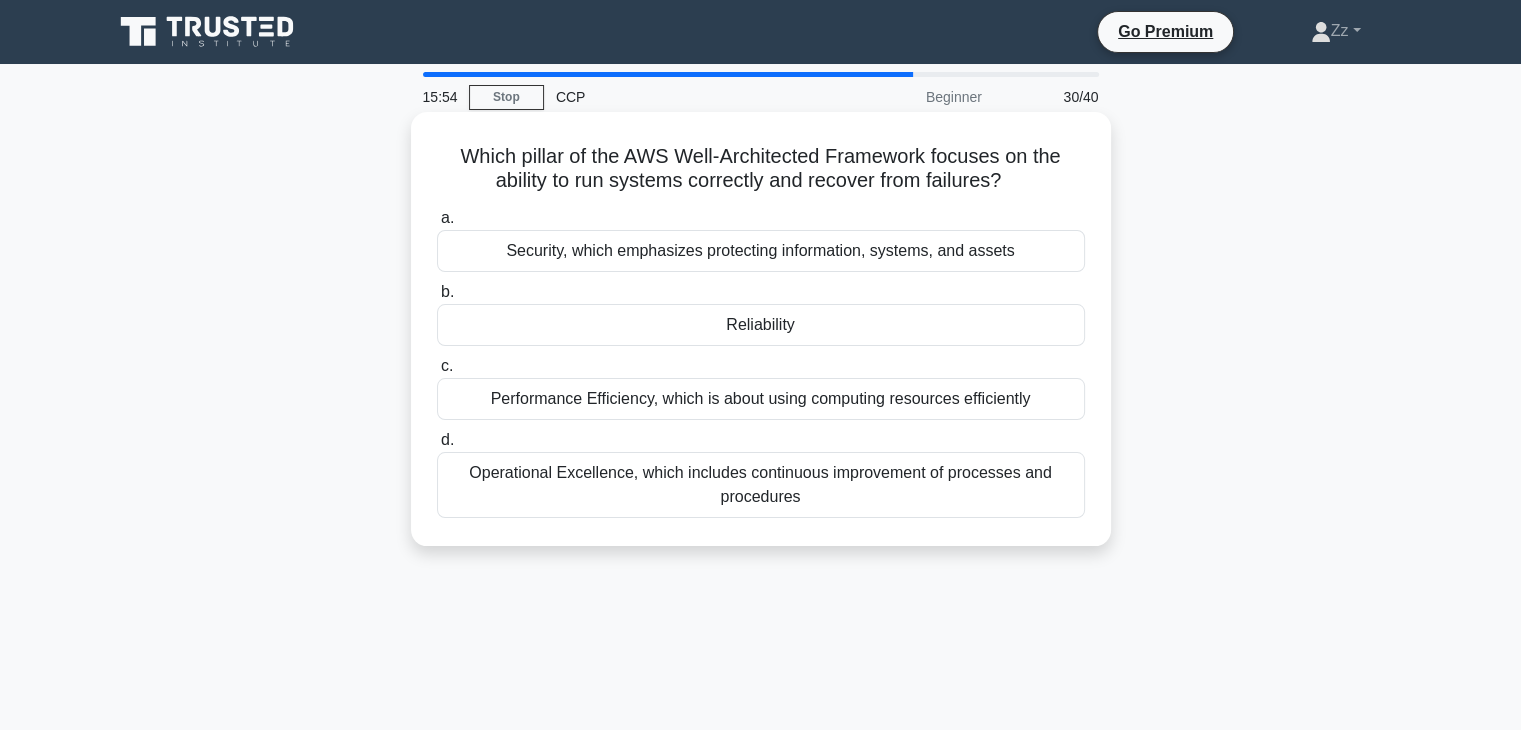drag, startPoint x: 872, startPoint y: 457, endPoint x: 860, endPoint y: 485, distance: 30.463093 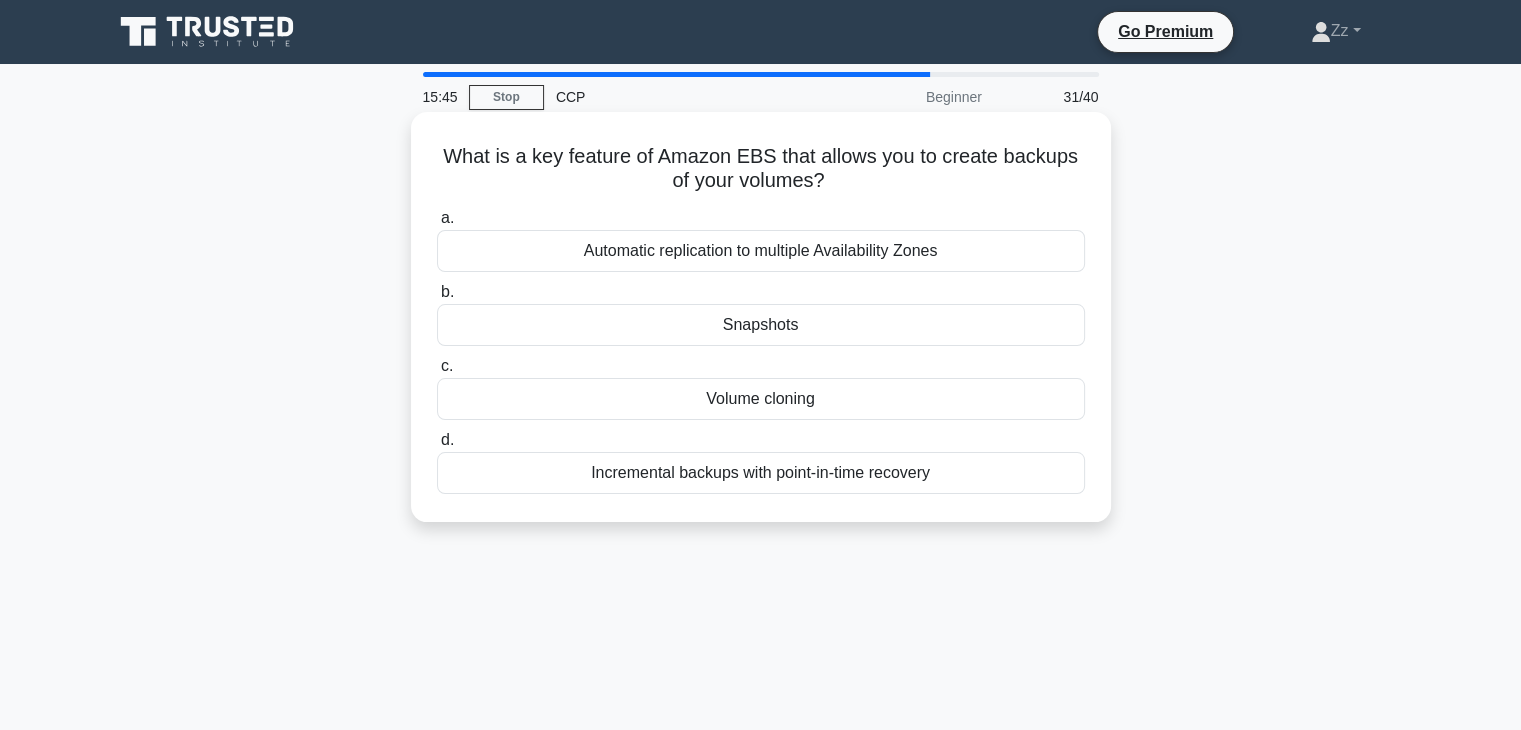 click on "Snapshots" at bounding box center [761, 325] 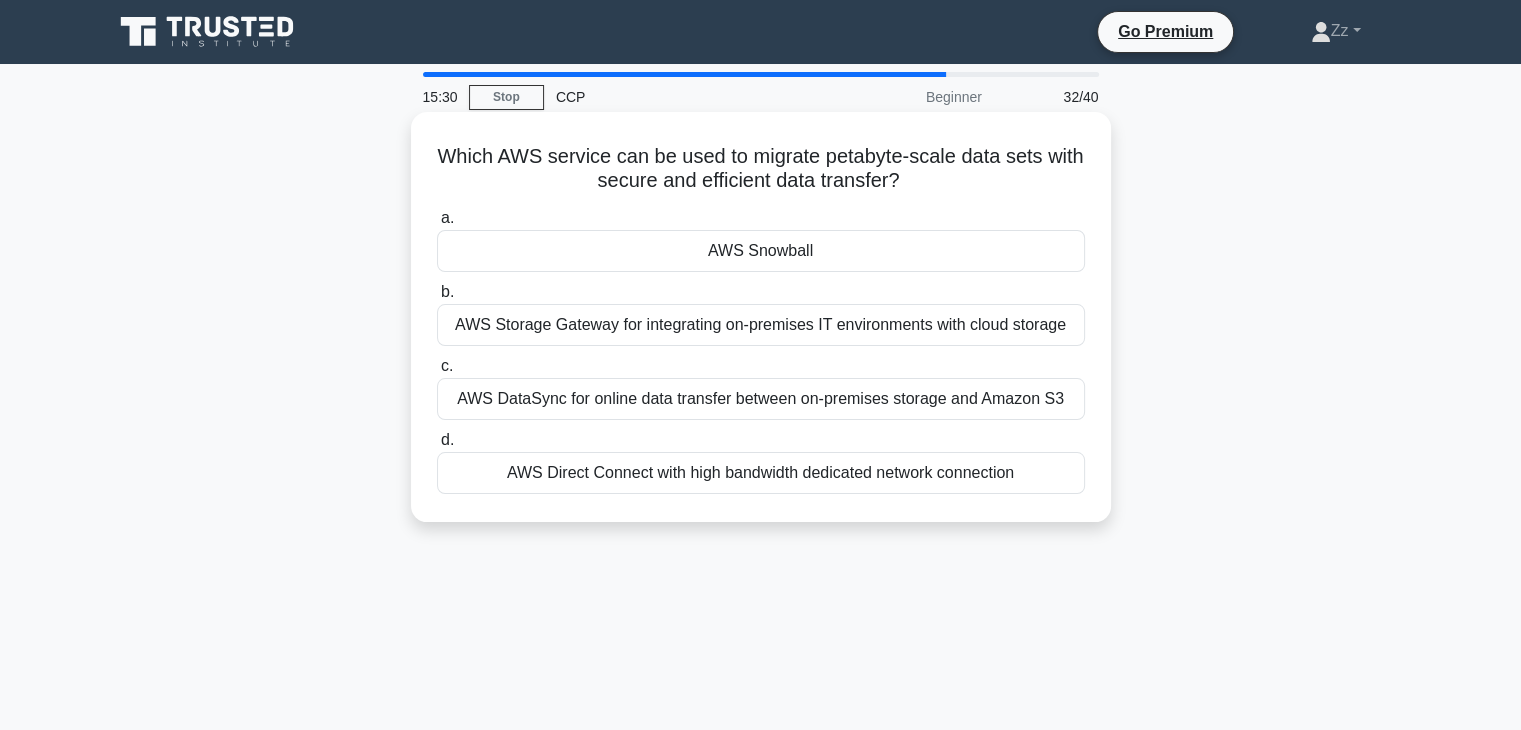 click on "AWS DataSync for online data transfer between on-premises storage and Amazon S3" at bounding box center (761, 399) 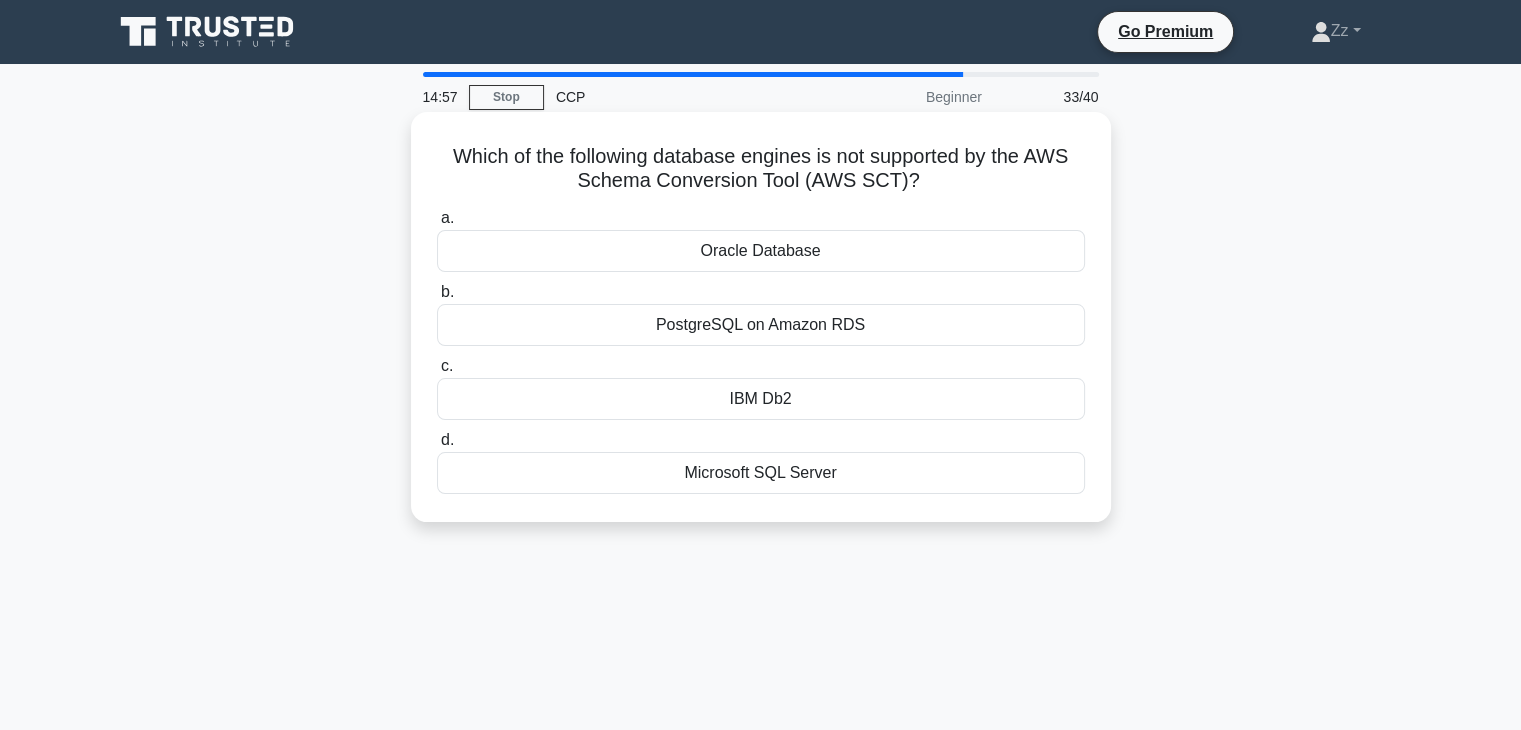 click on "IBM Db2" at bounding box center [761, 399] 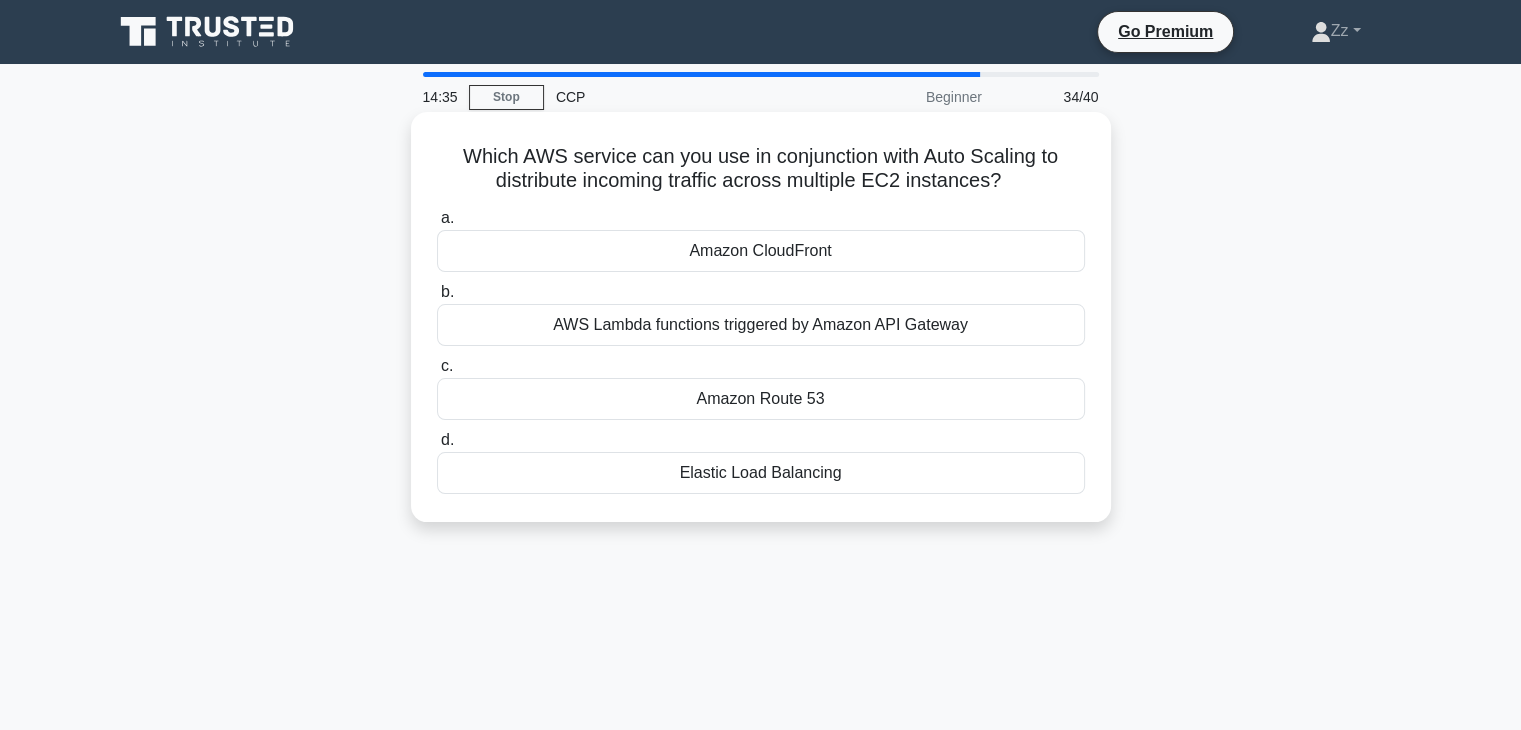 click on "Elastic Load Balancing" at bounding box center (761, 473) 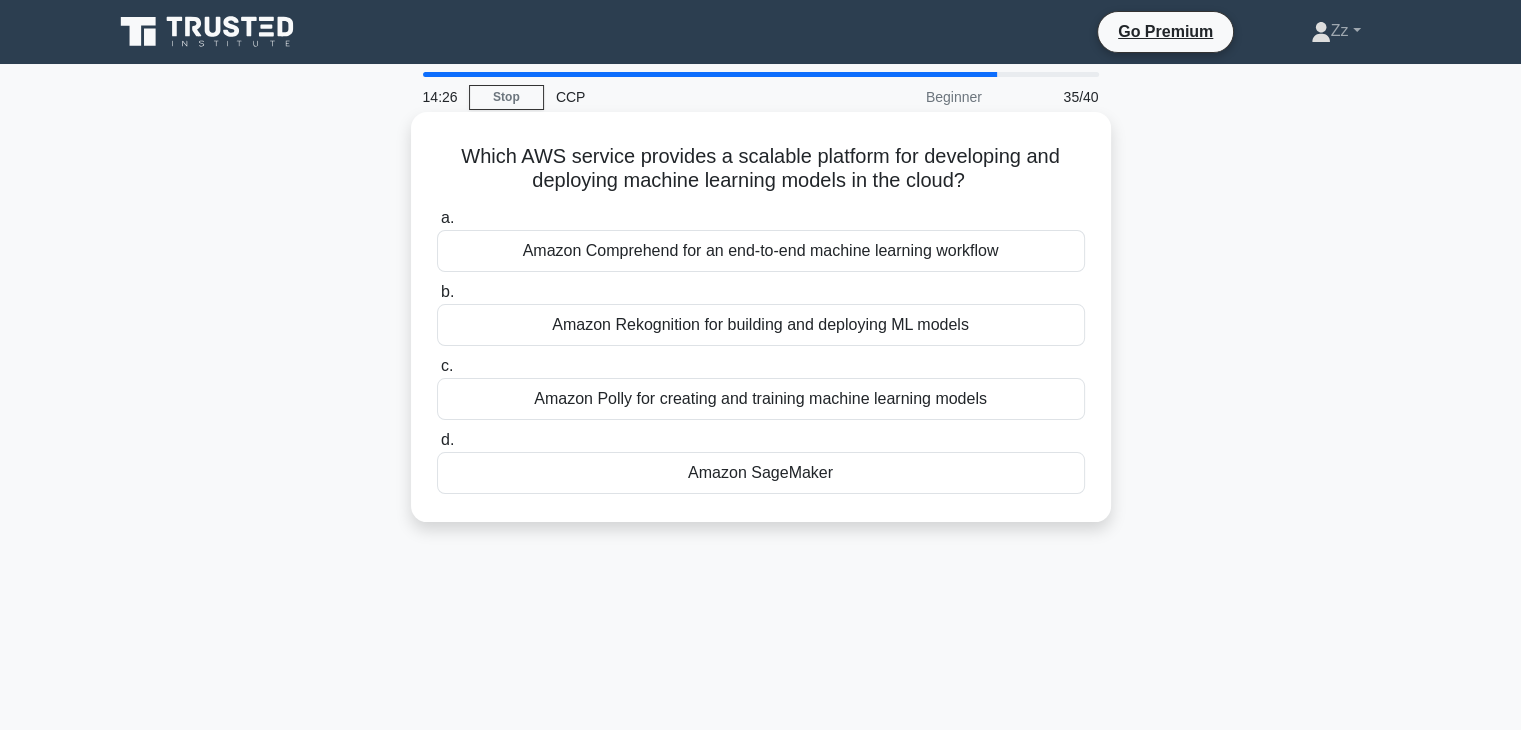 click on "Amazon SageMaker" at bounding box center [761, 473] 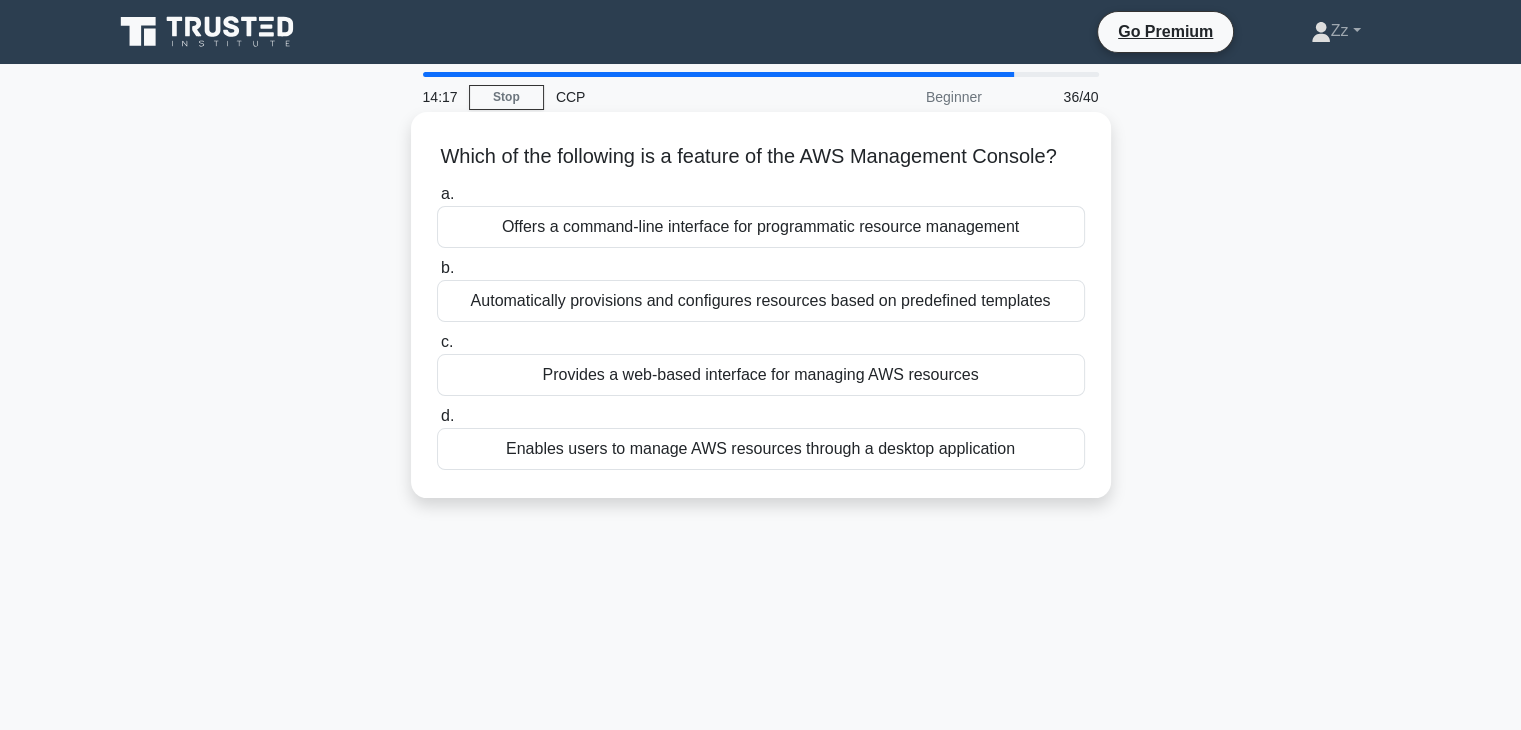 click on "Offers a command-line interface for programmatic resource management" at bounding box center [761, 227] 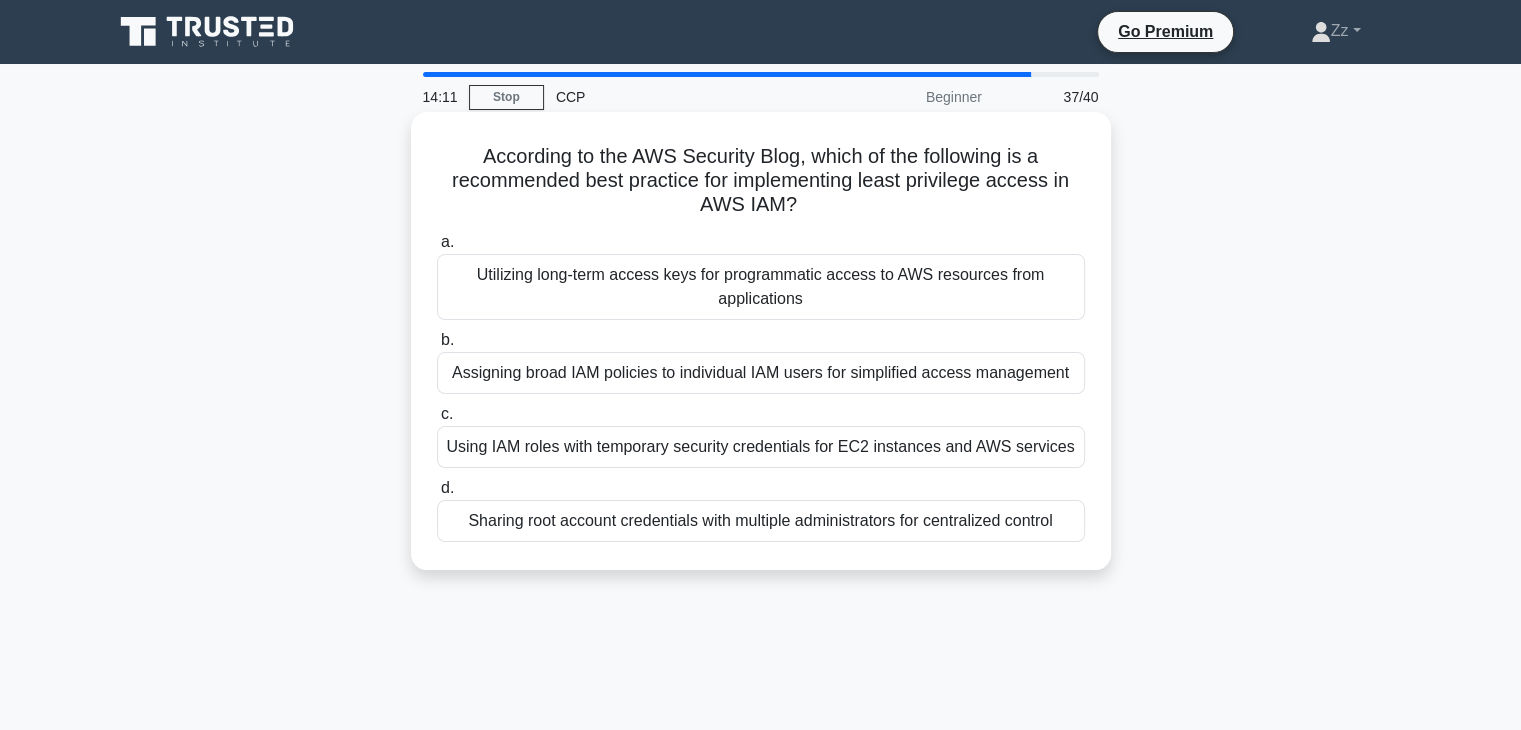 click on "Using IAM roles with temporary security credentials for EC2 instances and AWS services" at bounding box center [761, 447] 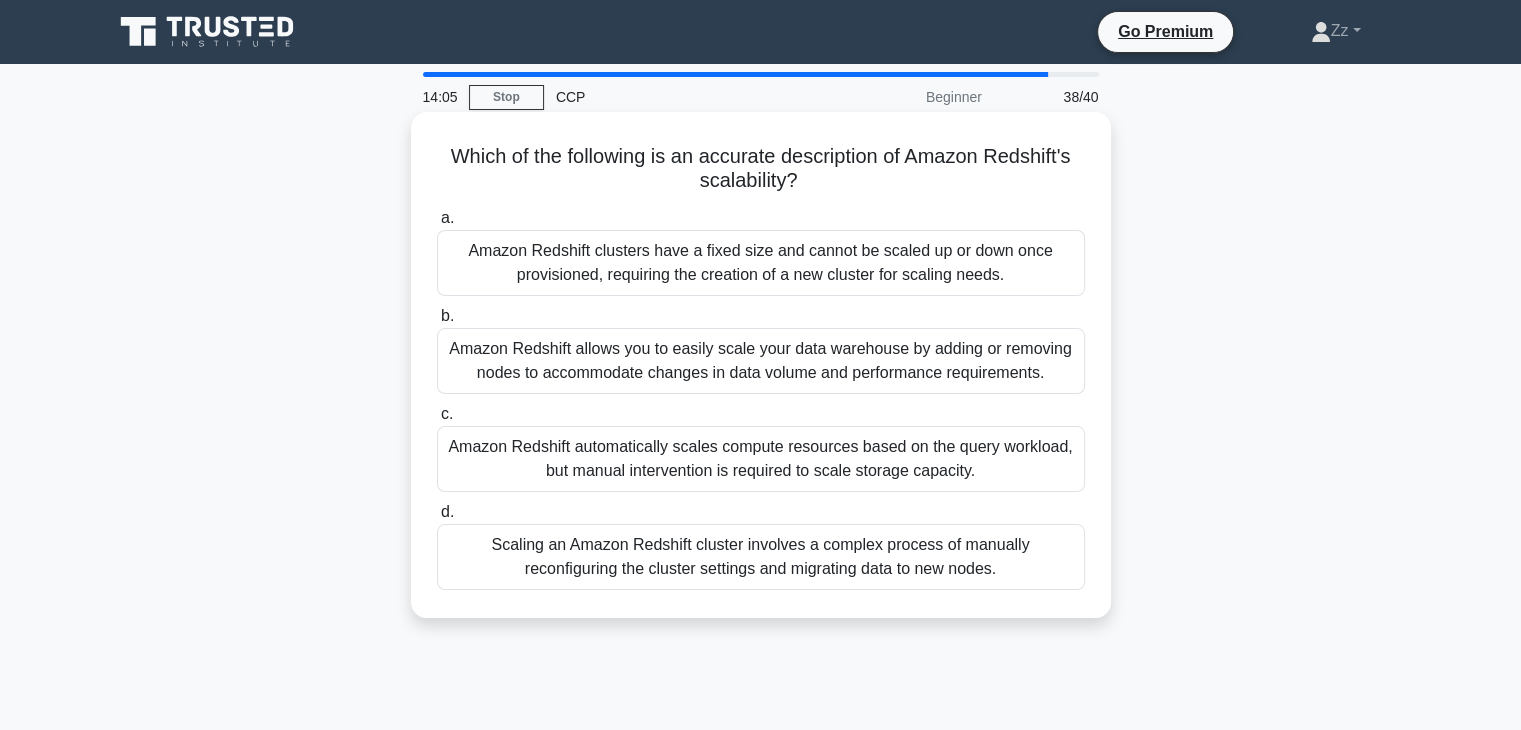 click on "Amazon Redshift automatically scales compute resources based on the query workload, but manual intervention is required to scale storage capacity." at bounding box center [761, 459] 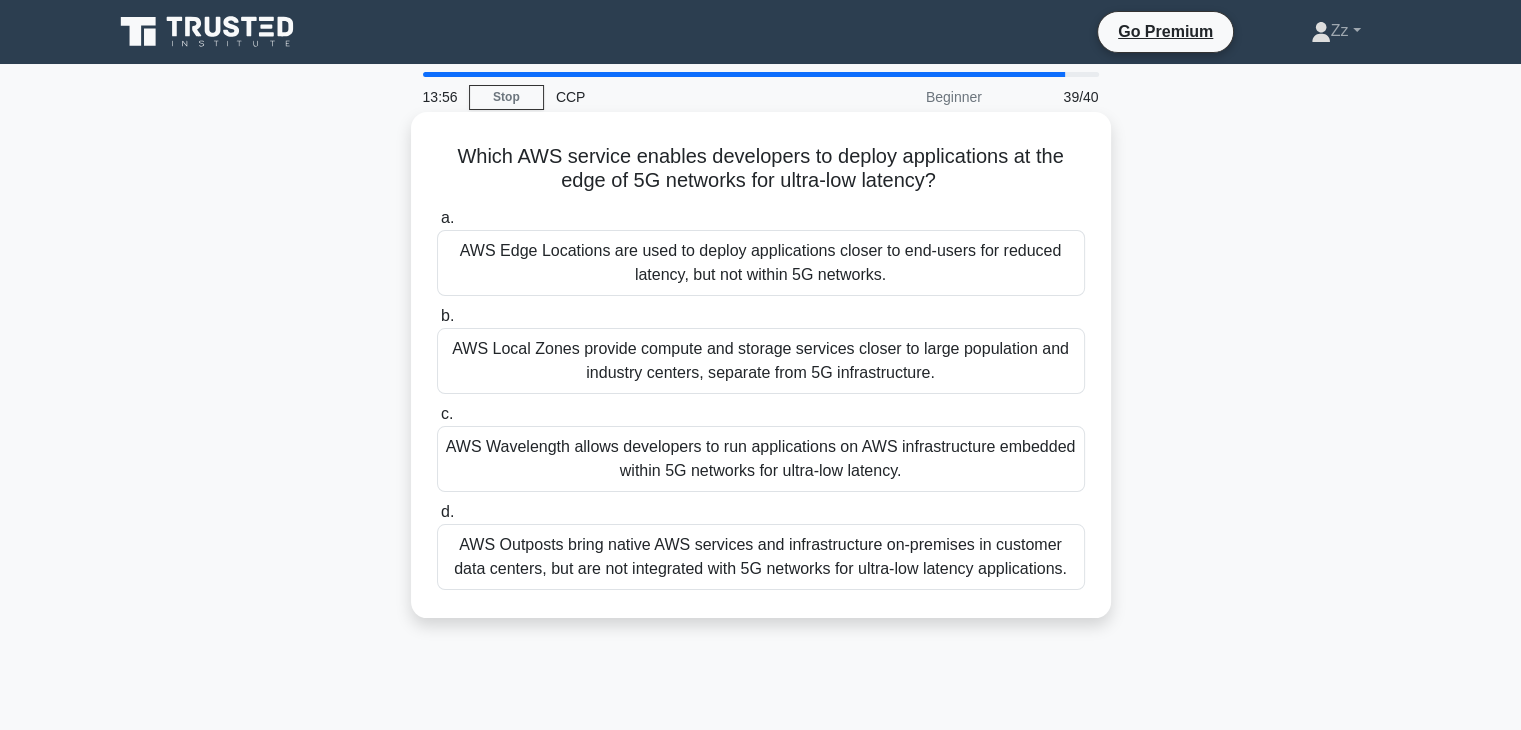 click on "AWS Edge Locations are used to deploy applications closer to end-users for reduced latency, but not within 5G networks." at bounding box center [761, 263] 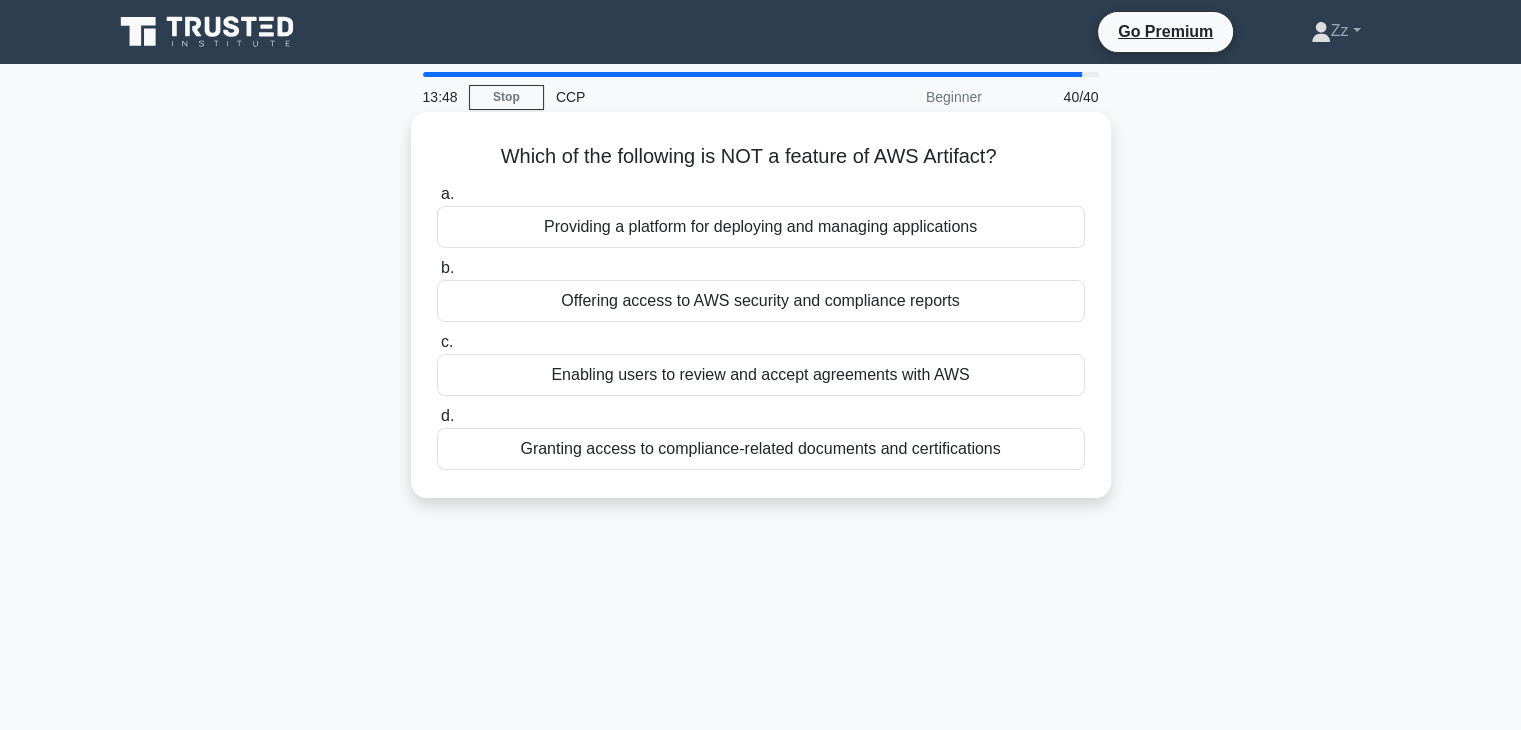 click on "Providing a platform for deploying and managing applications" at bounding box center (761, 227) 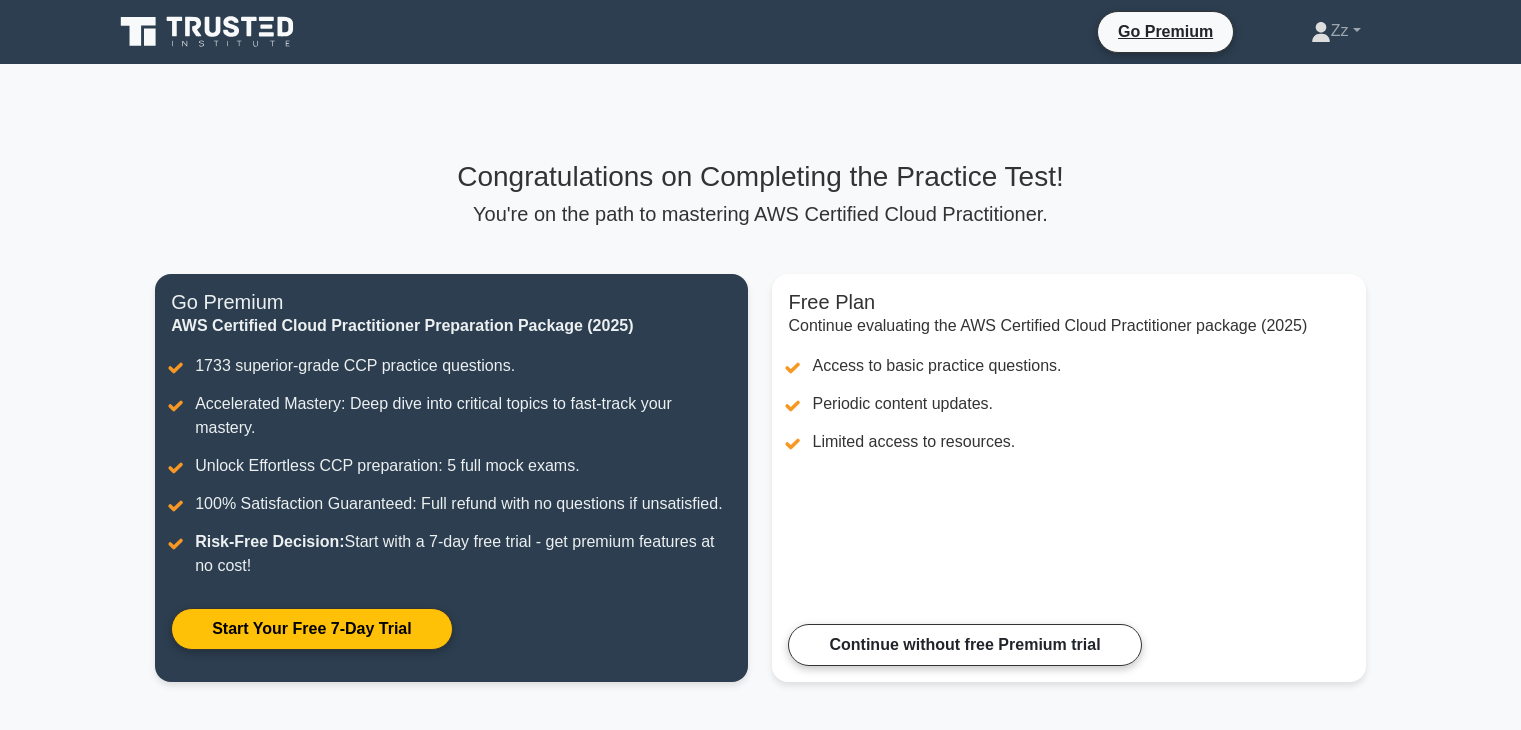 scroll, scrollTop: 0, scrollLeft: 0, axis: both 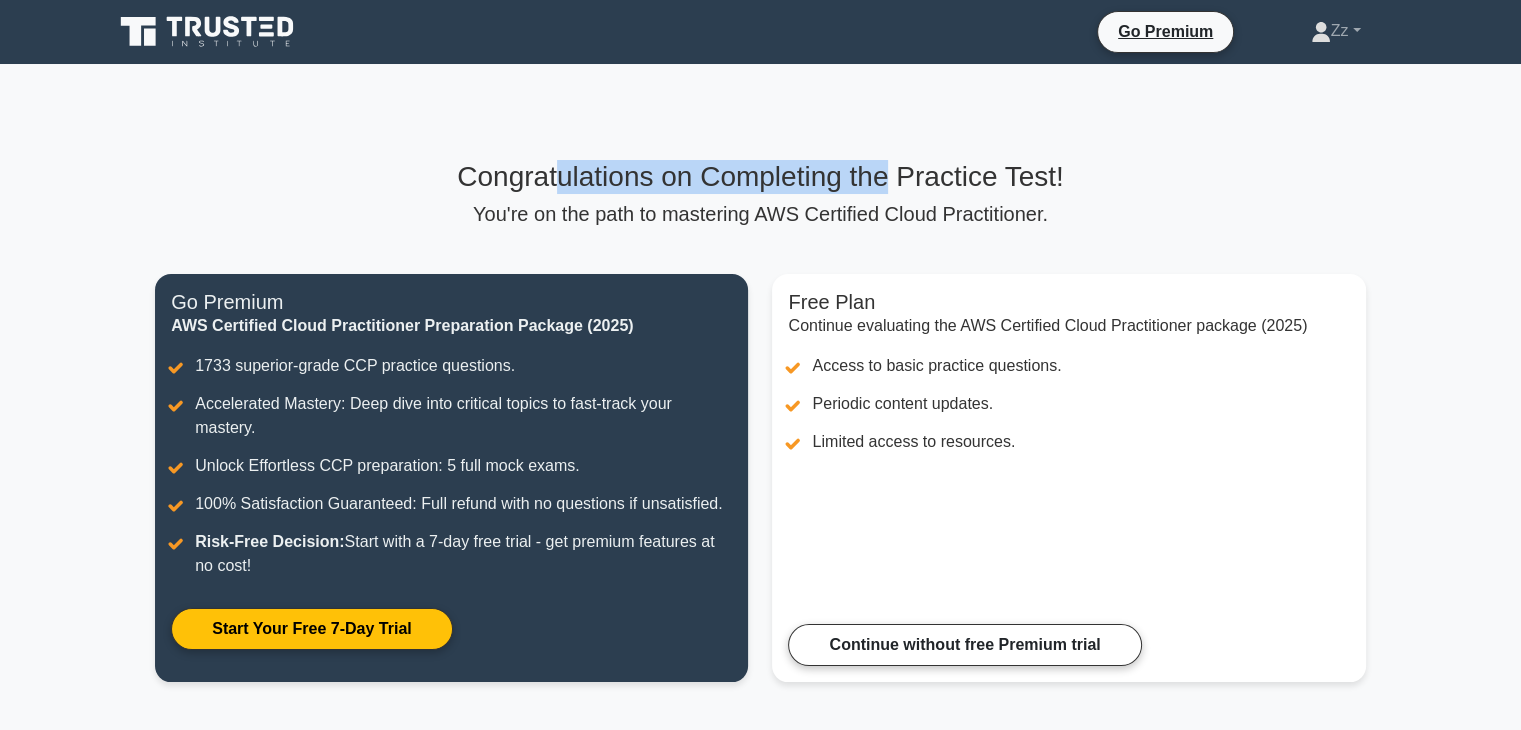 drag, startPoint x: 549, startPoint y: 168, endPoint x: 893, endPoint y: 188, distance: 344.5809 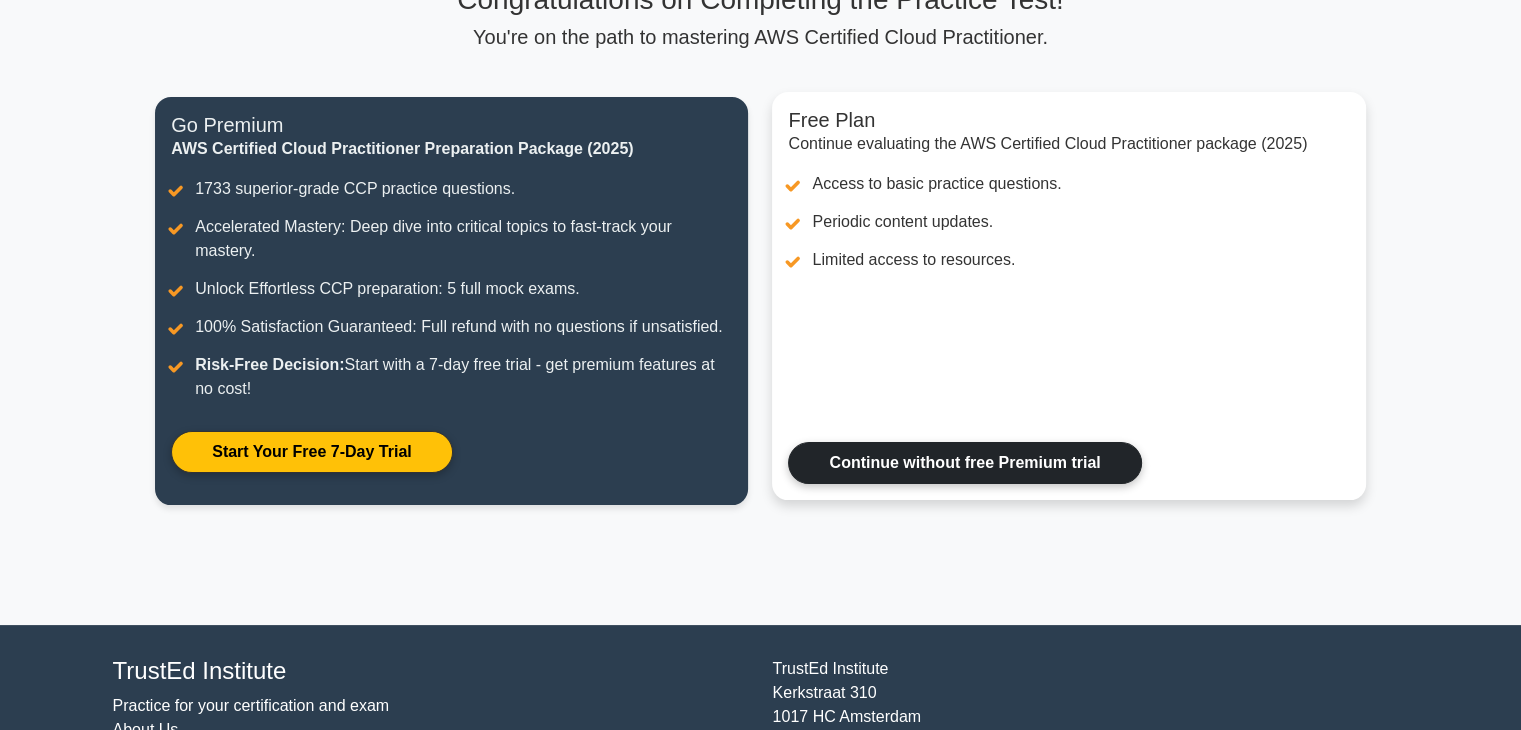 scroll, scrollTop: 0, scrollLeft: 0, axis: both 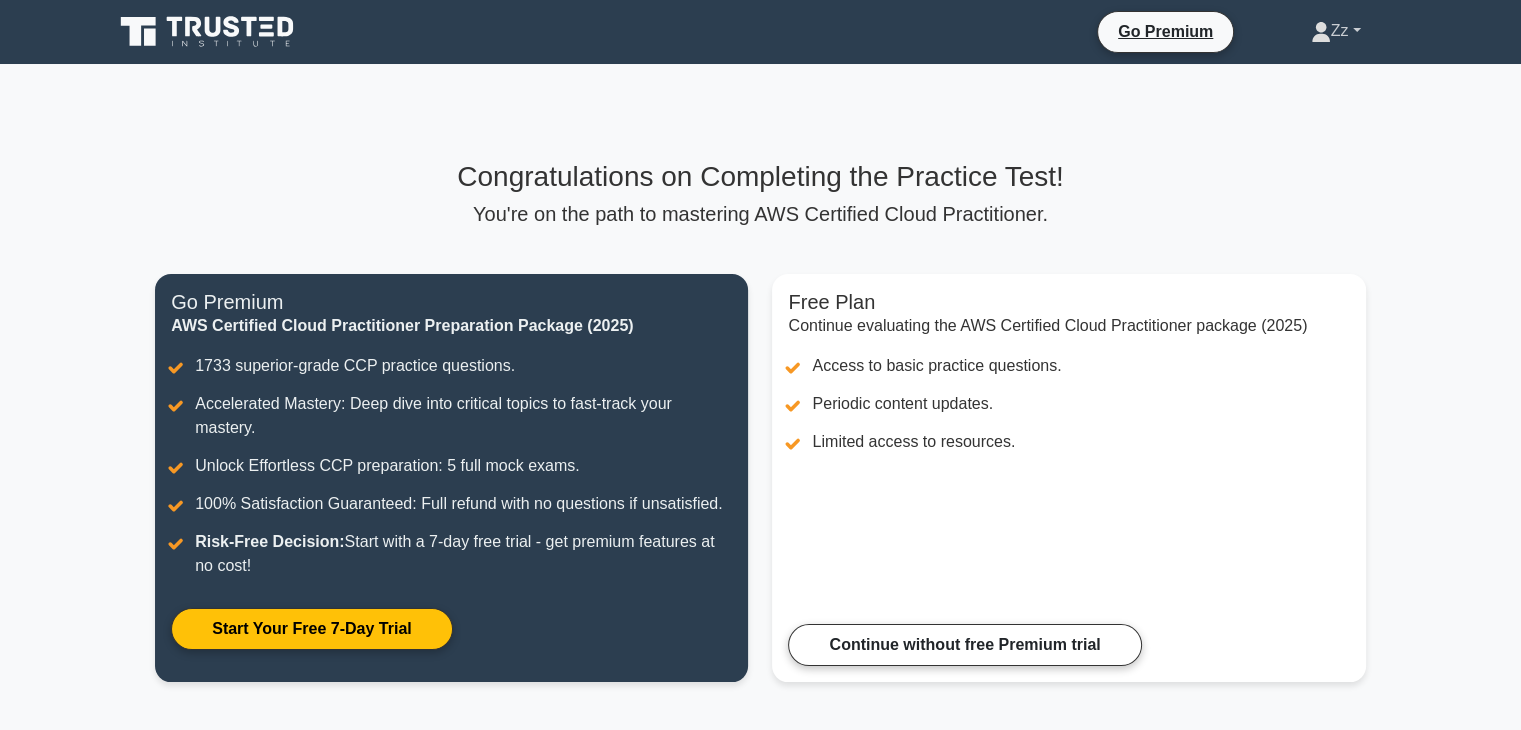 click 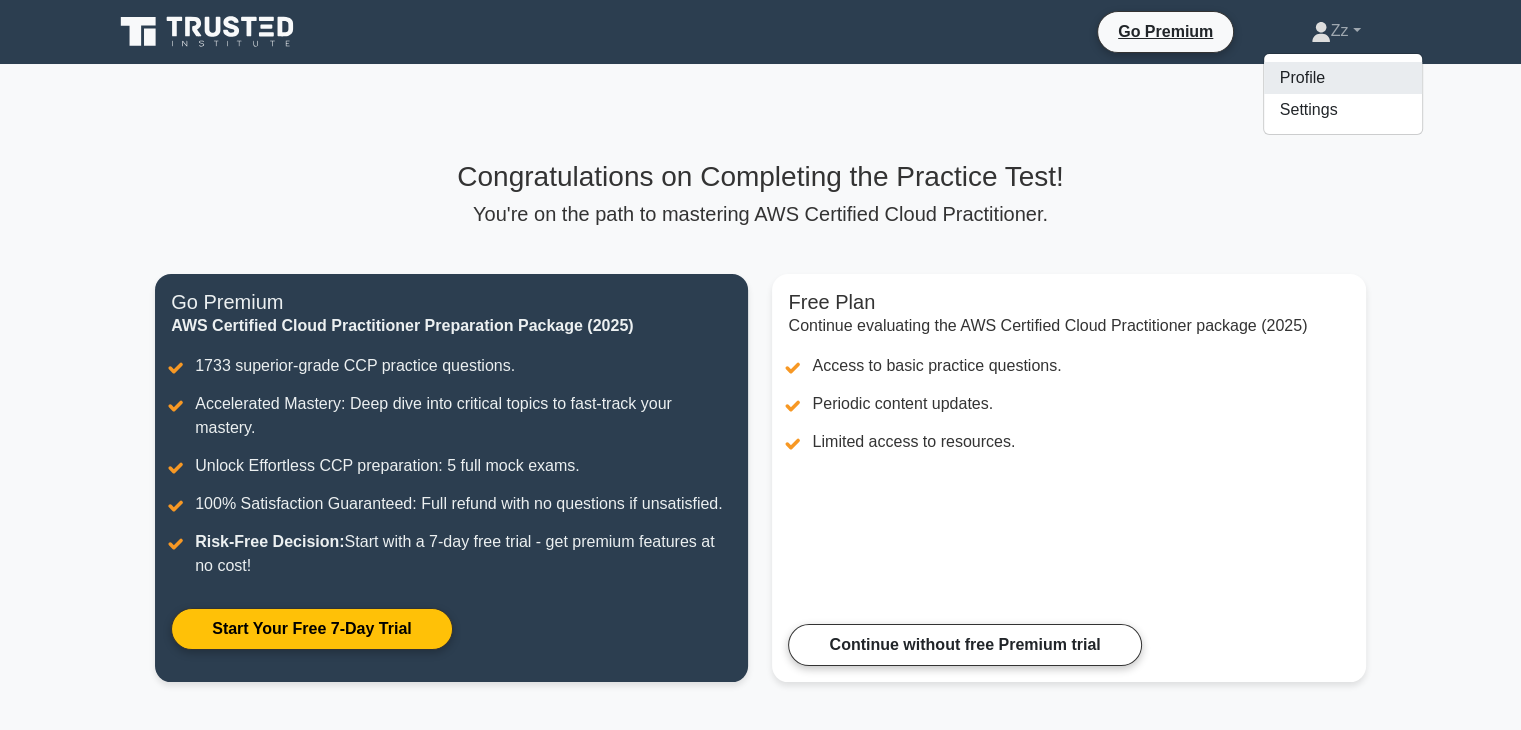 drag, startPoint x: 1308, startPoint y: 85, endPoint x: 1292, endPoint y: 85, distance: 16 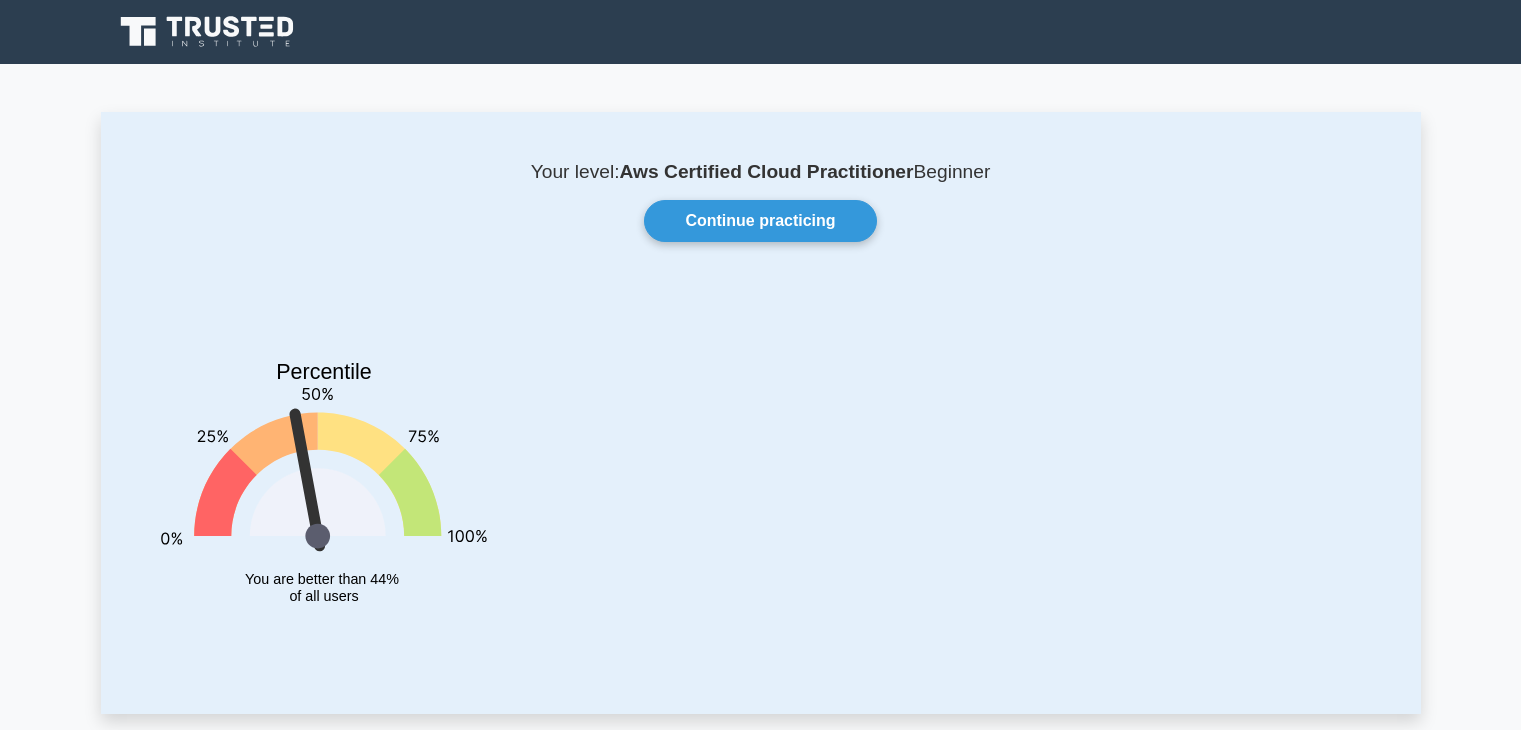 scroll, scrollTop: 0, scrollLeft: 0, axis: both 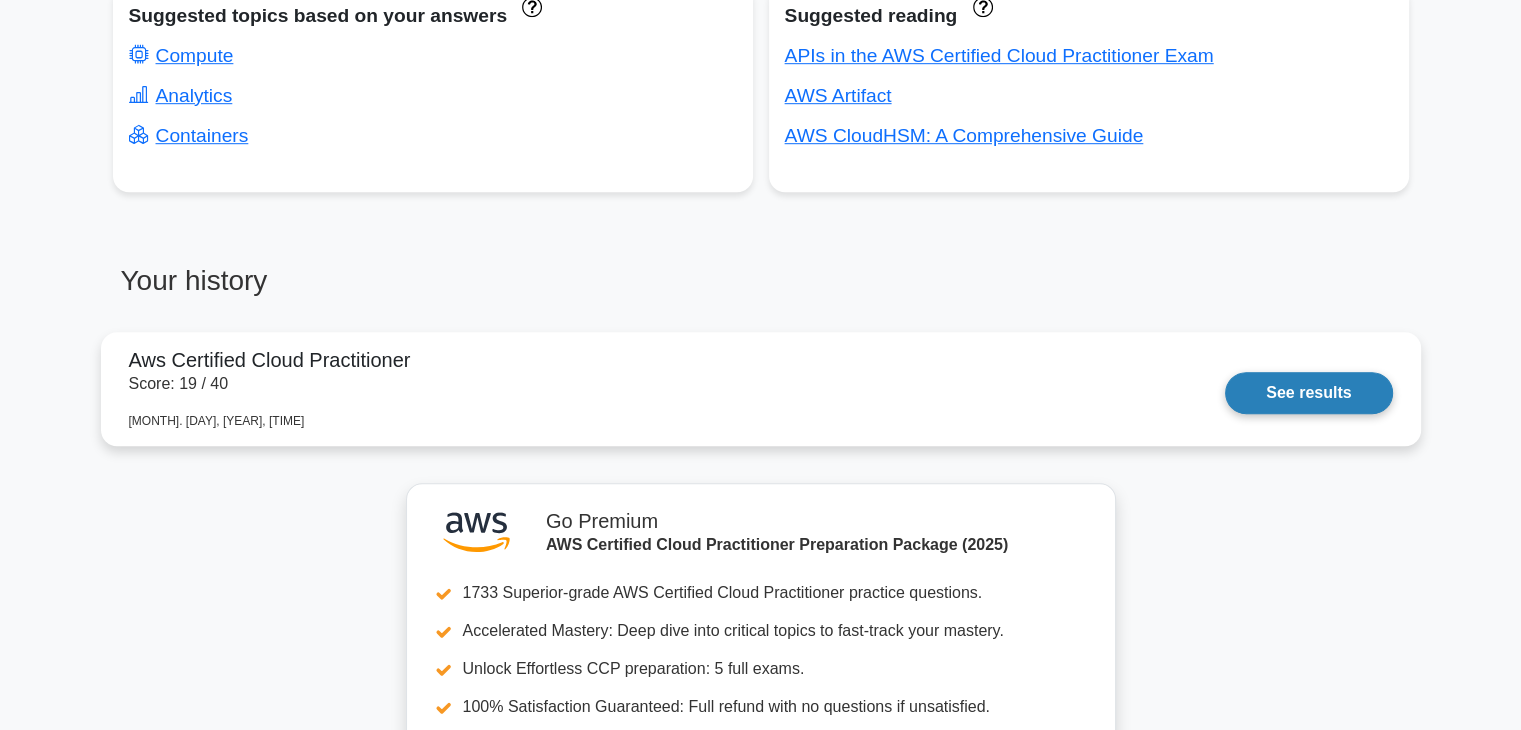 click on "See results" at bounding box center [1308, 393] 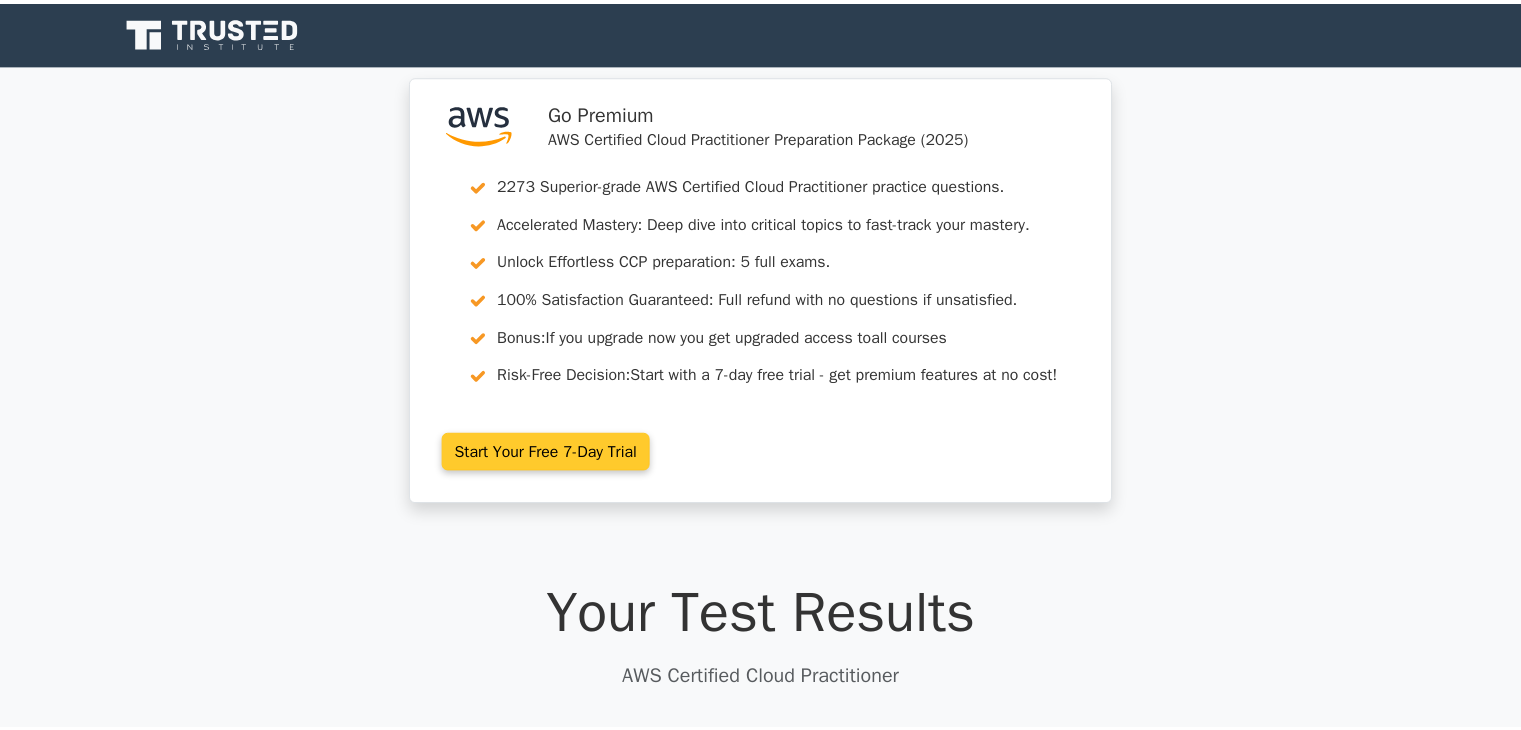 scroll, scrollTop: 0, scrollLeft: 0, axis: both 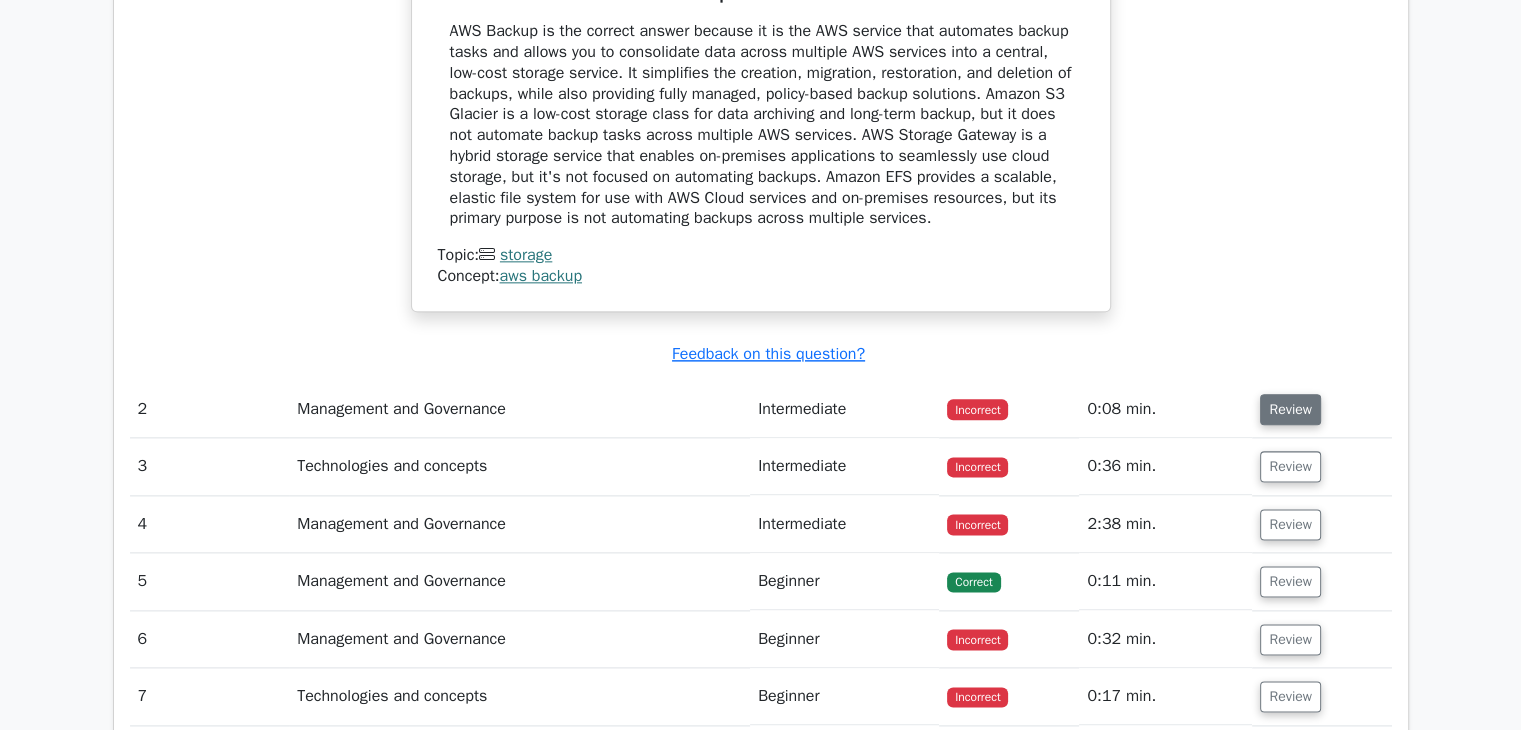 click on "Review" at bounding box center (1290, 409) 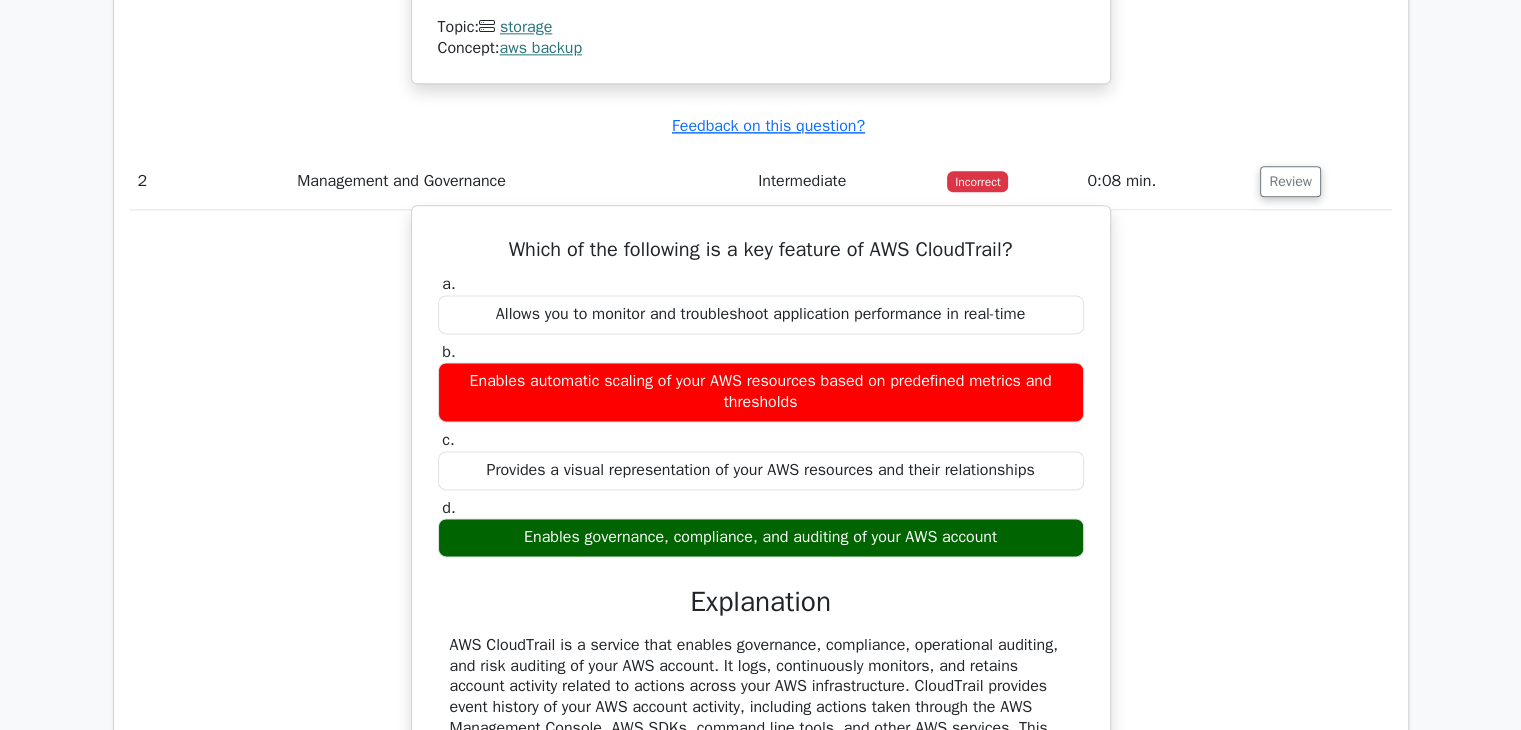 scroll, scrollTop: 2700, scrollLeft: 0, axis: vertical 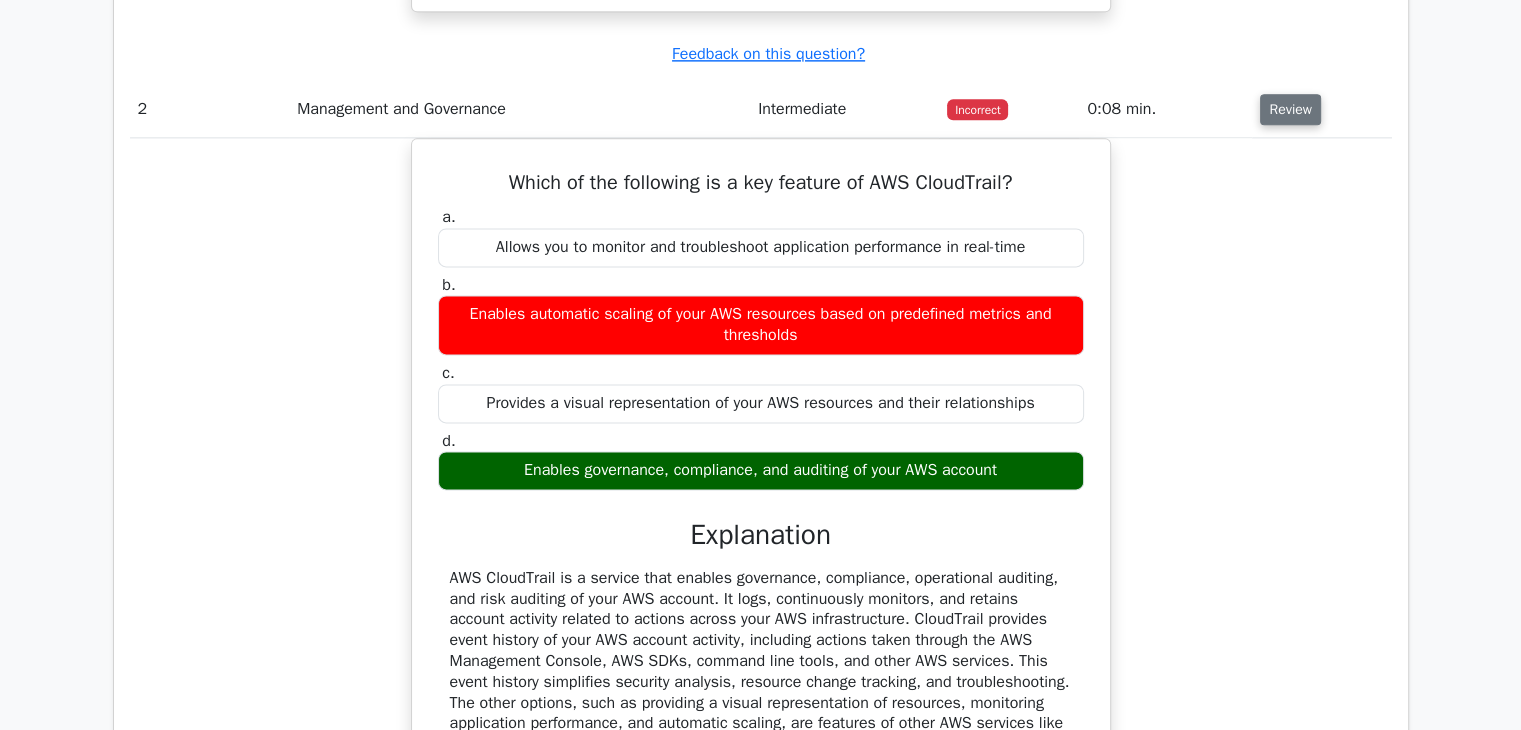 click on "Review" at bounding box center (1290, 109) 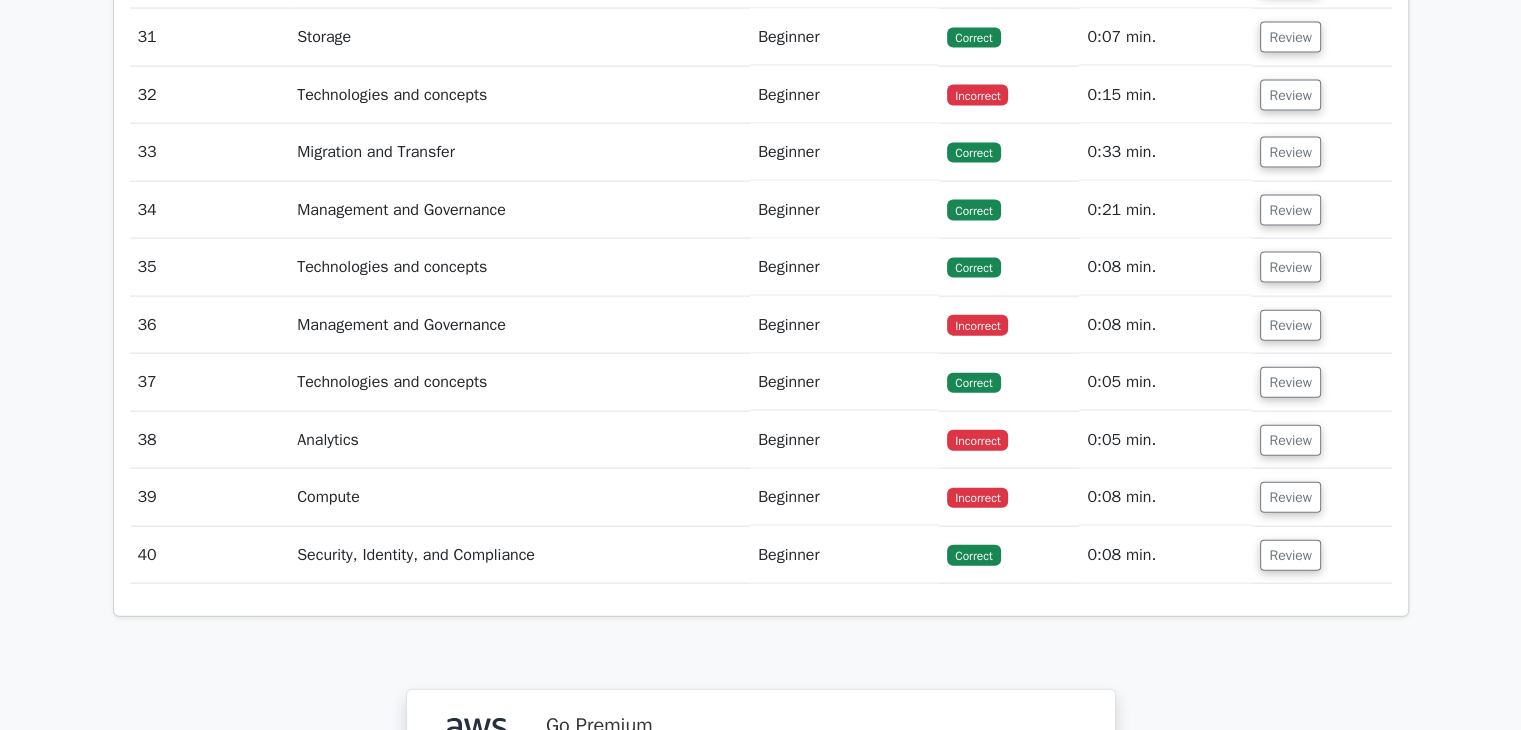 scroll, scrollTop: 4400, scrollLeft: 0, axis: vertical 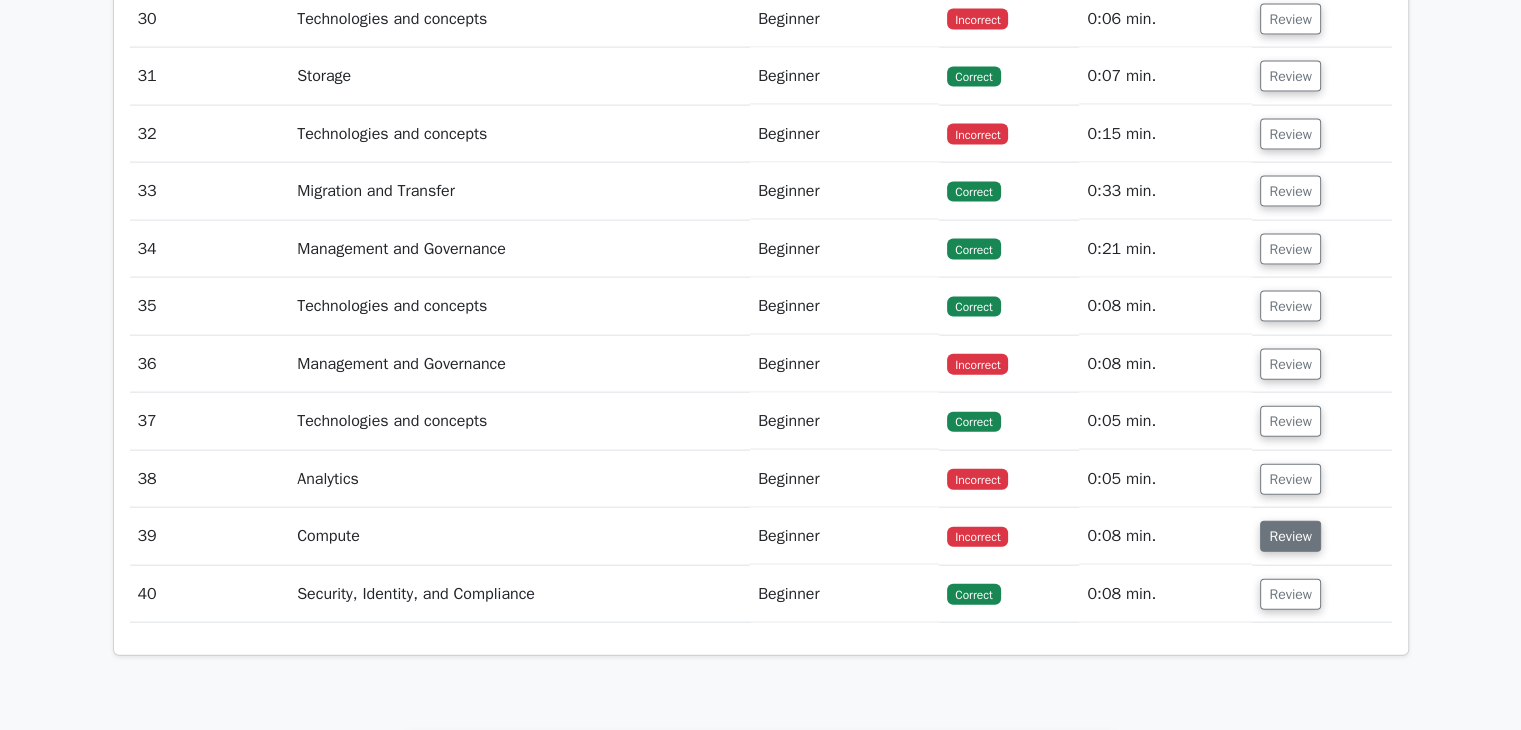 click on "Review" at bounding box center [1290, 536] 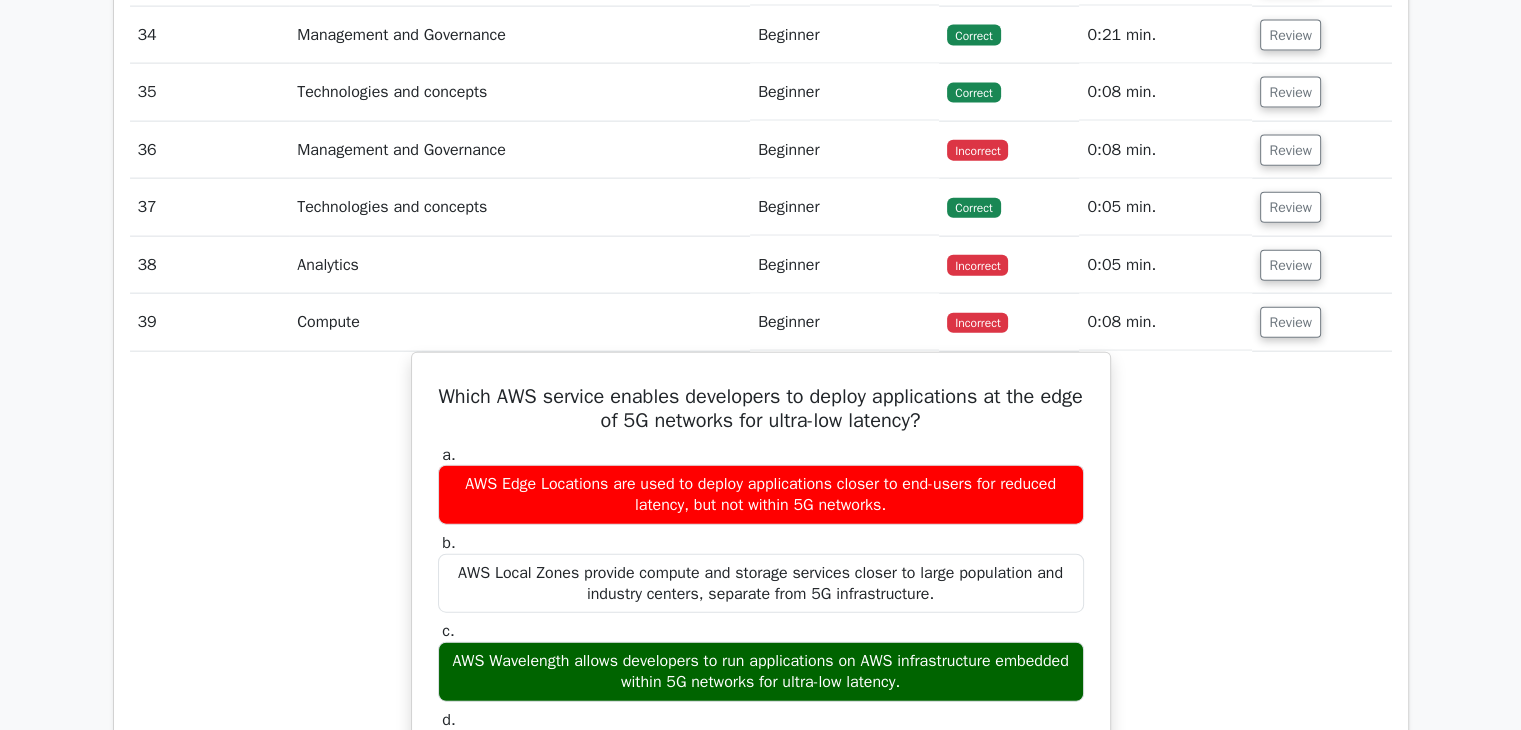 scroll, scrollTop: 4400, scrollLeft: 0, axis: vertical 